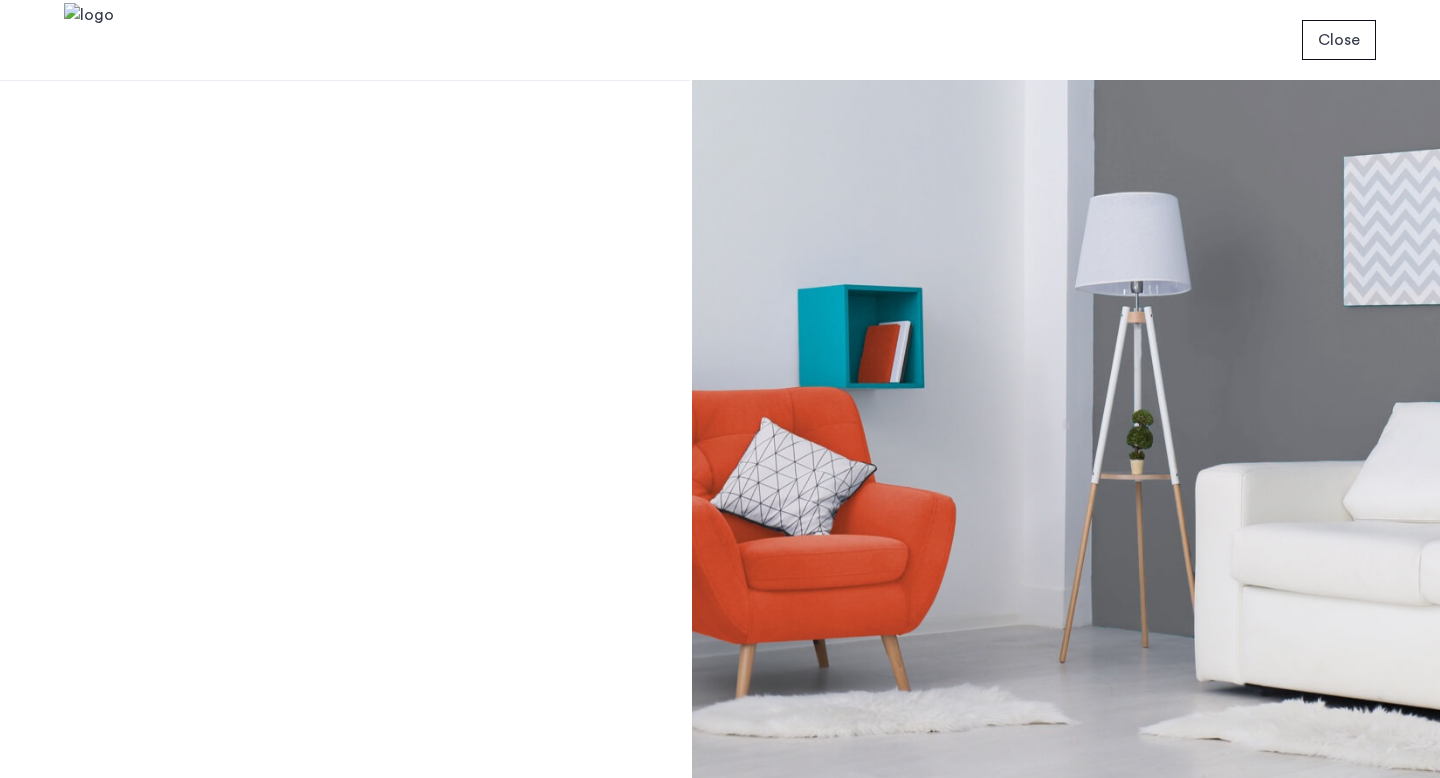 scroll, scrollTop: 0, scrollLeft: 0, axis: both 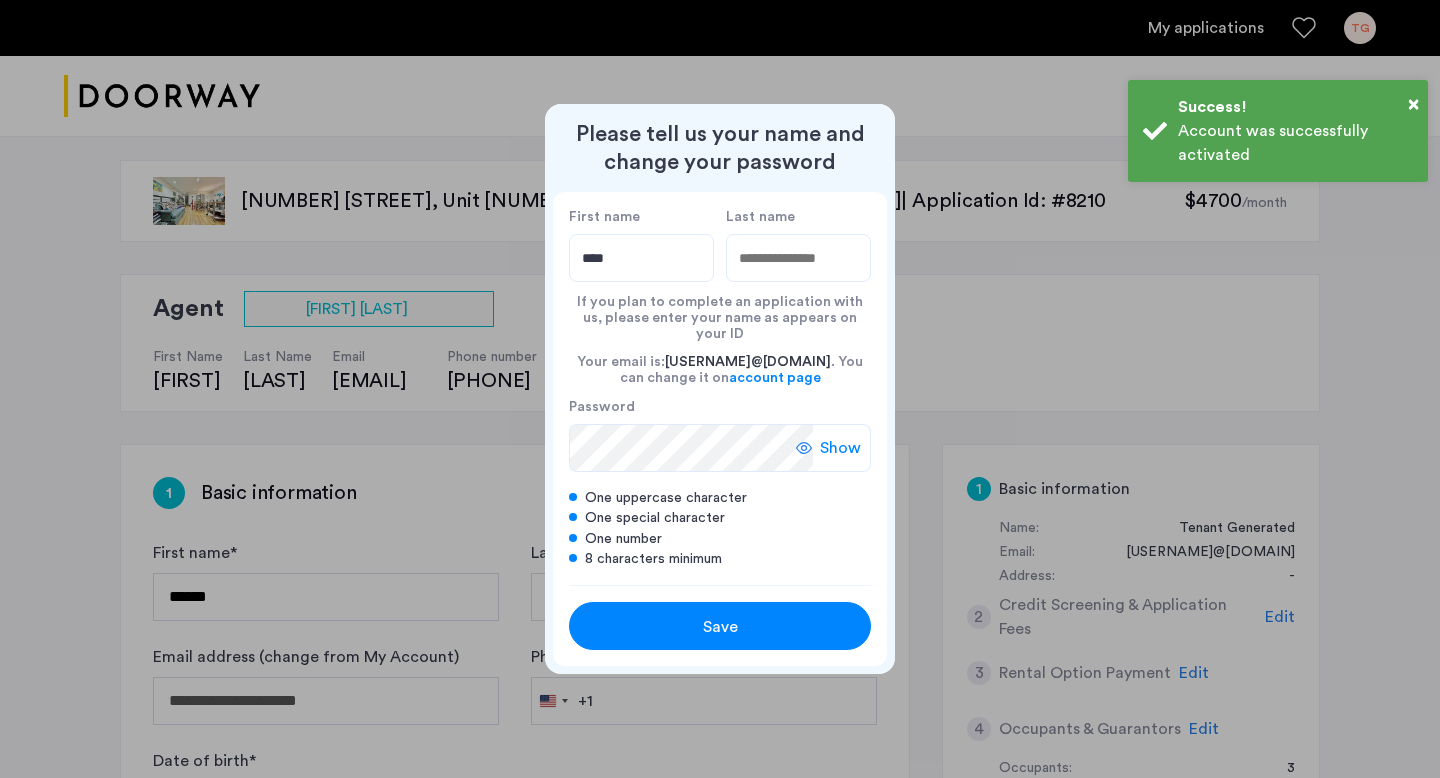 type on "****" 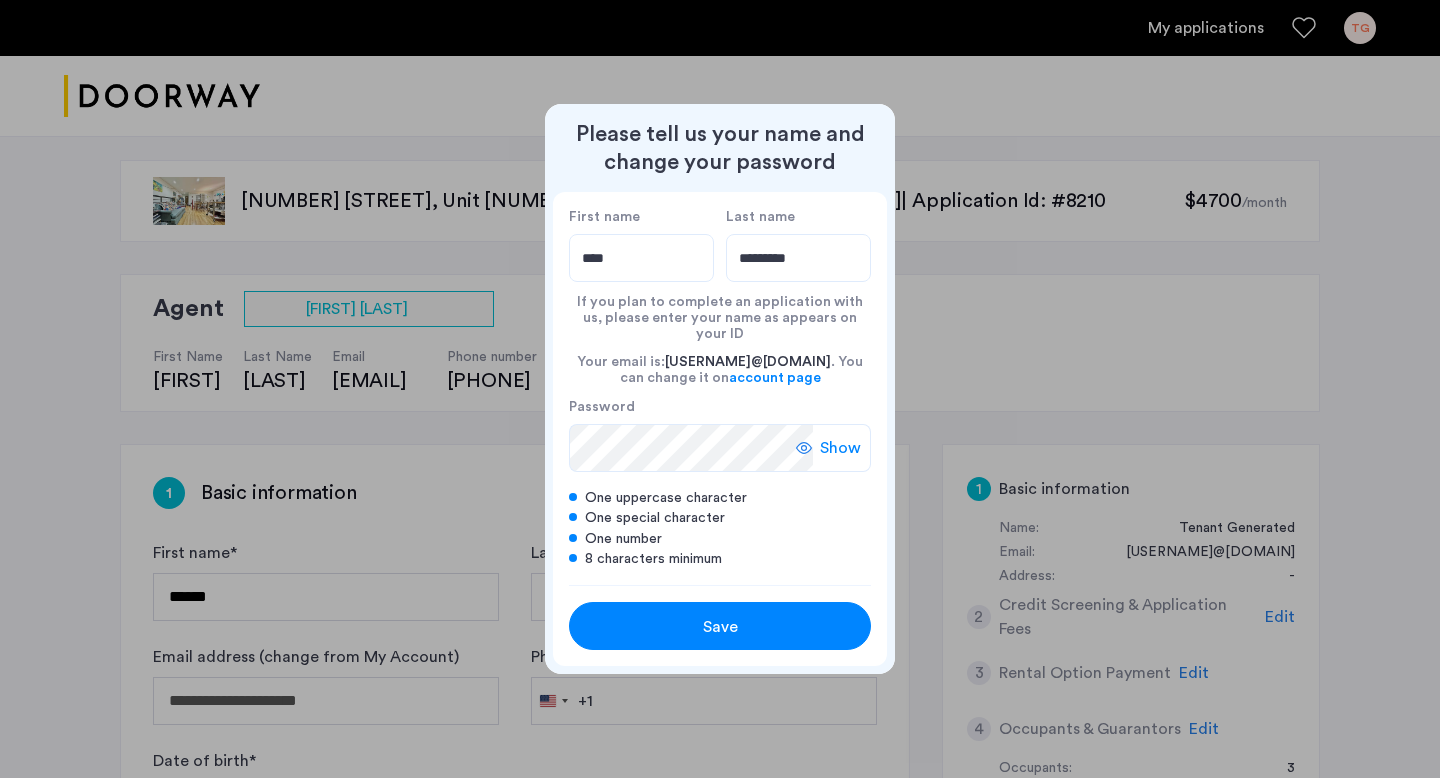 type on "*********" 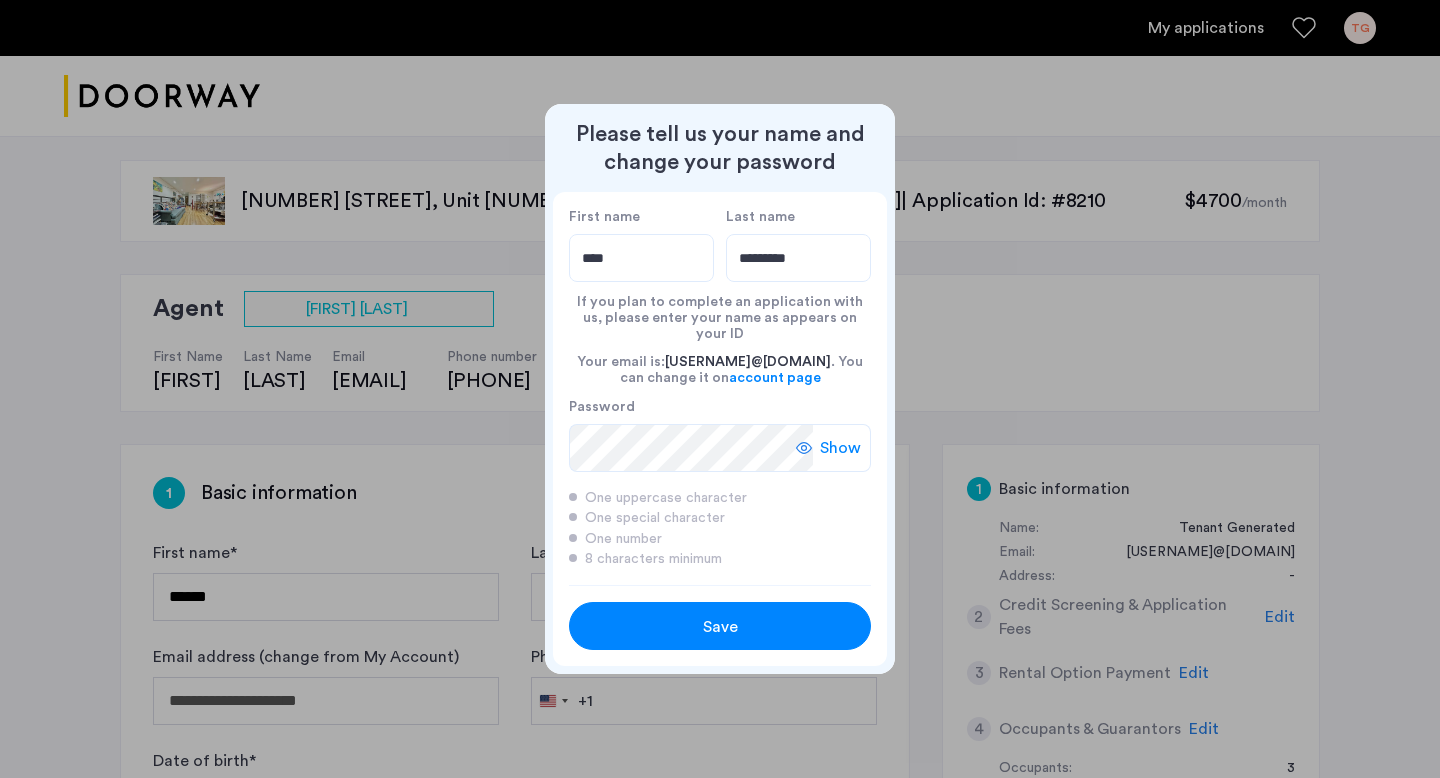 click on "Save" at bounding box center (720, 627) 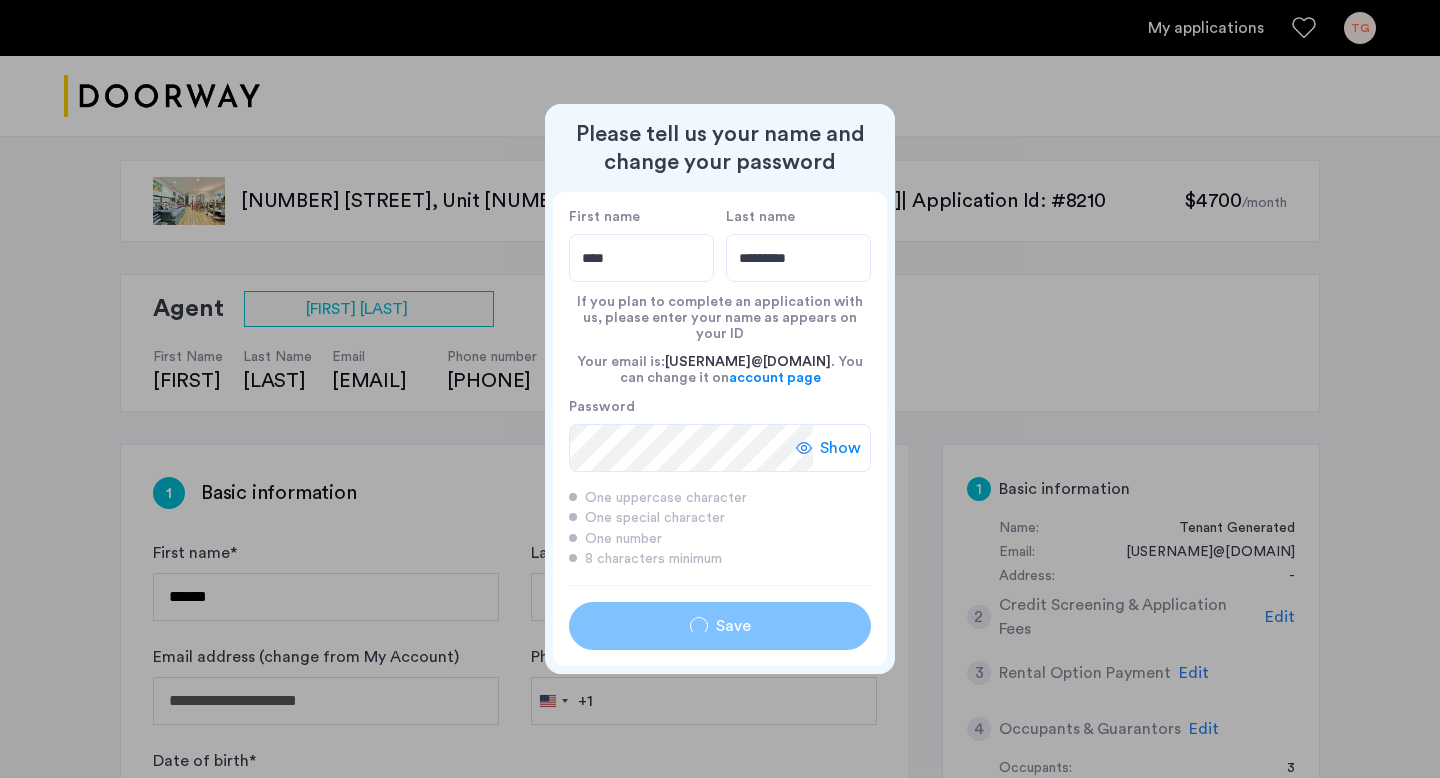 type on "****" 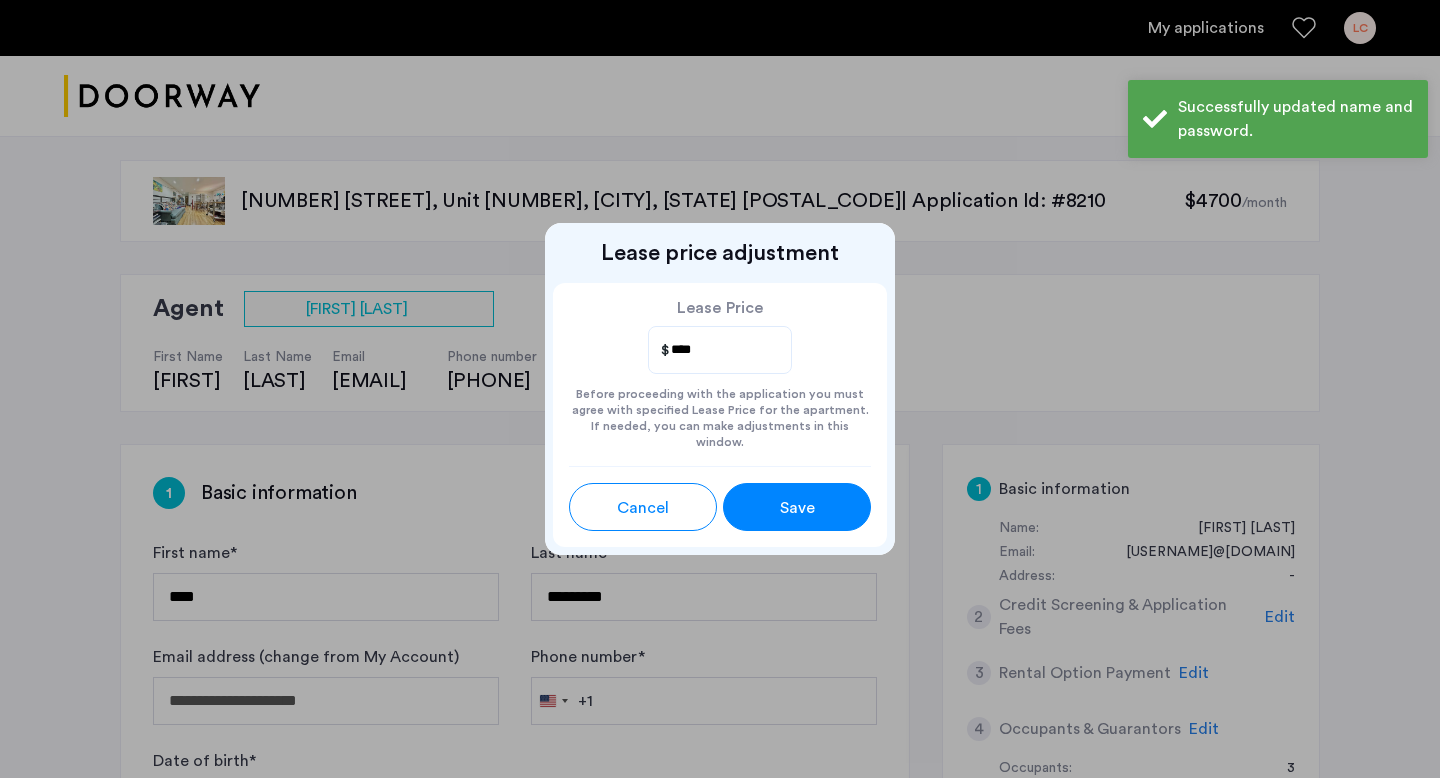 click on "Save" at bounding box center [797, 508] 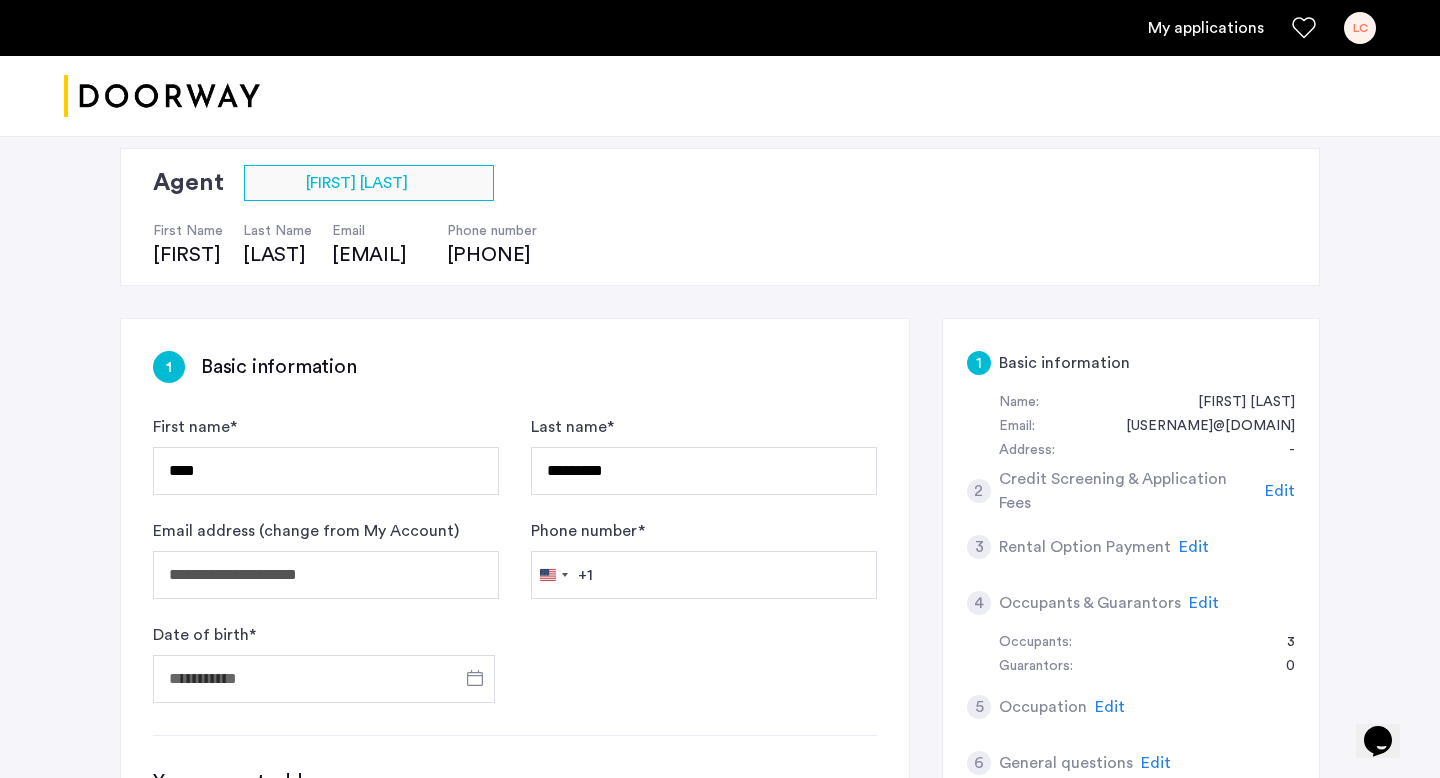scroll, scrollTop: 196, scrollLeft: 0, axis: vertical 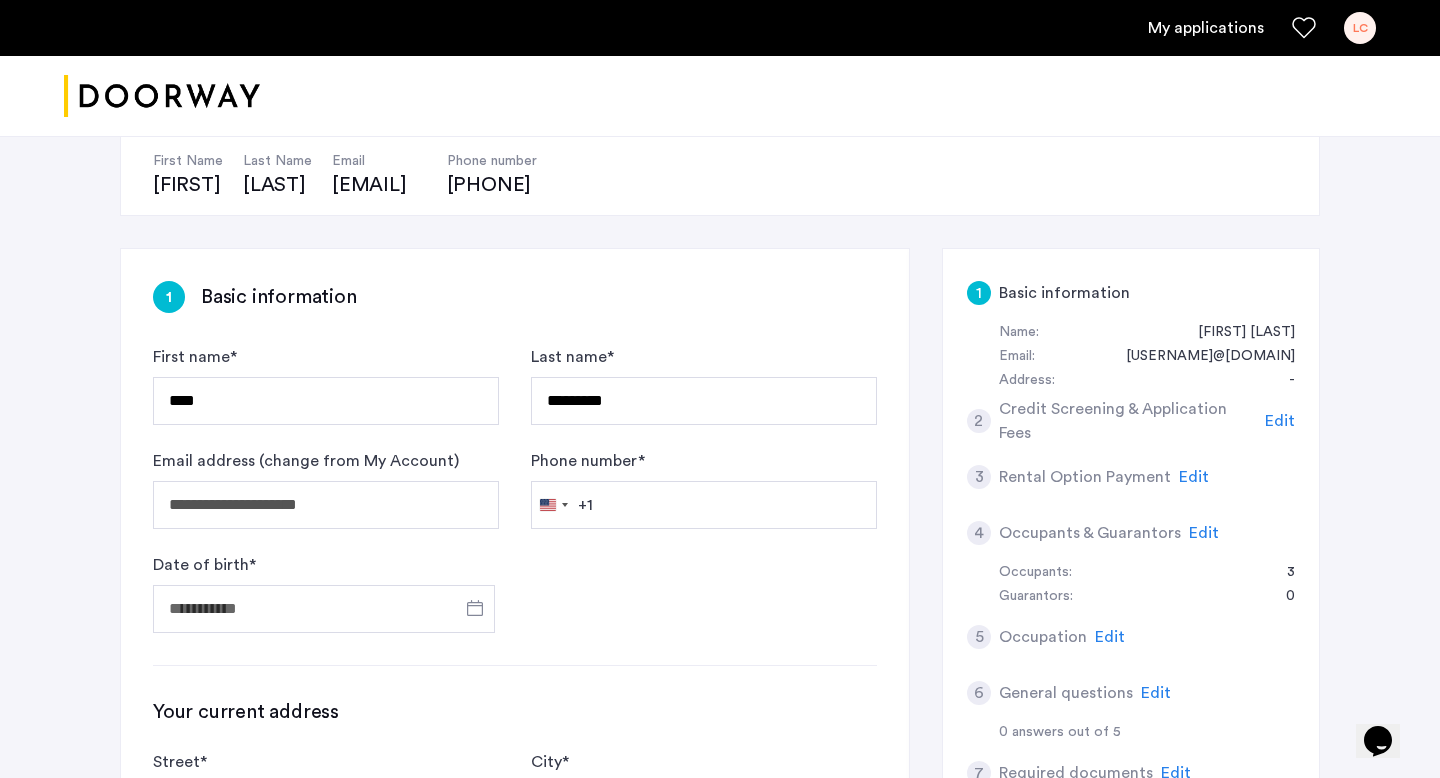 click on "**********" 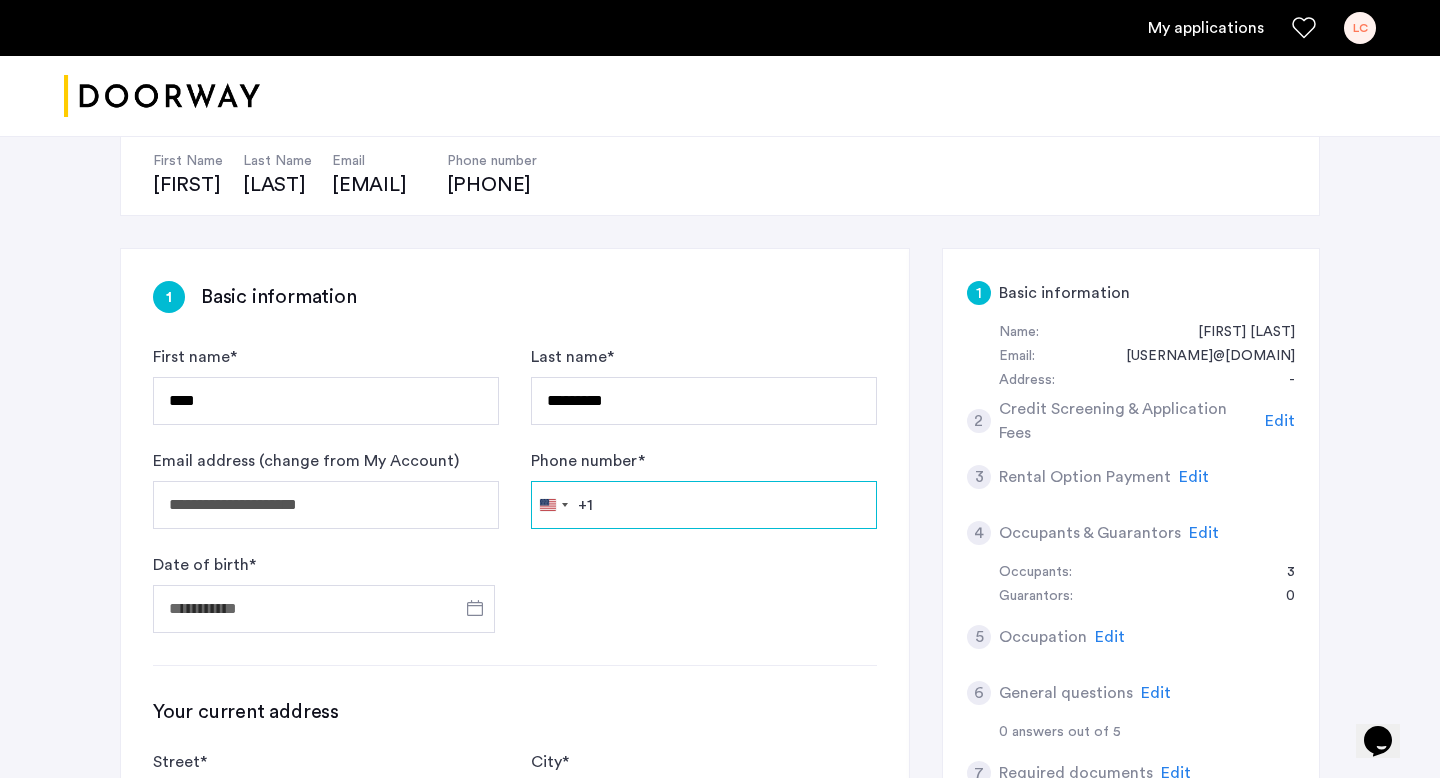 click on "Phone number  *" at bounding box center [704, 505] 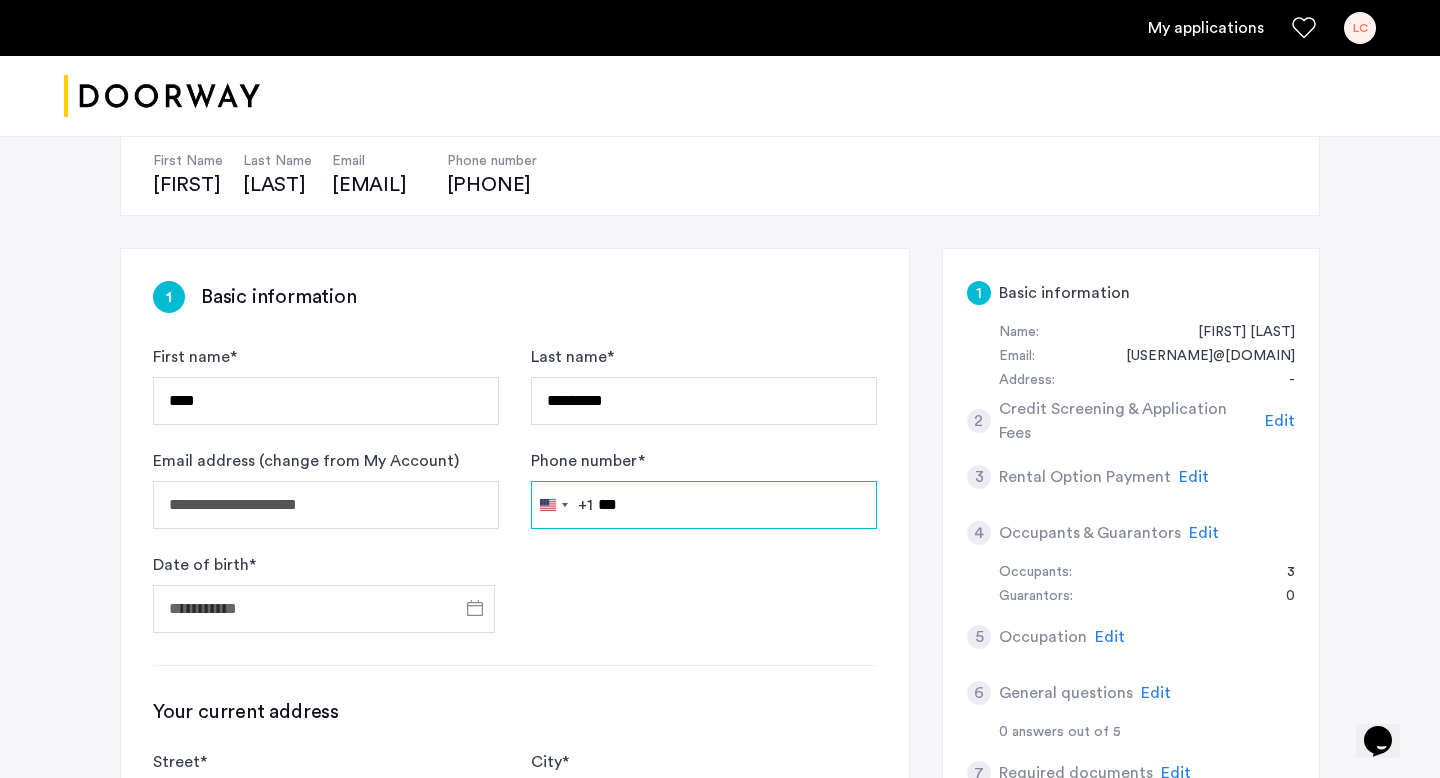 type on "**********" 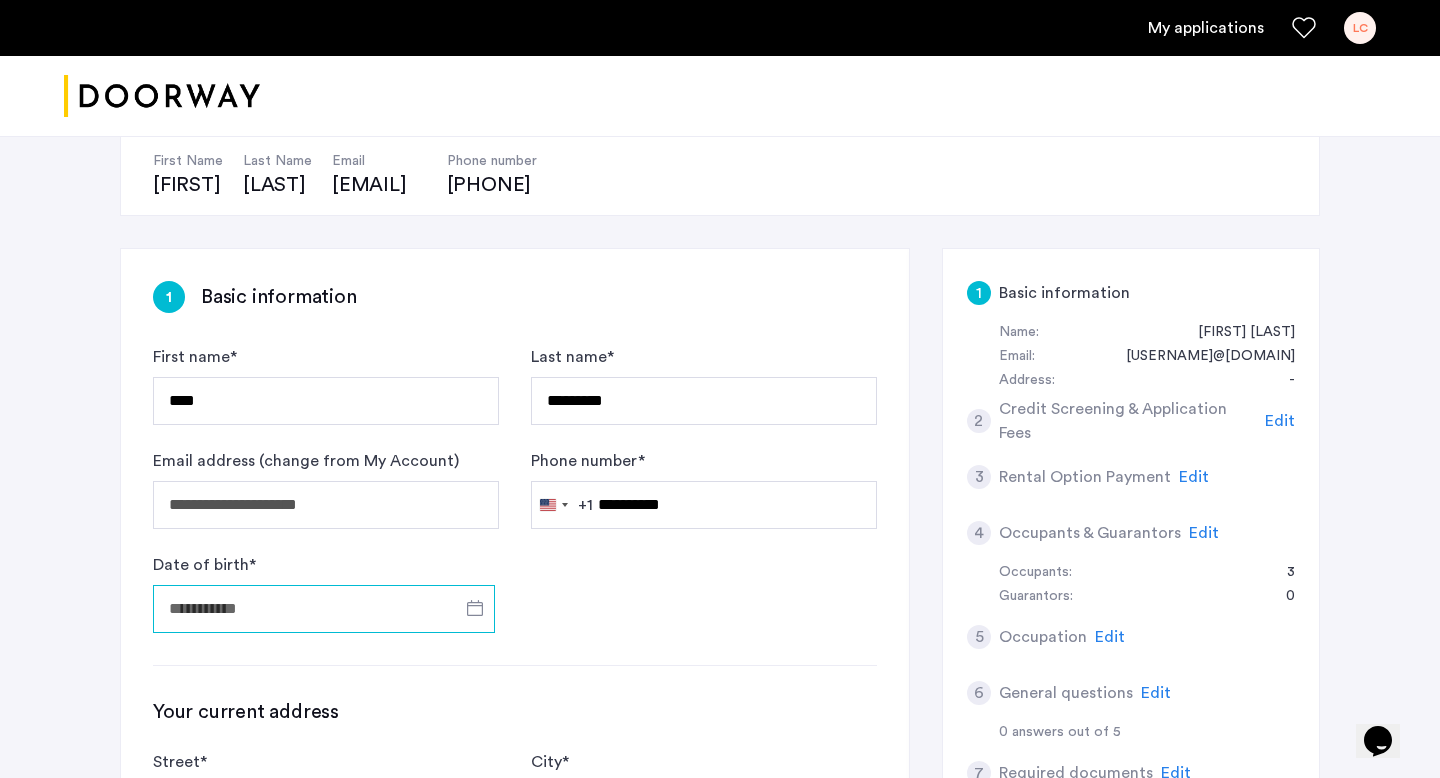 click on "Date of birth  *" at bounding box center (324, 609) 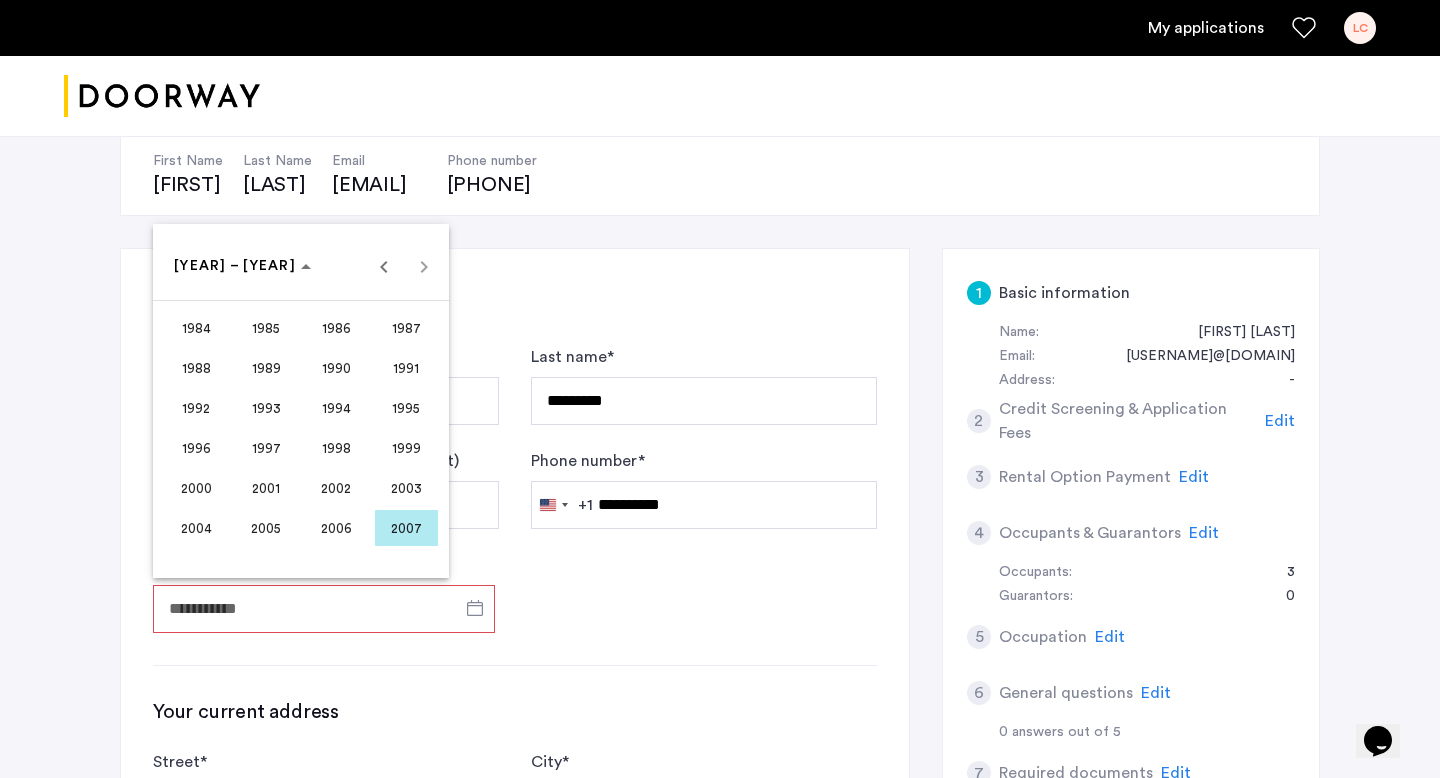 click on "2000" at bounding box center (196, 488) 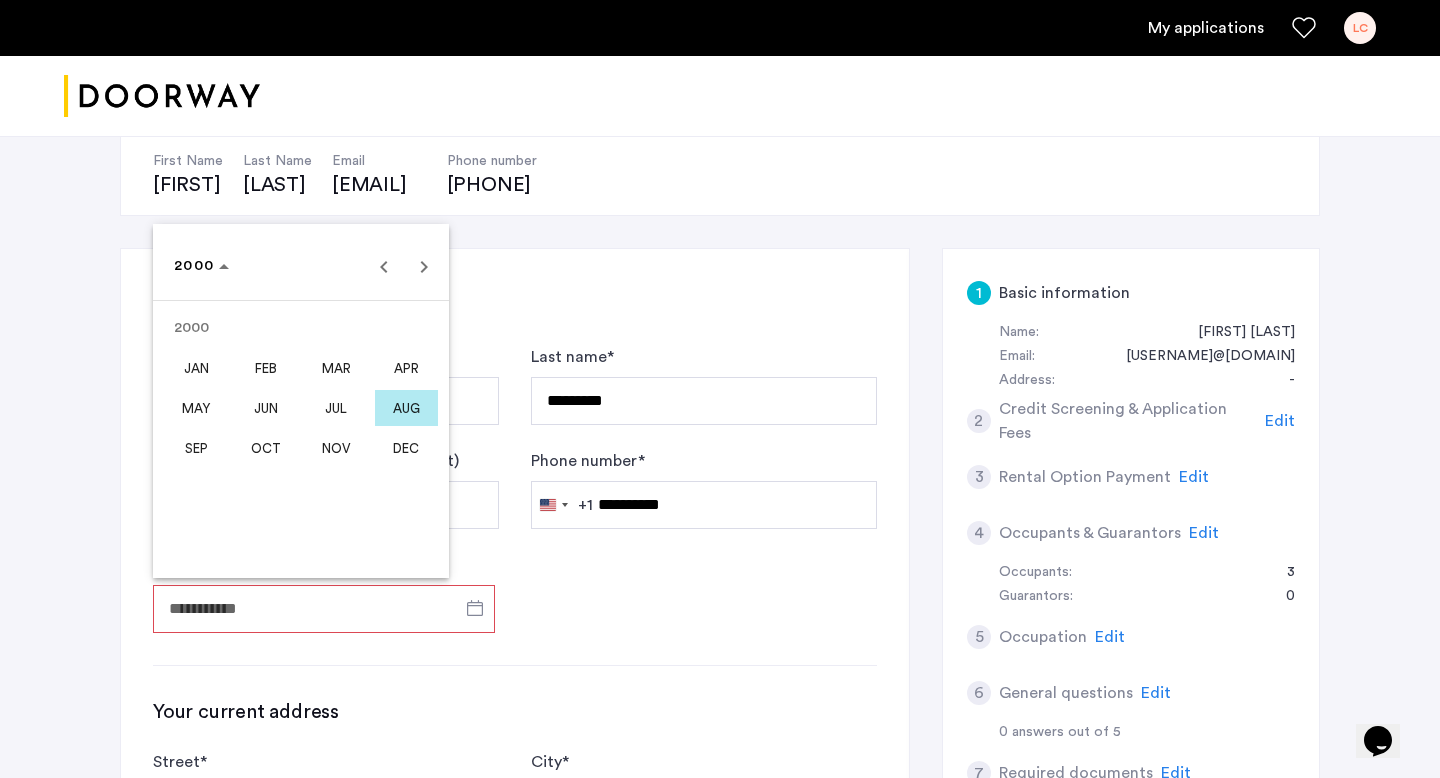 click on "JUL" at bounding box center (336, 408) 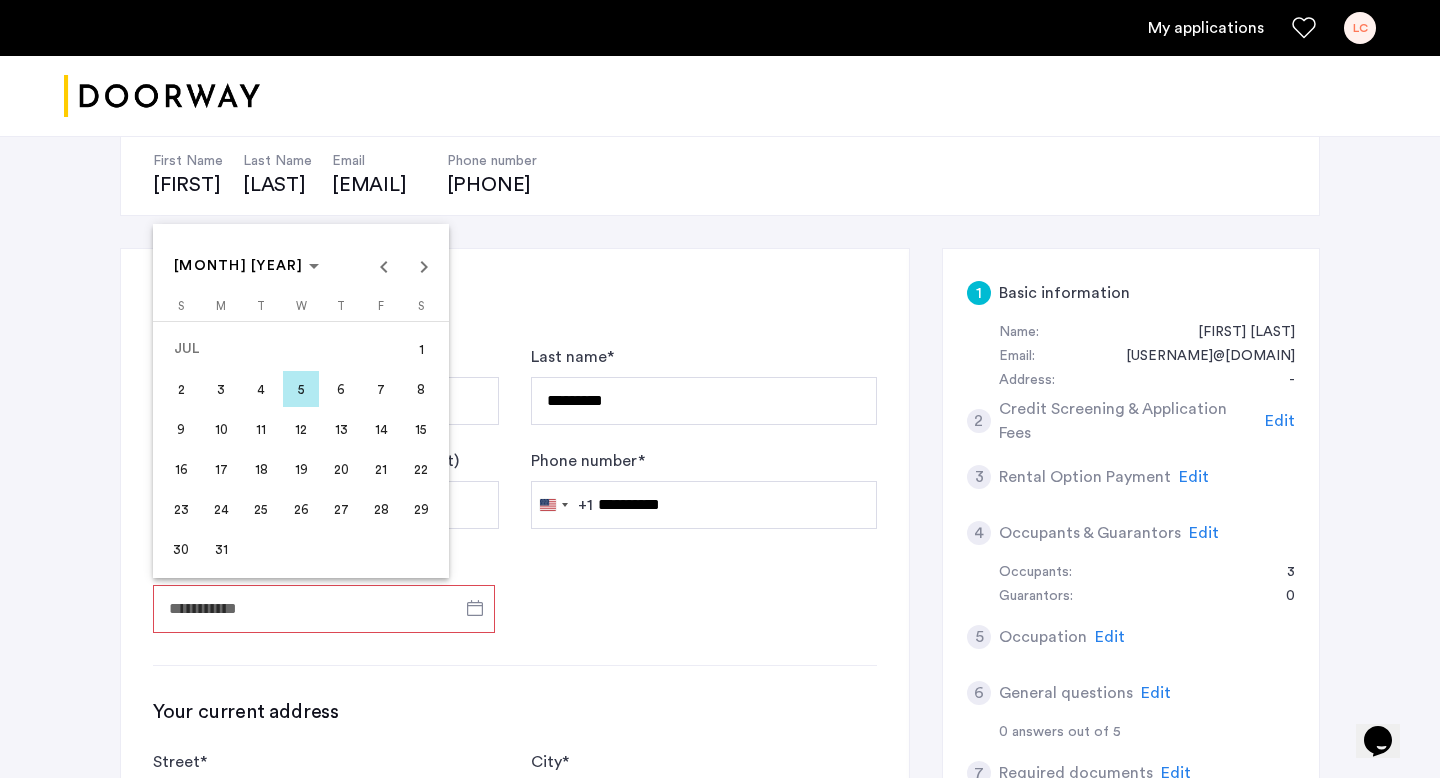 click on "20" at bounding box center (341, 469) 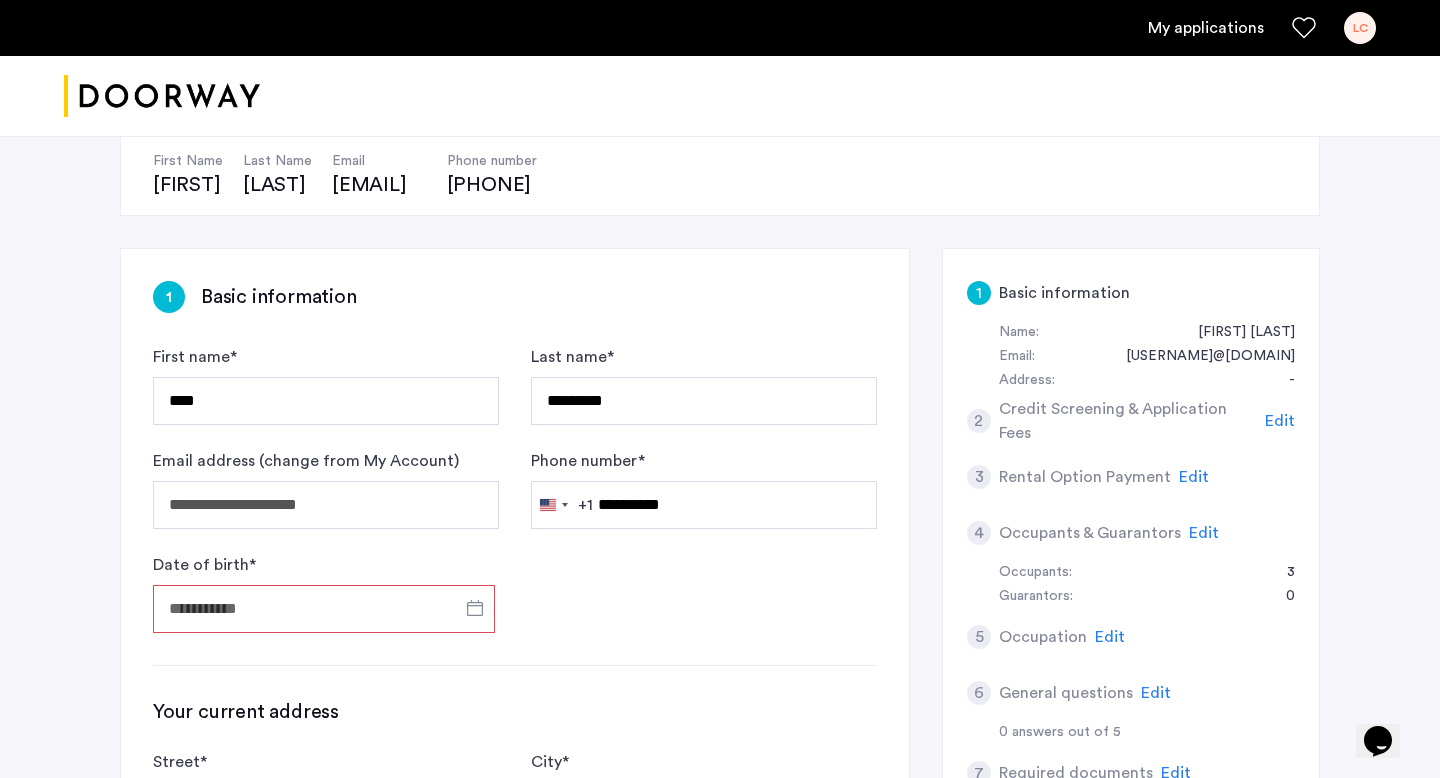 type on "**********" 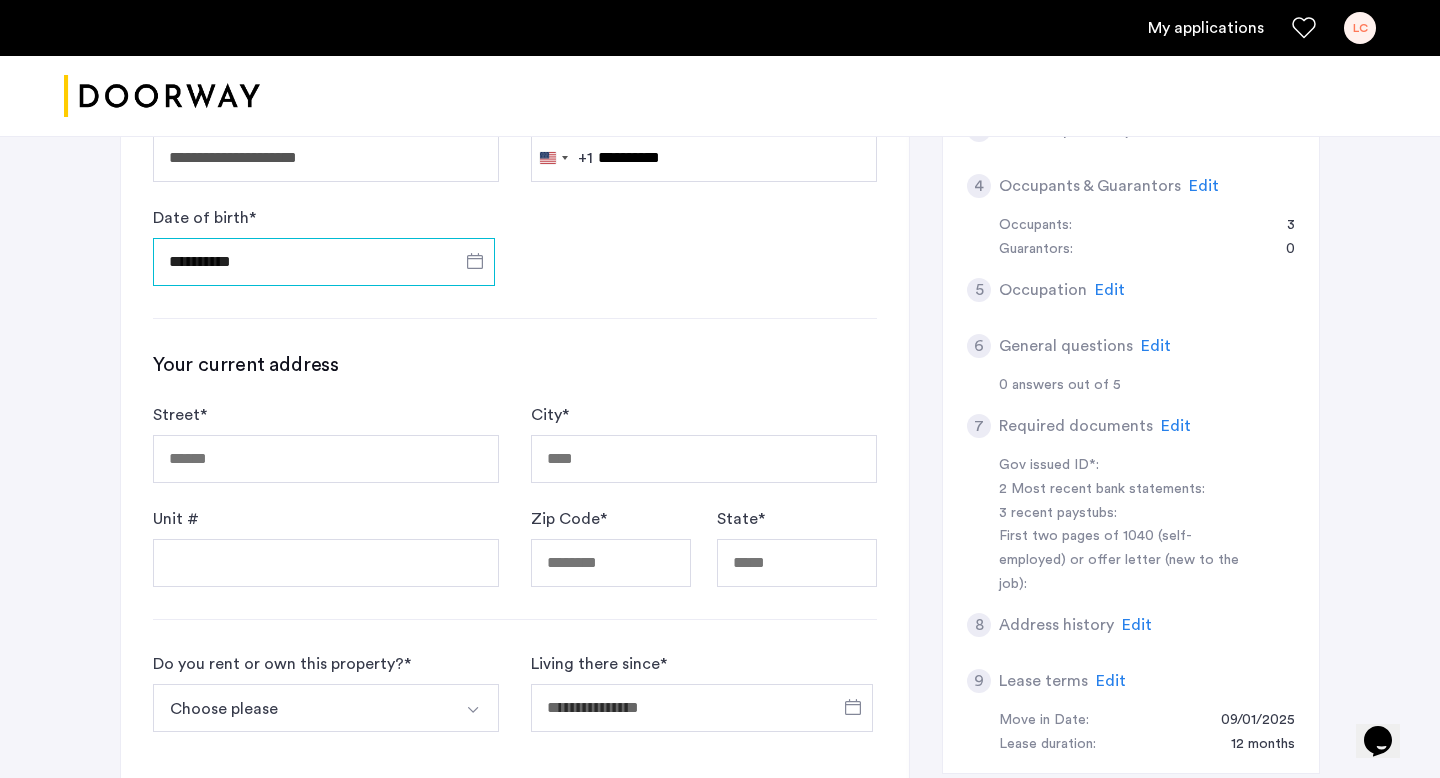 scroll, scrollTop: 547, scrollLeft: 0, axis: vertical 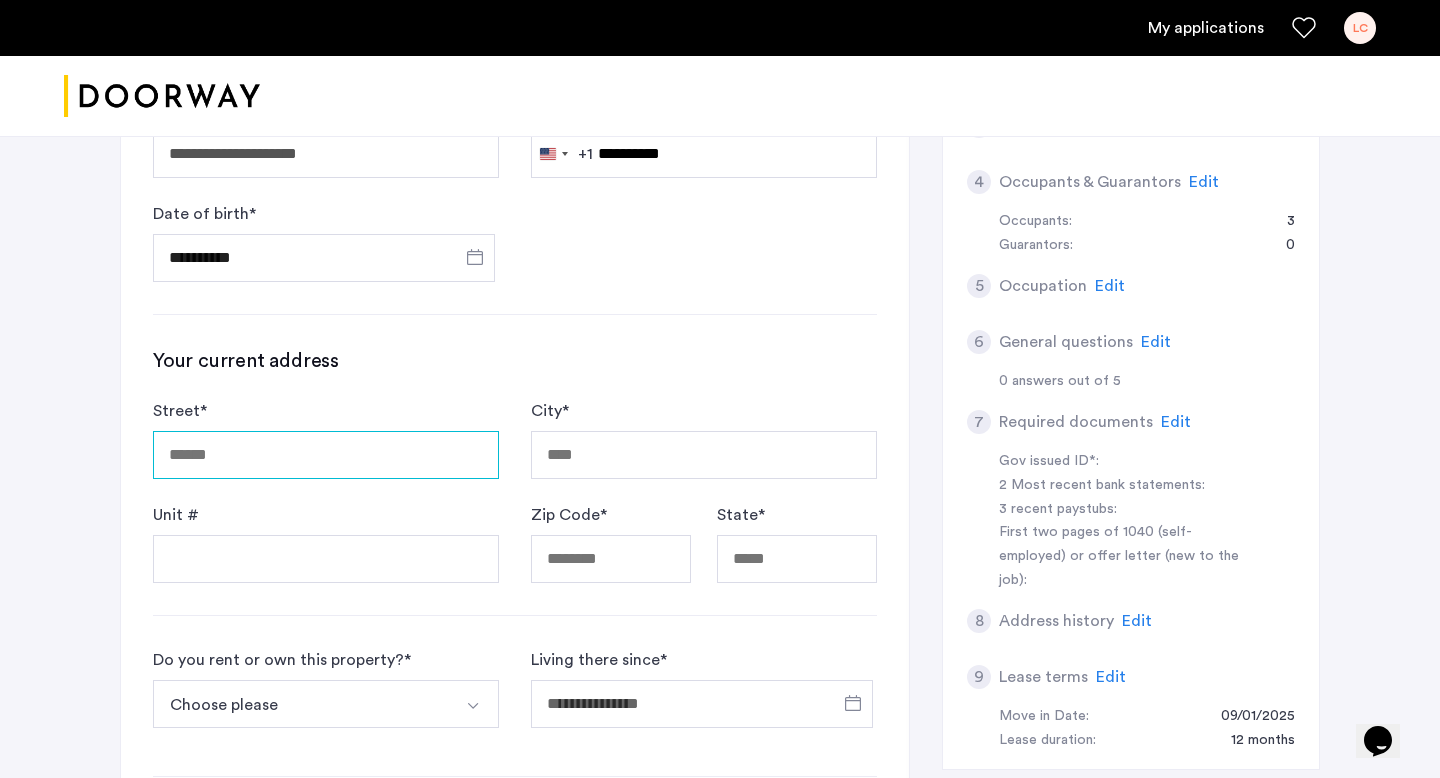 click on "Street  *" at bounding box center (326, 455) 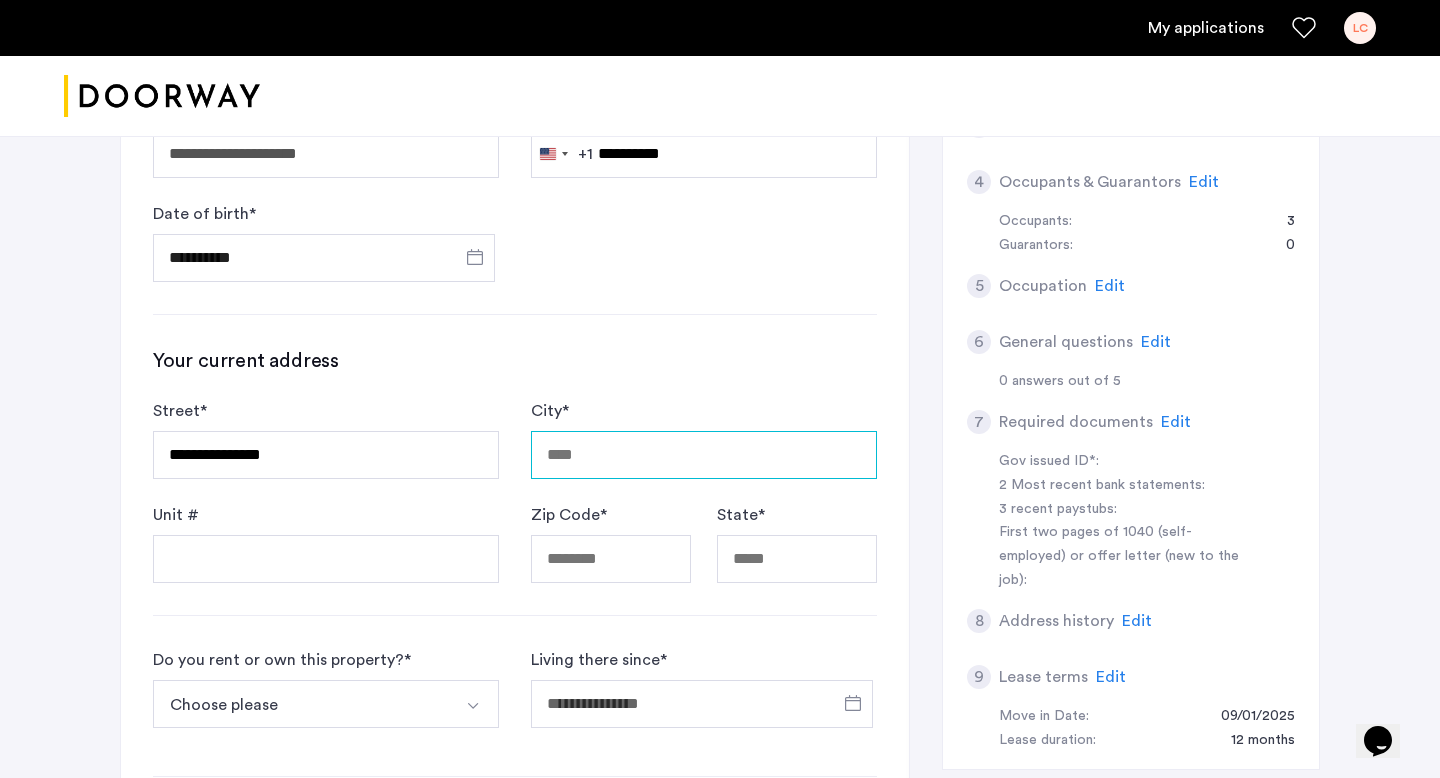 type on "********" 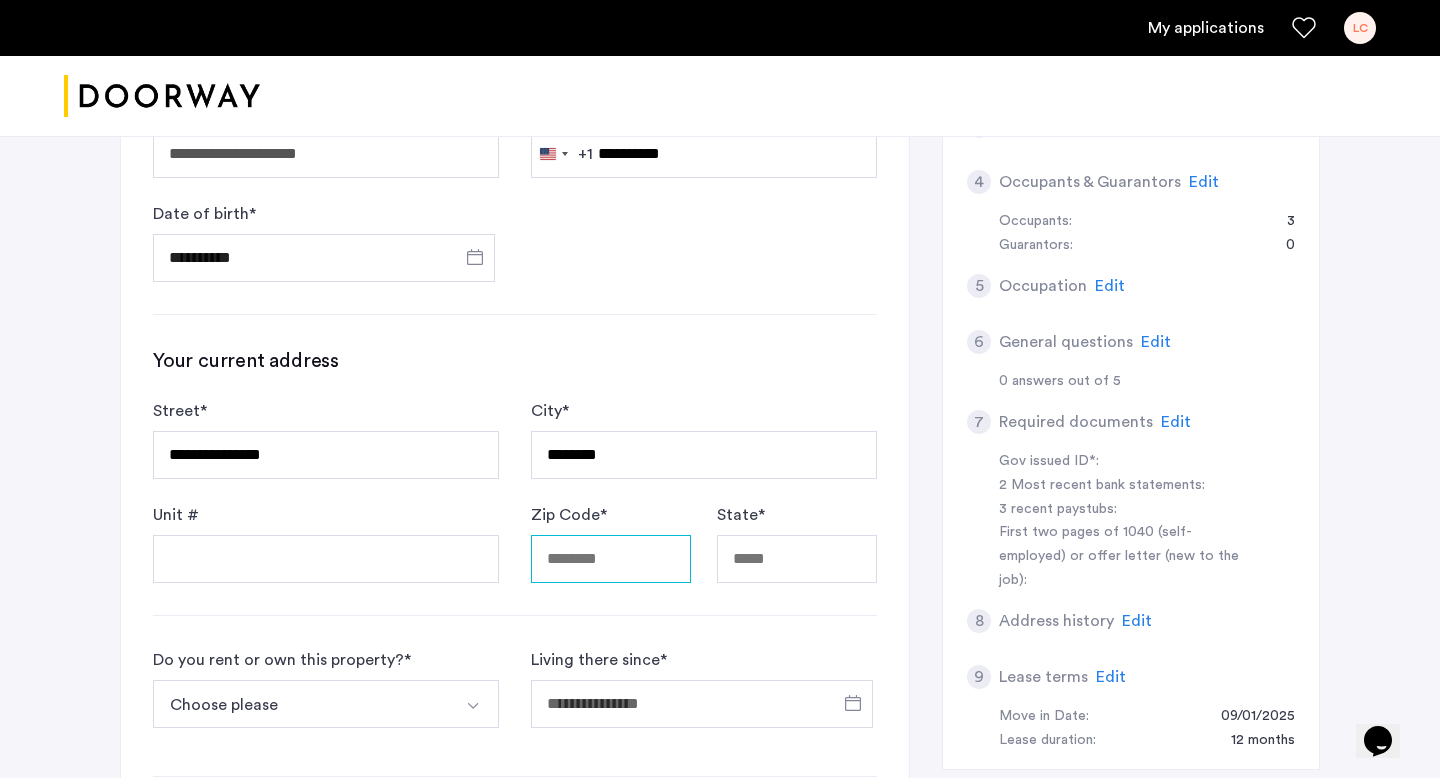 type on "*****" 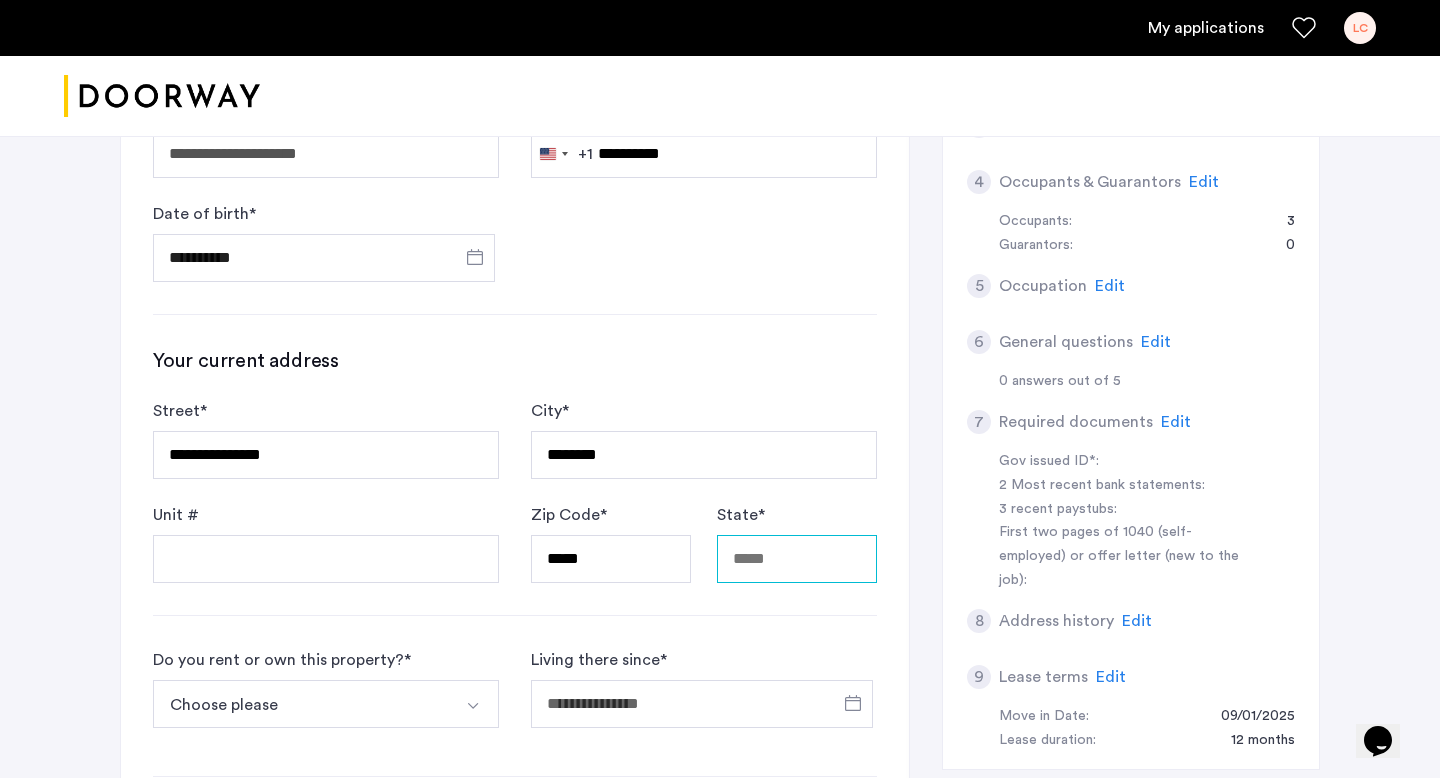 type on "********" 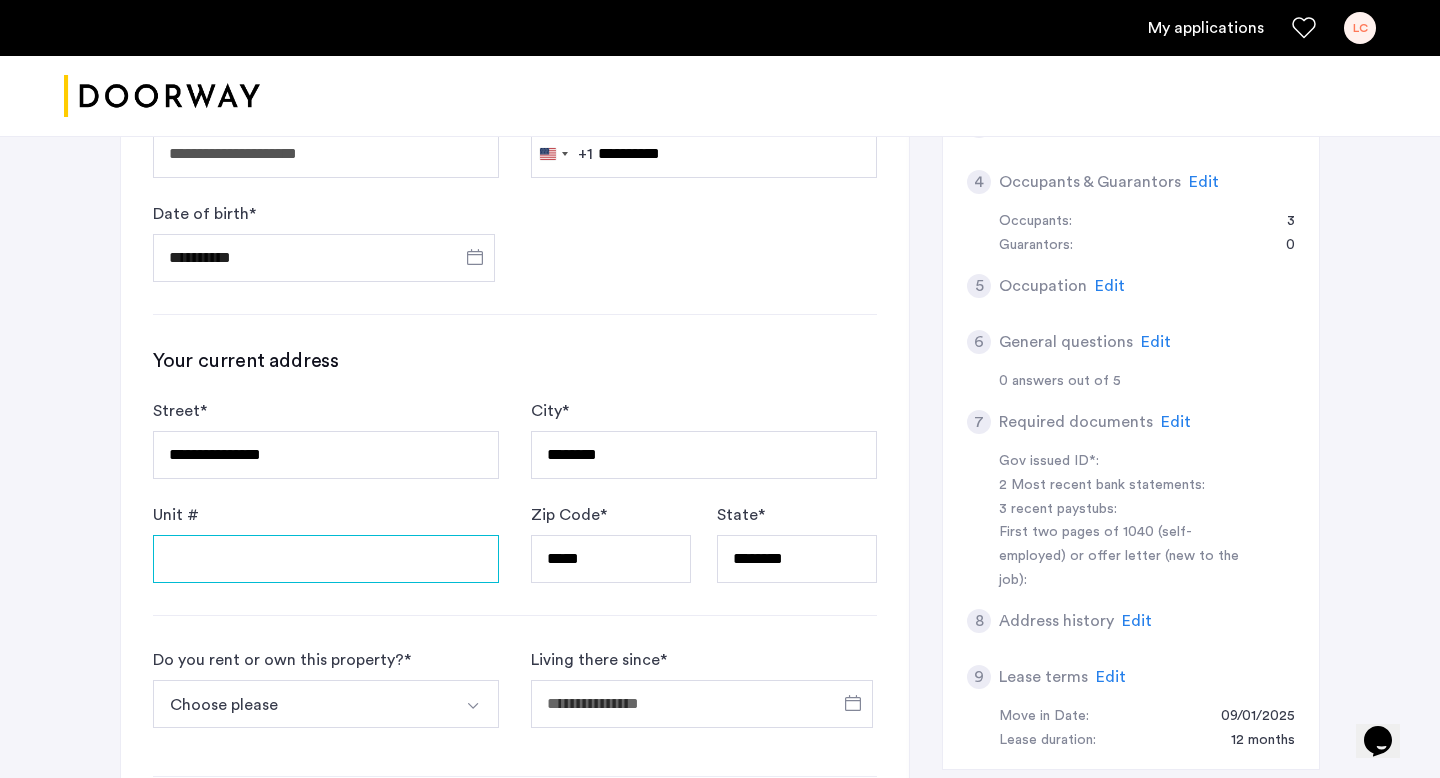 click on "Unit #" at bounding box center [326, 559] 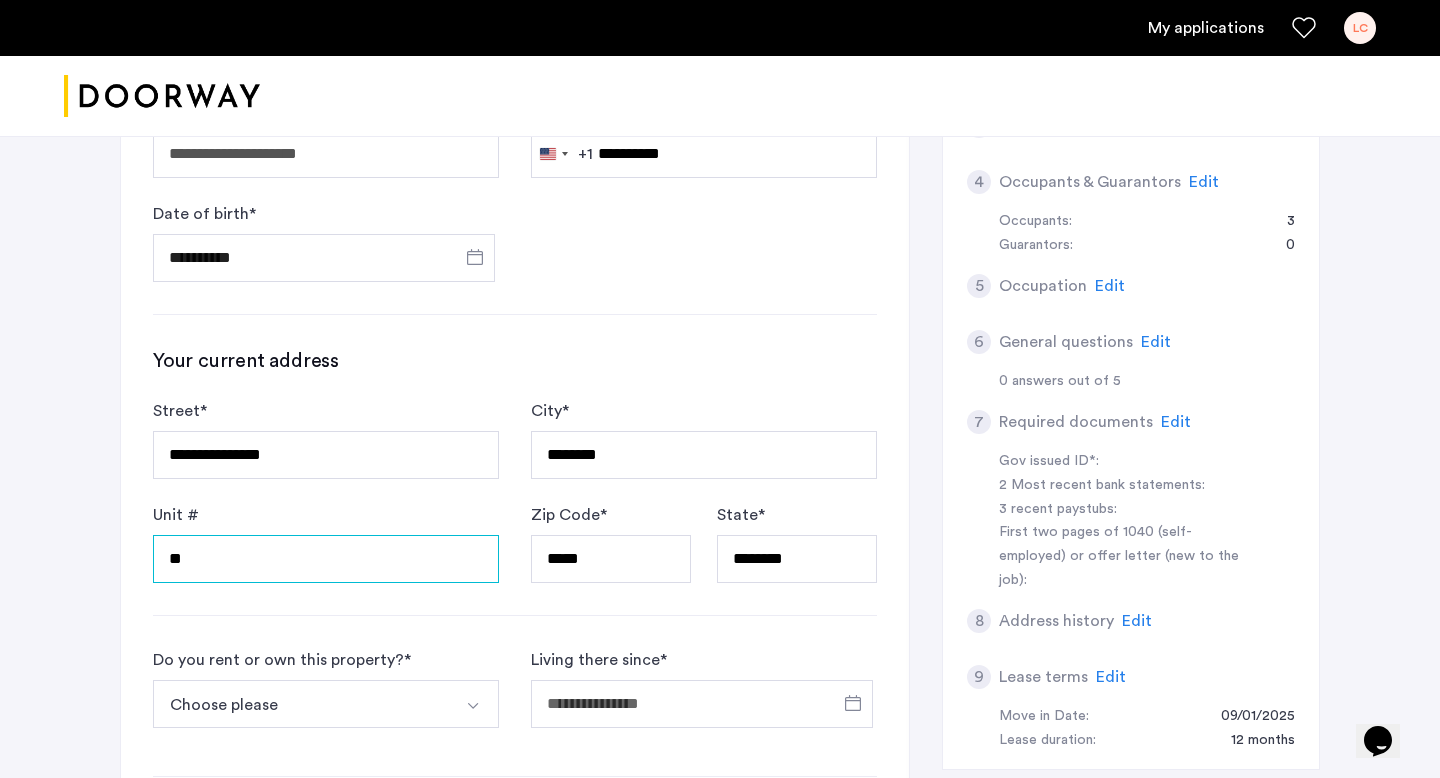 type on "*" 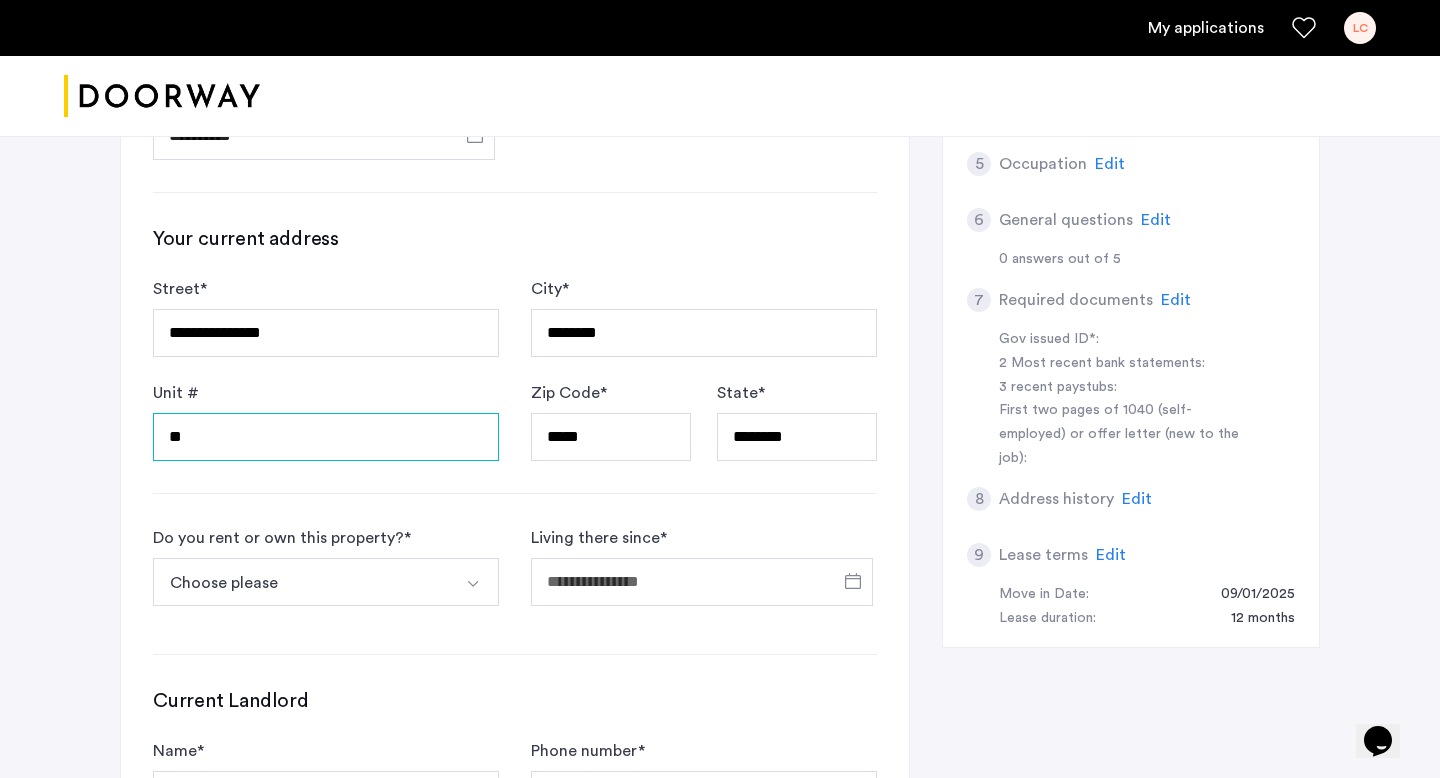 type on "**" 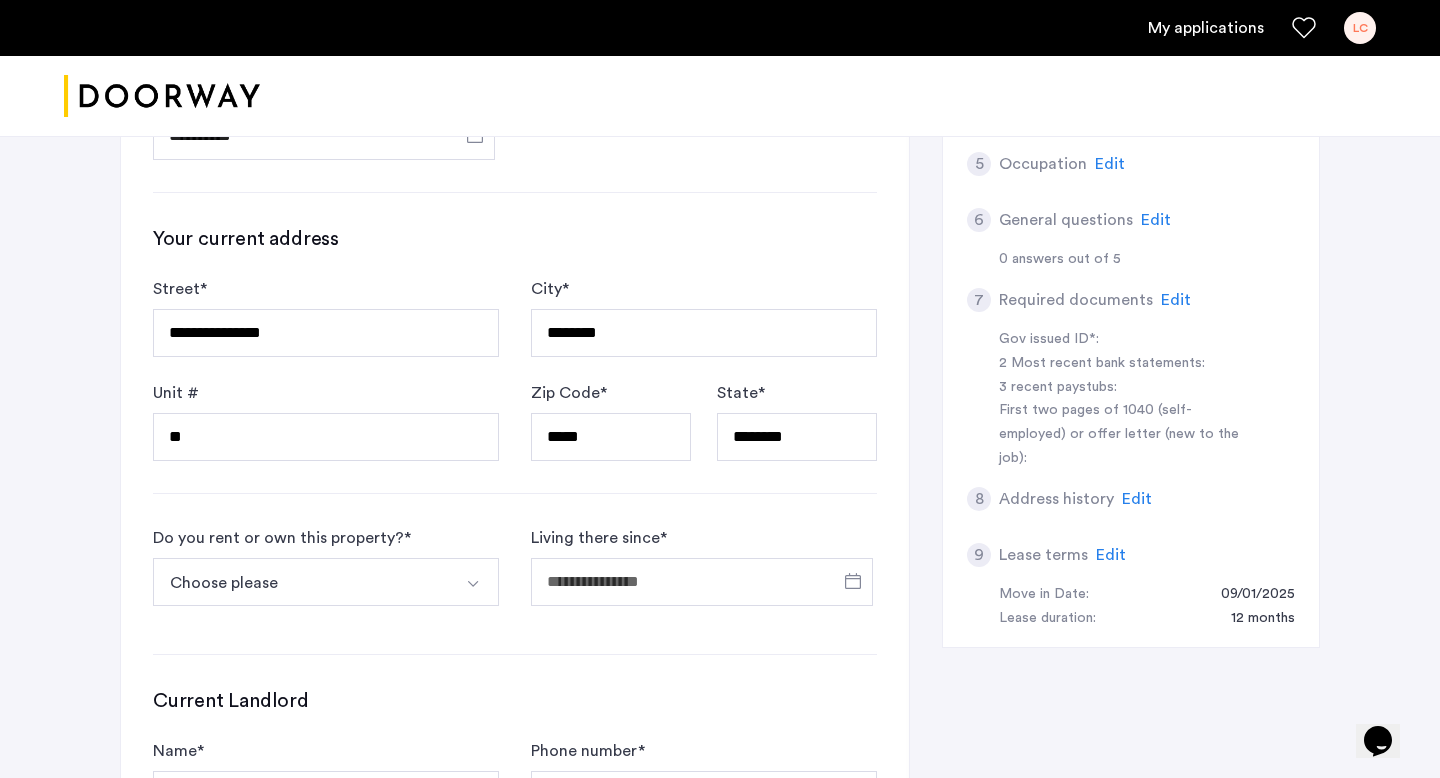 click on "Choose please" at bounding box center [302, 582] 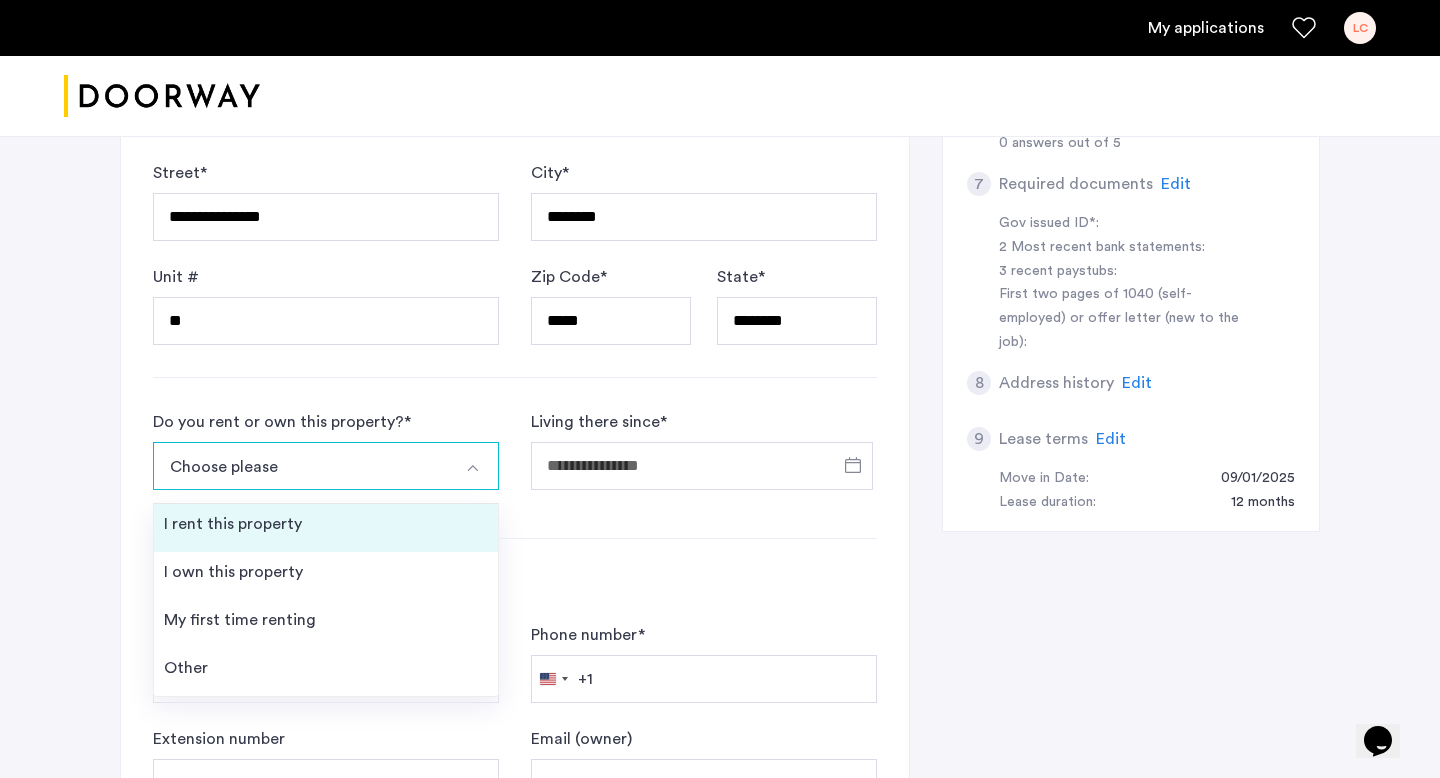 scroll, scrollTop: 802, scrollLeft: 0, axis: vertical 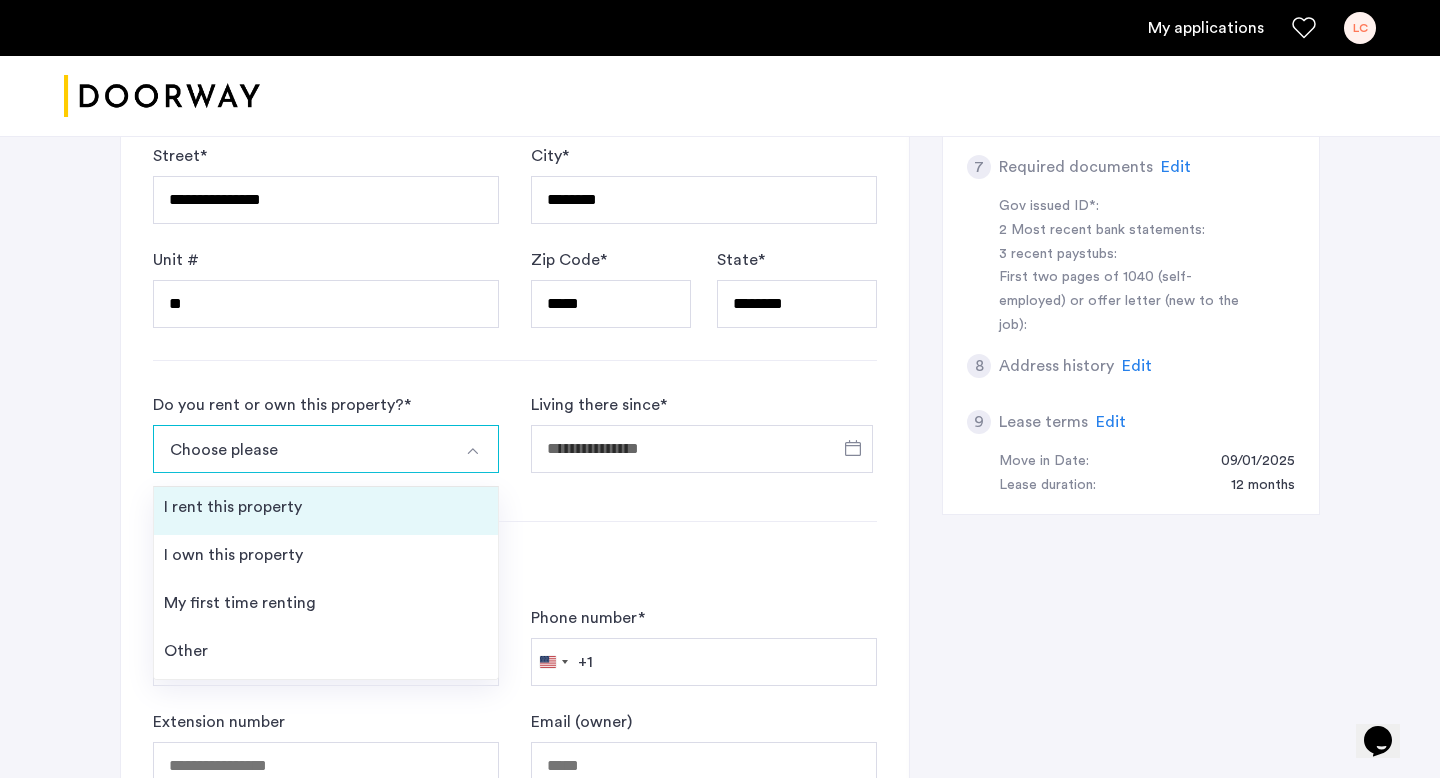 click on "I rent this property" at bounding box center [233, 507] 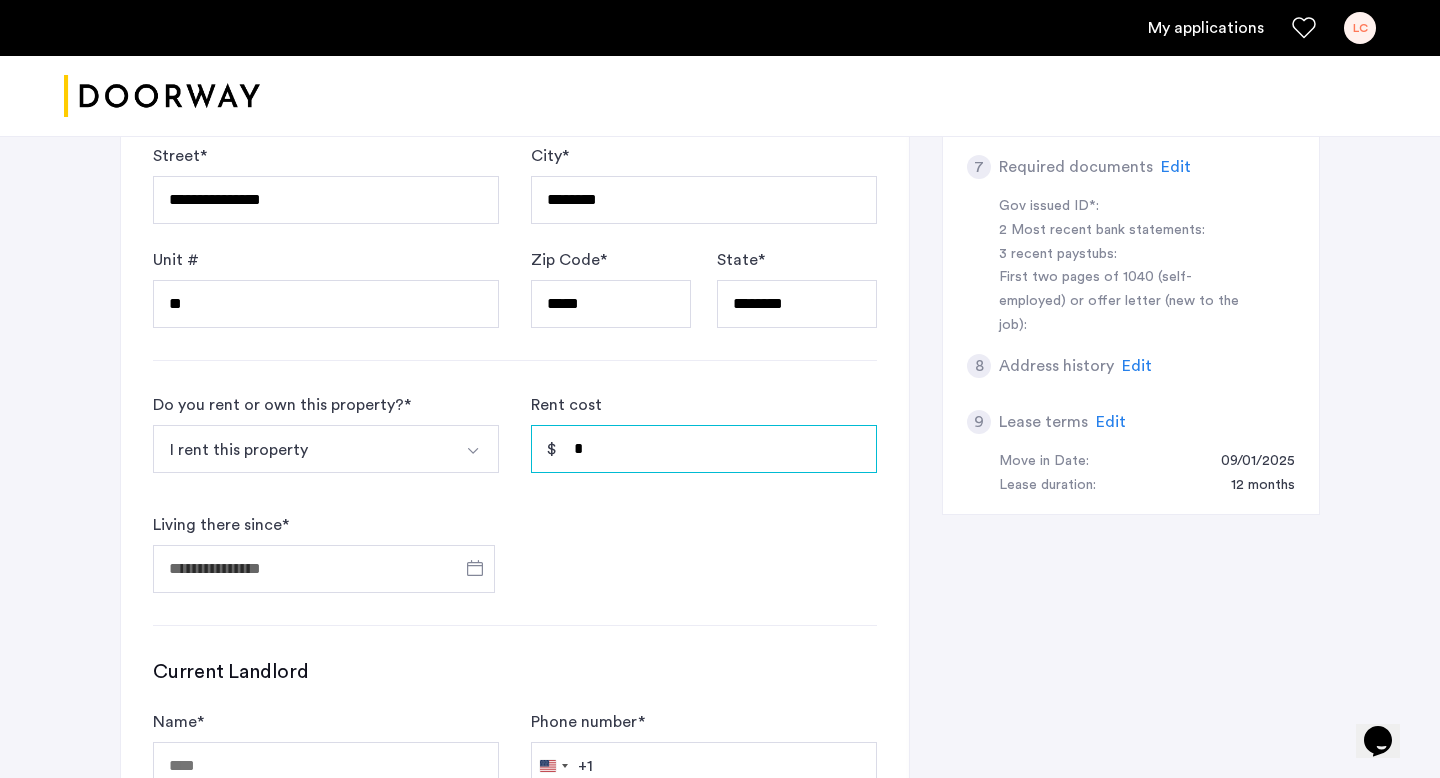 click on "*" at bounding box center (704, 449) 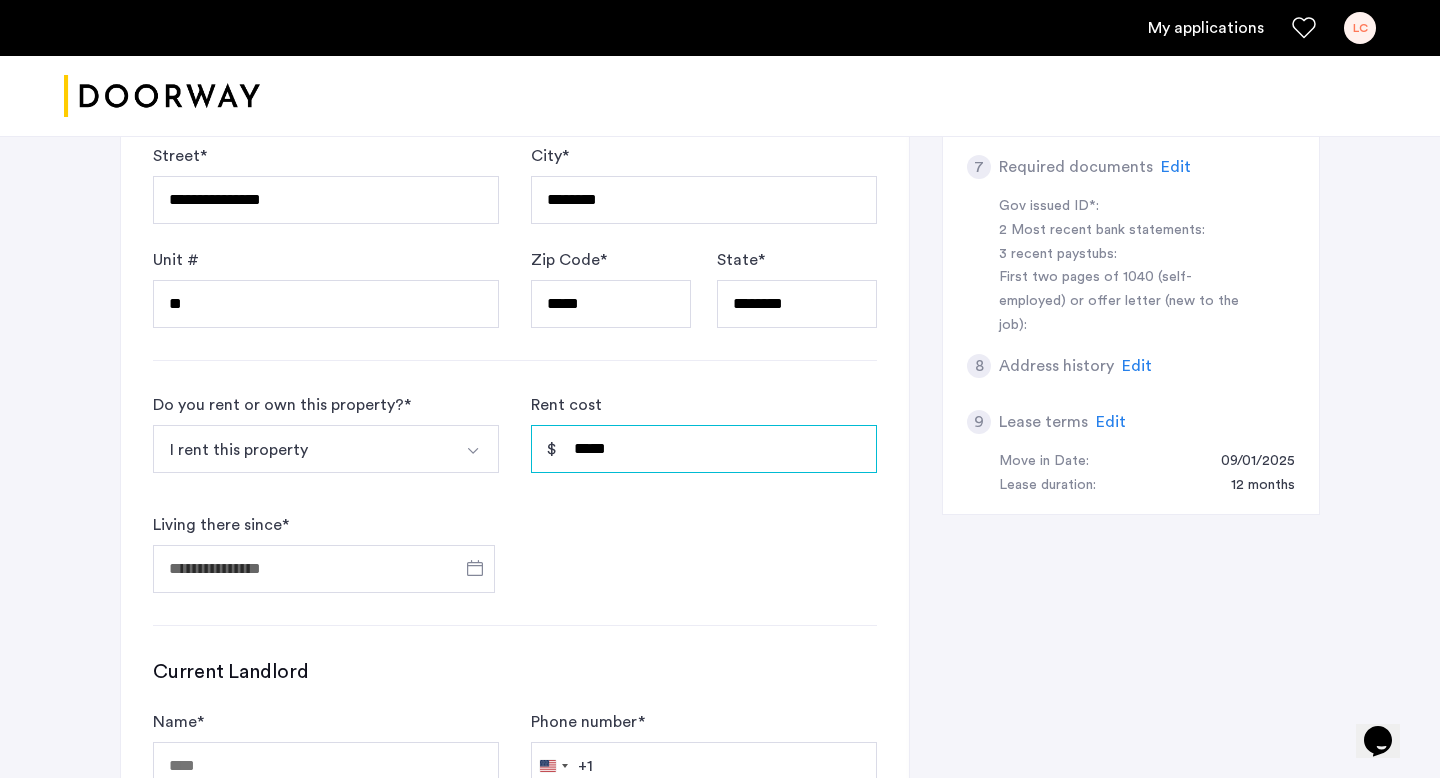 type on "*****" 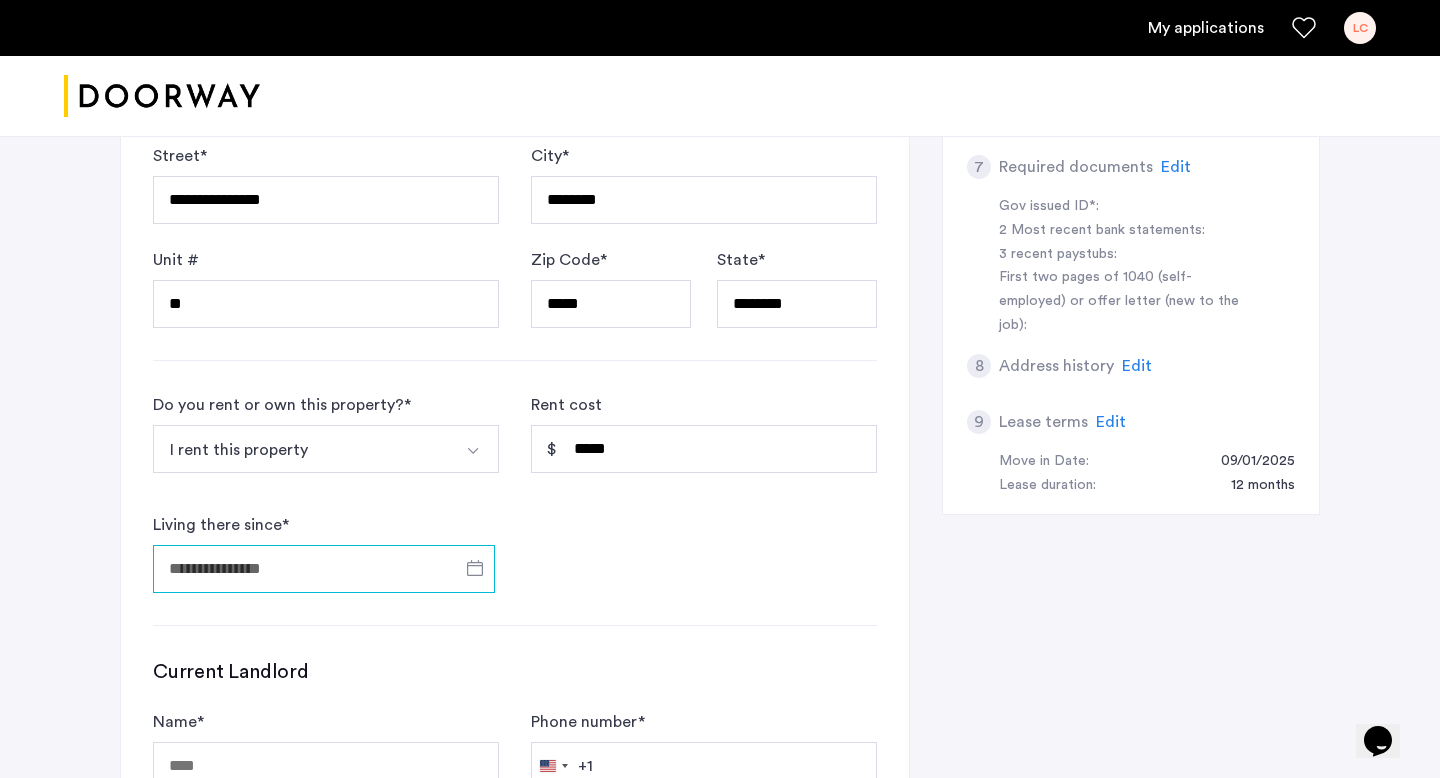 click on "Living there since  *" at bounding box center [324, 569] 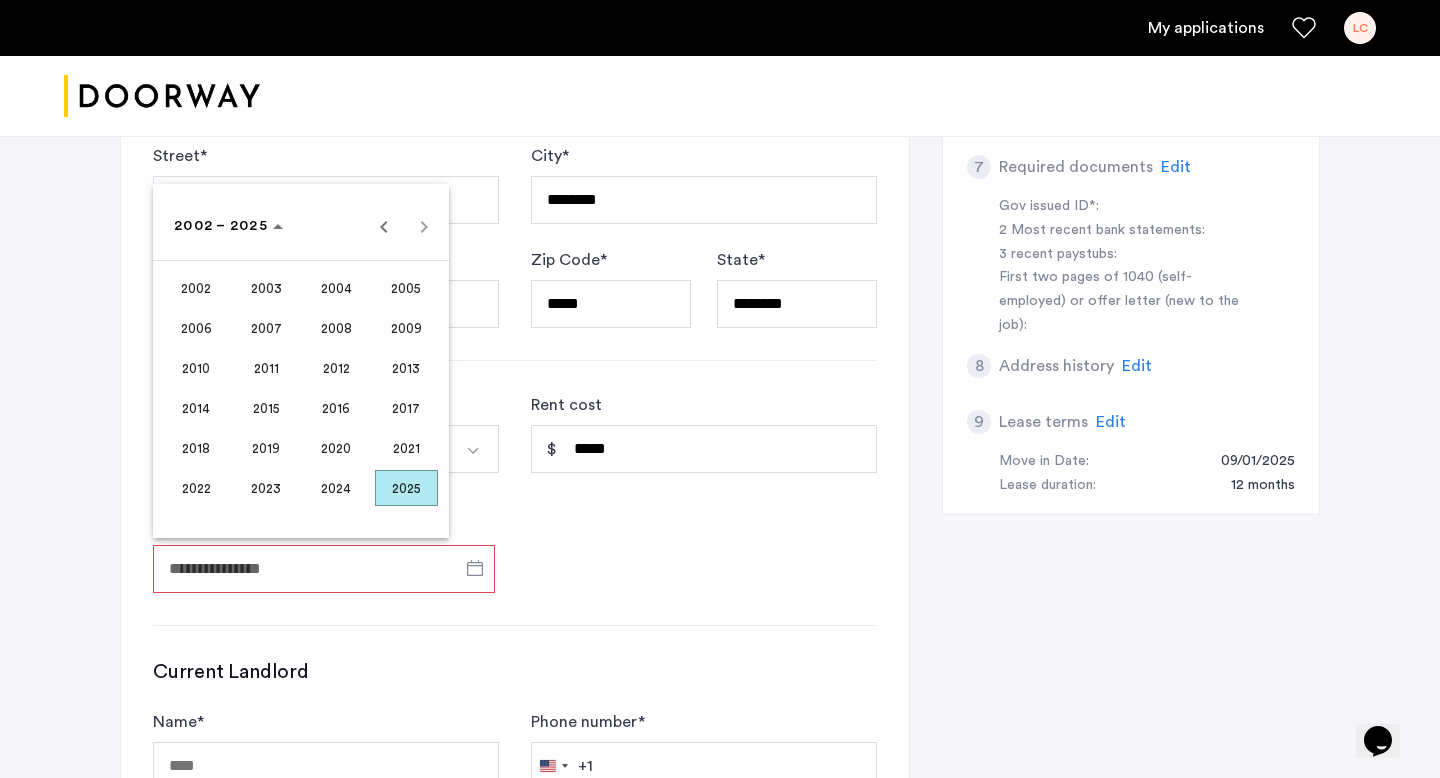 click on "2024" at bounding box center [336, 488] 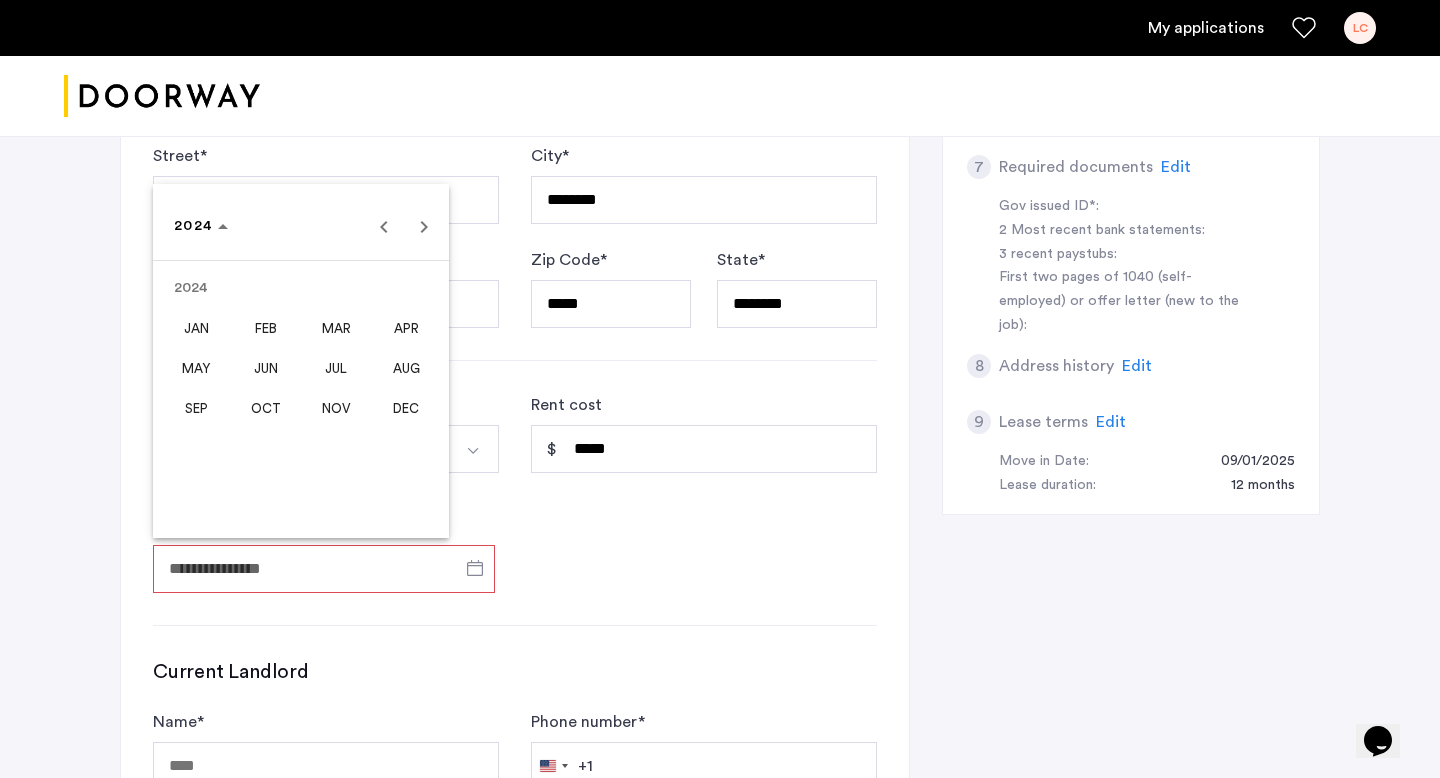 click on "SEP" at bounding box center [196, 408] 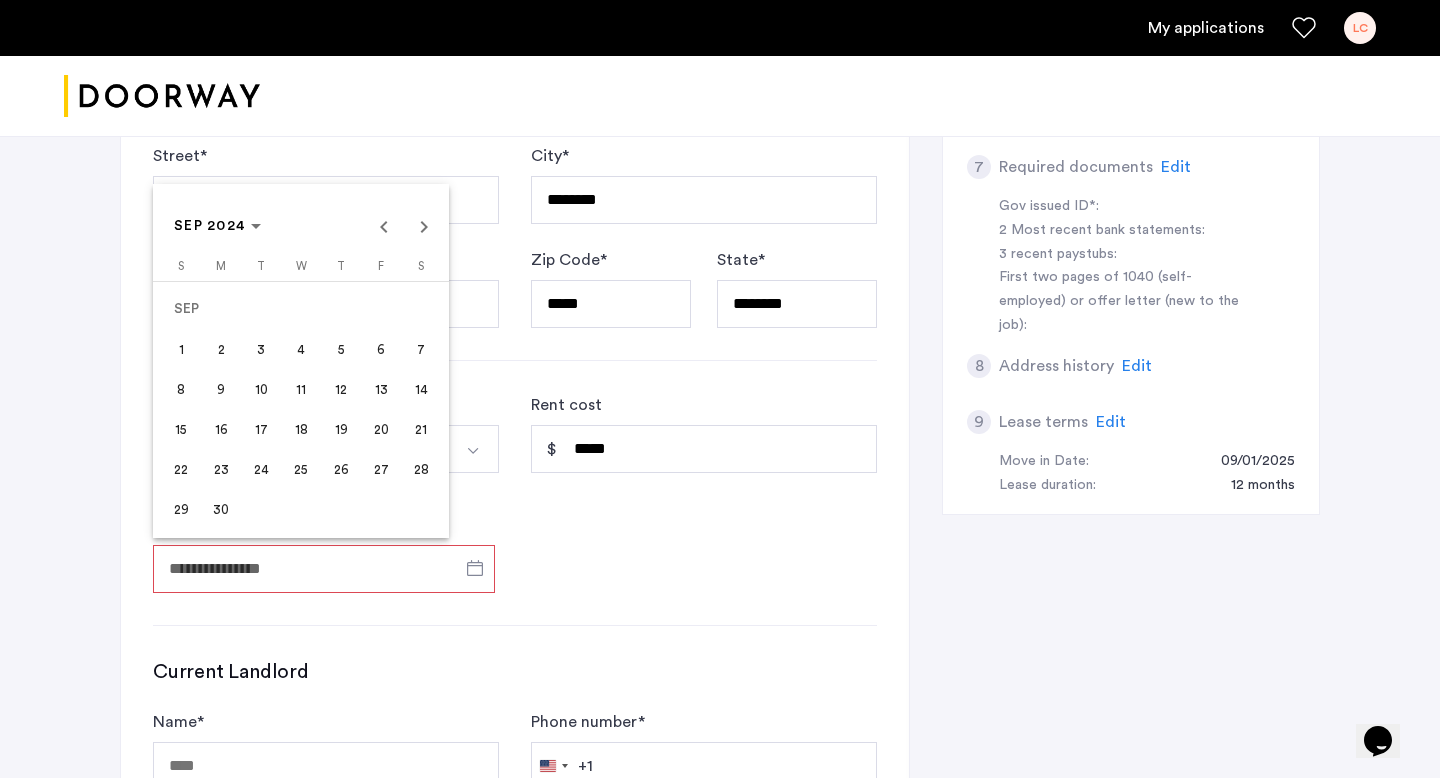 click on "1" at bounding box center [181, 349] 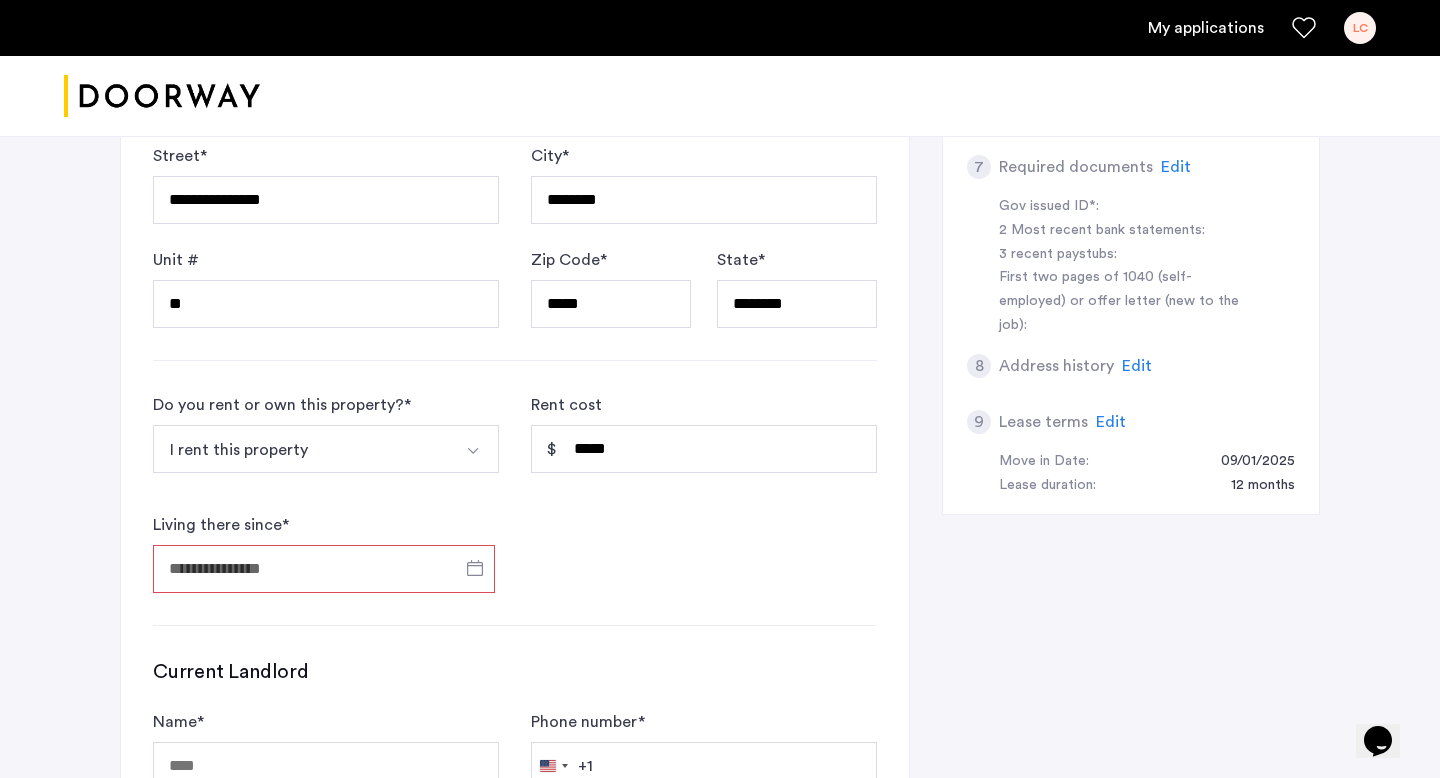 type on "**********" 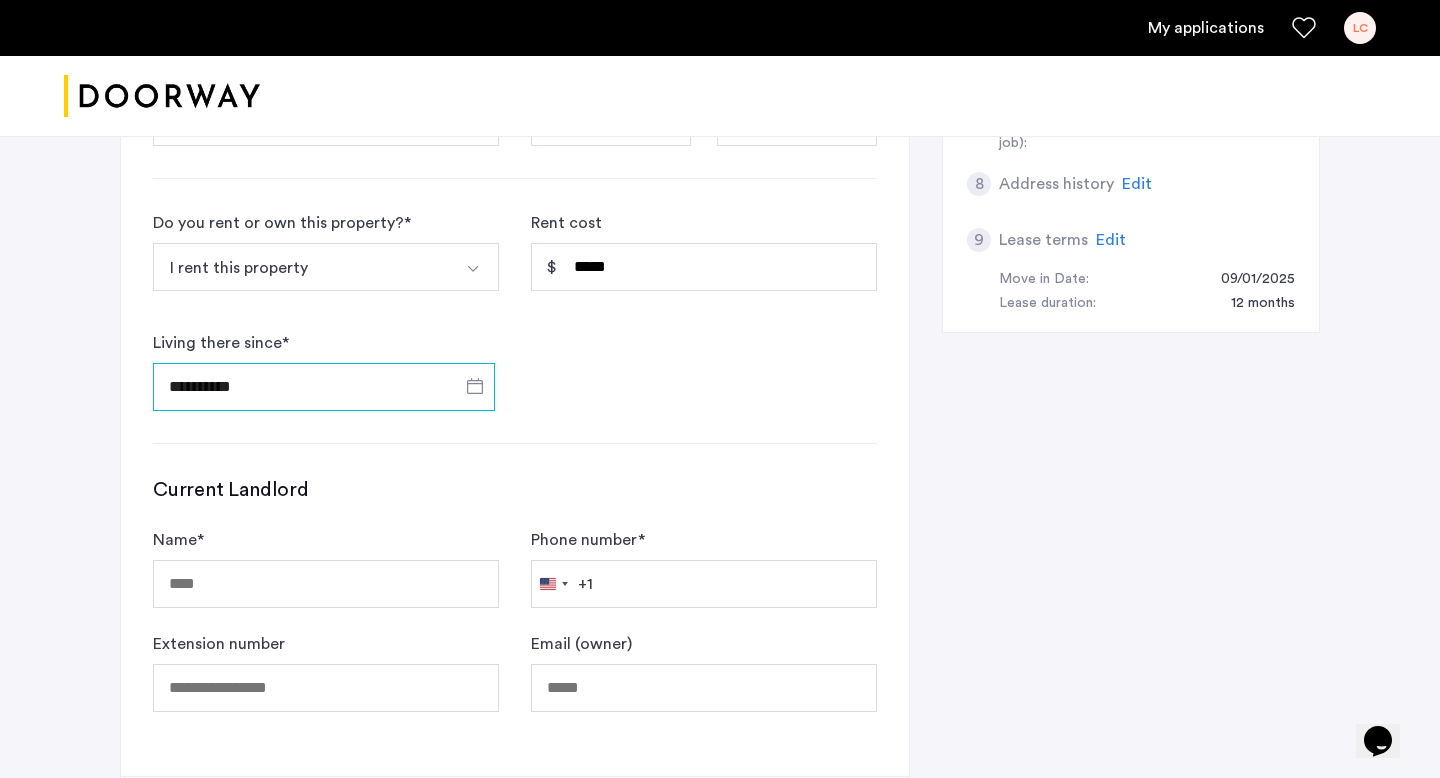 scroll, scrollTop: 988, scrollLeft: 0, axis: vertical 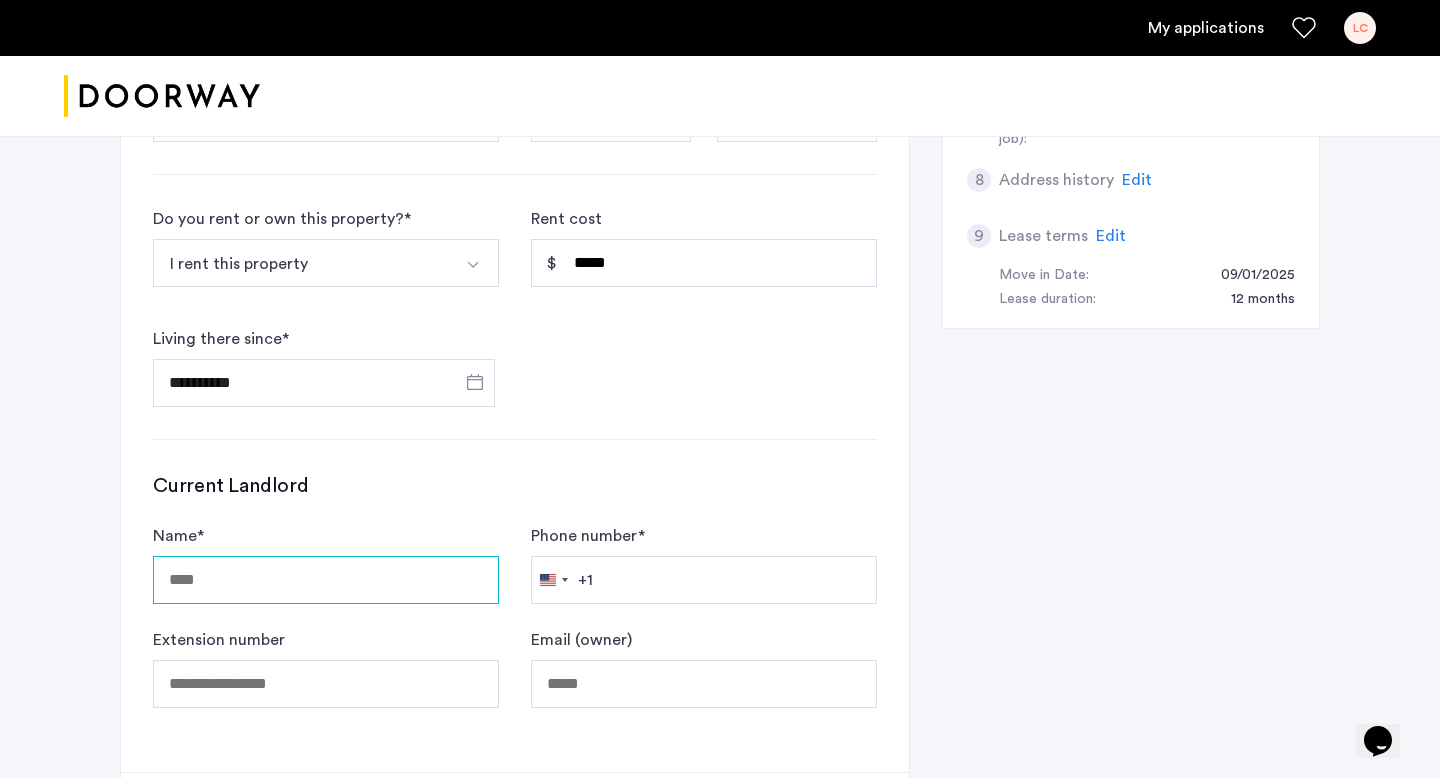 click on "Name  *" at bounding box center (326, 580) 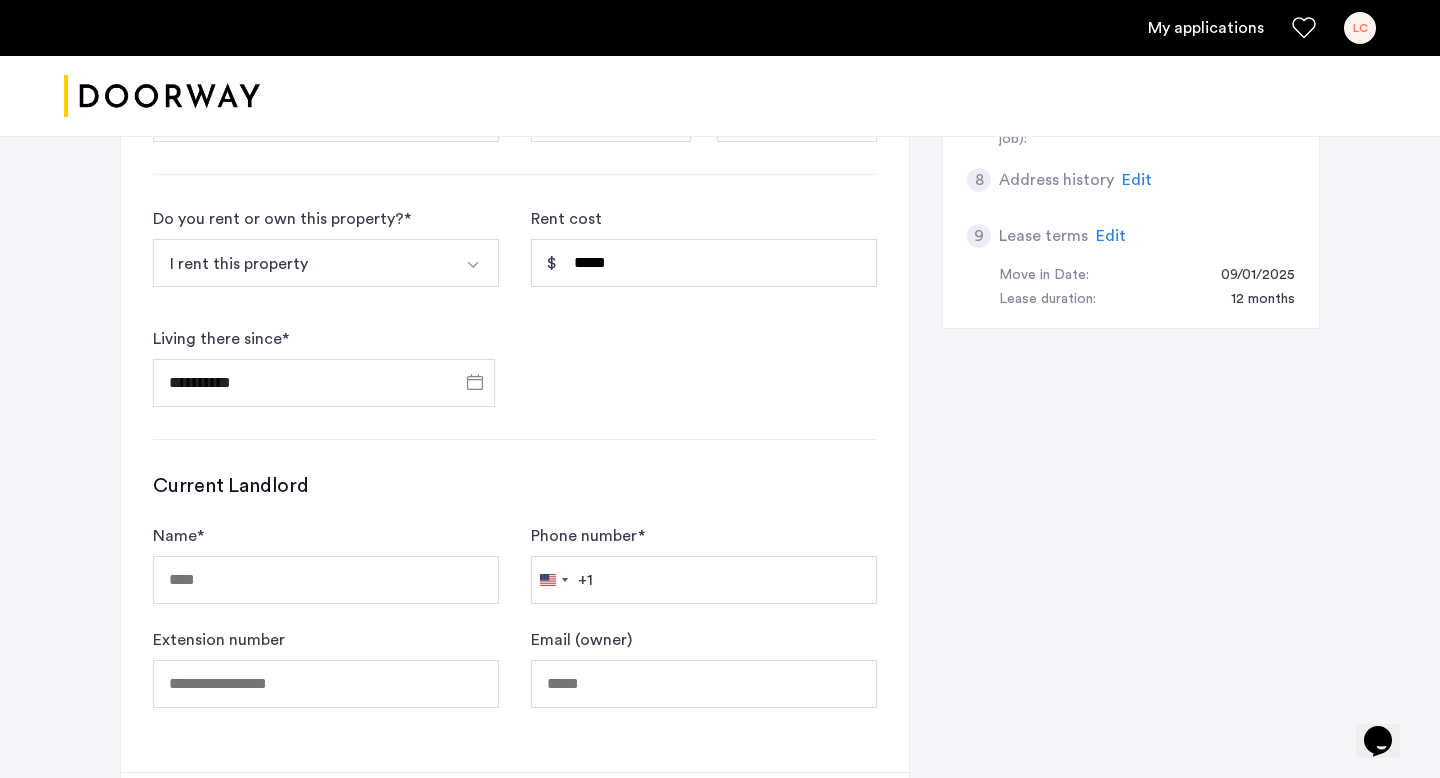 click on "Current Landlord" 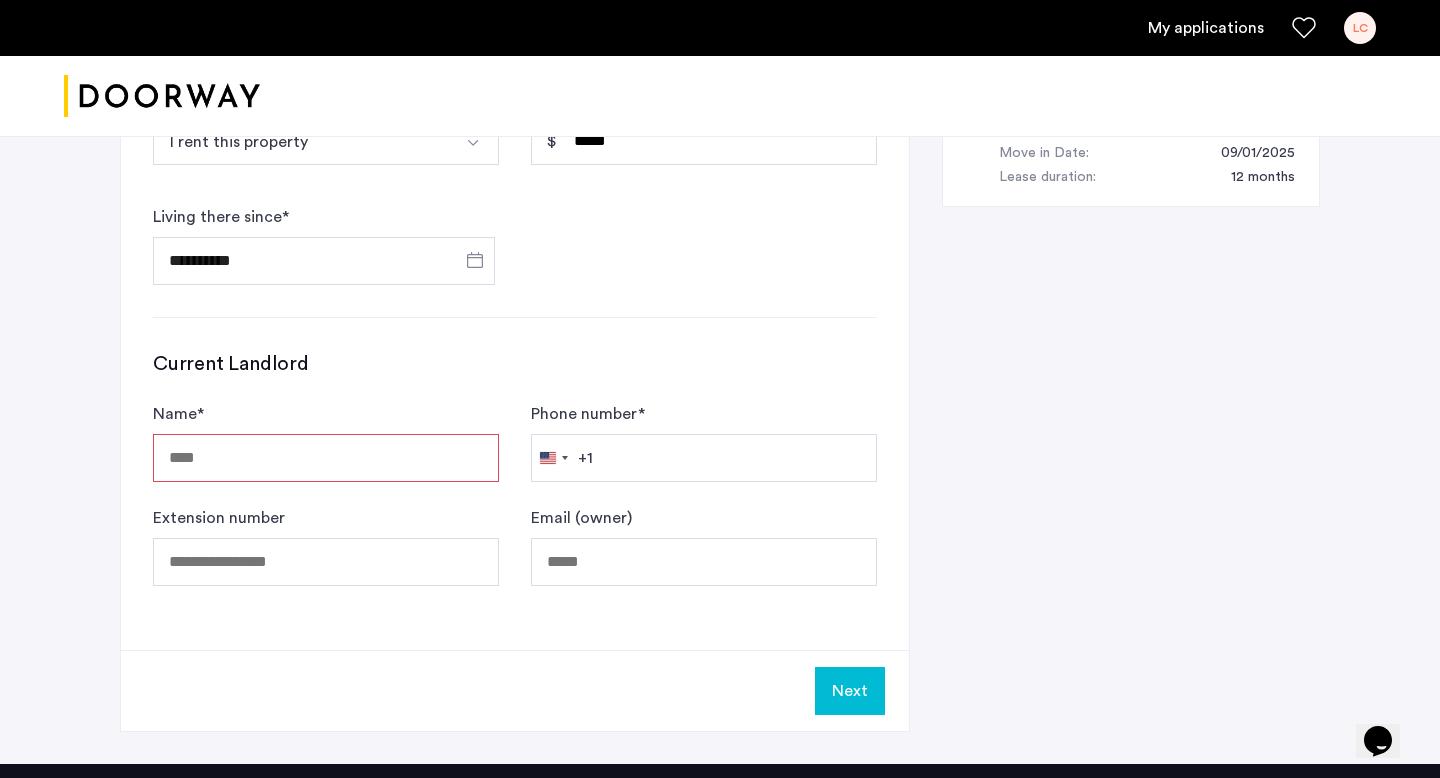 scroll, scrollTop: 1113, scrollLeft: 0, axis: vertical 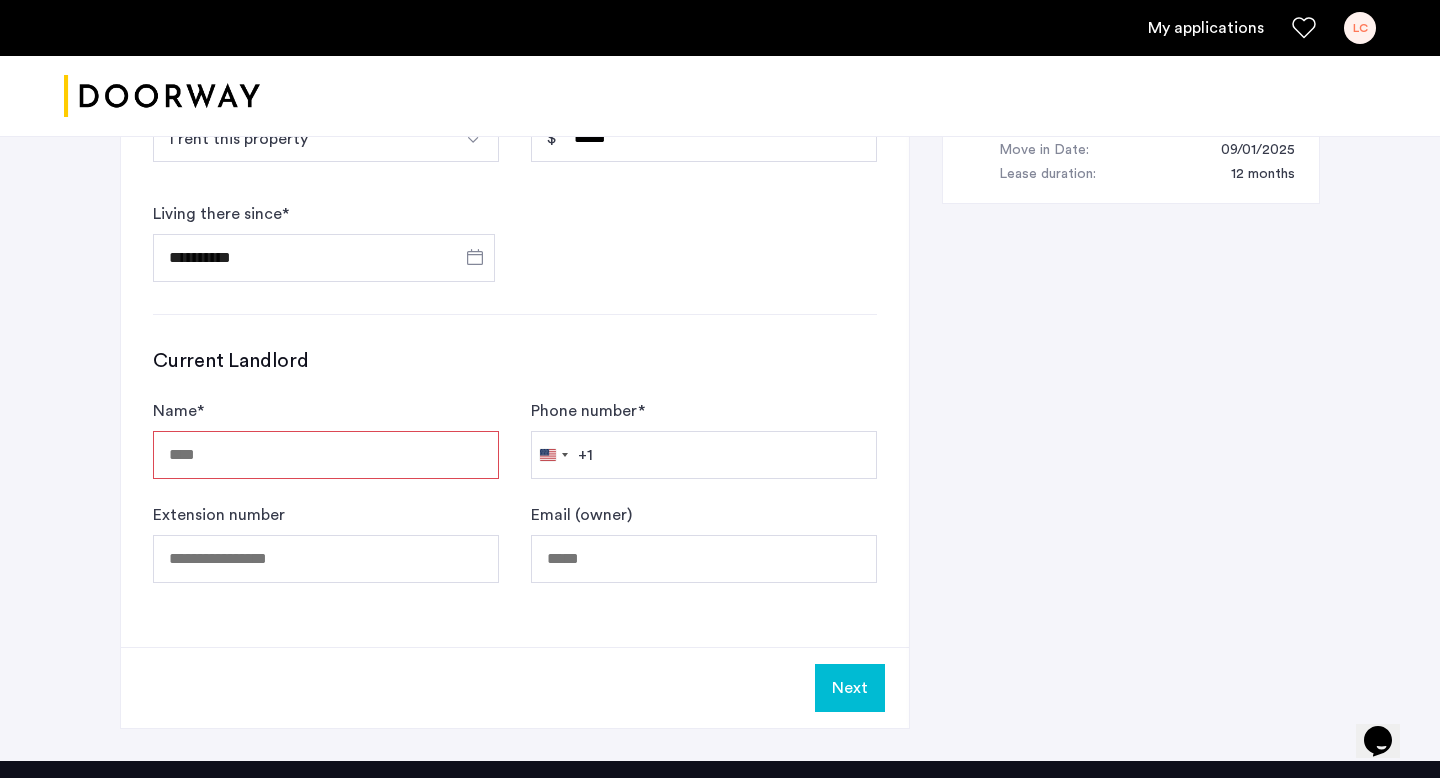 click on "Name  *" at bounding box center (326, 455) 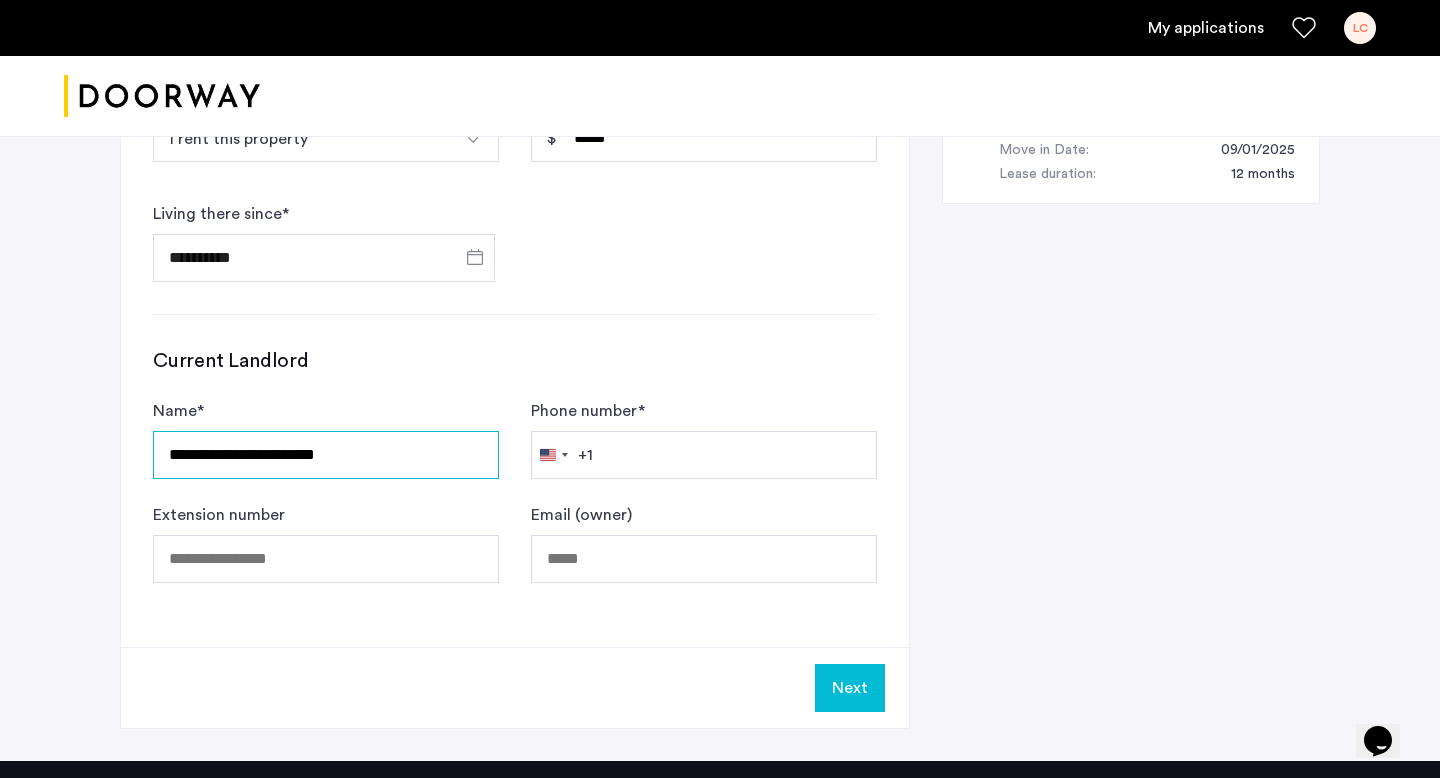 type on "**********" 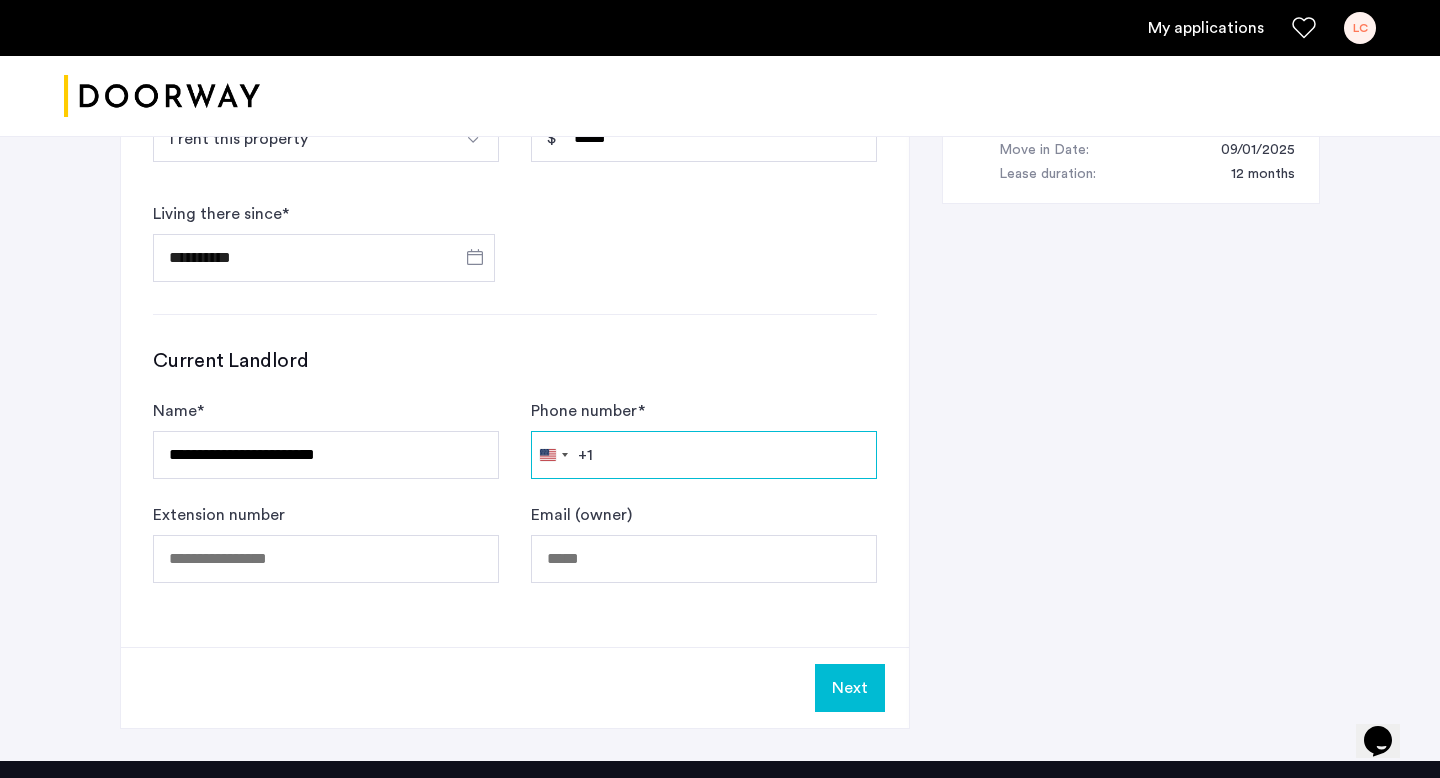 click on "Phone number  *" at bounding box center [704, 455] 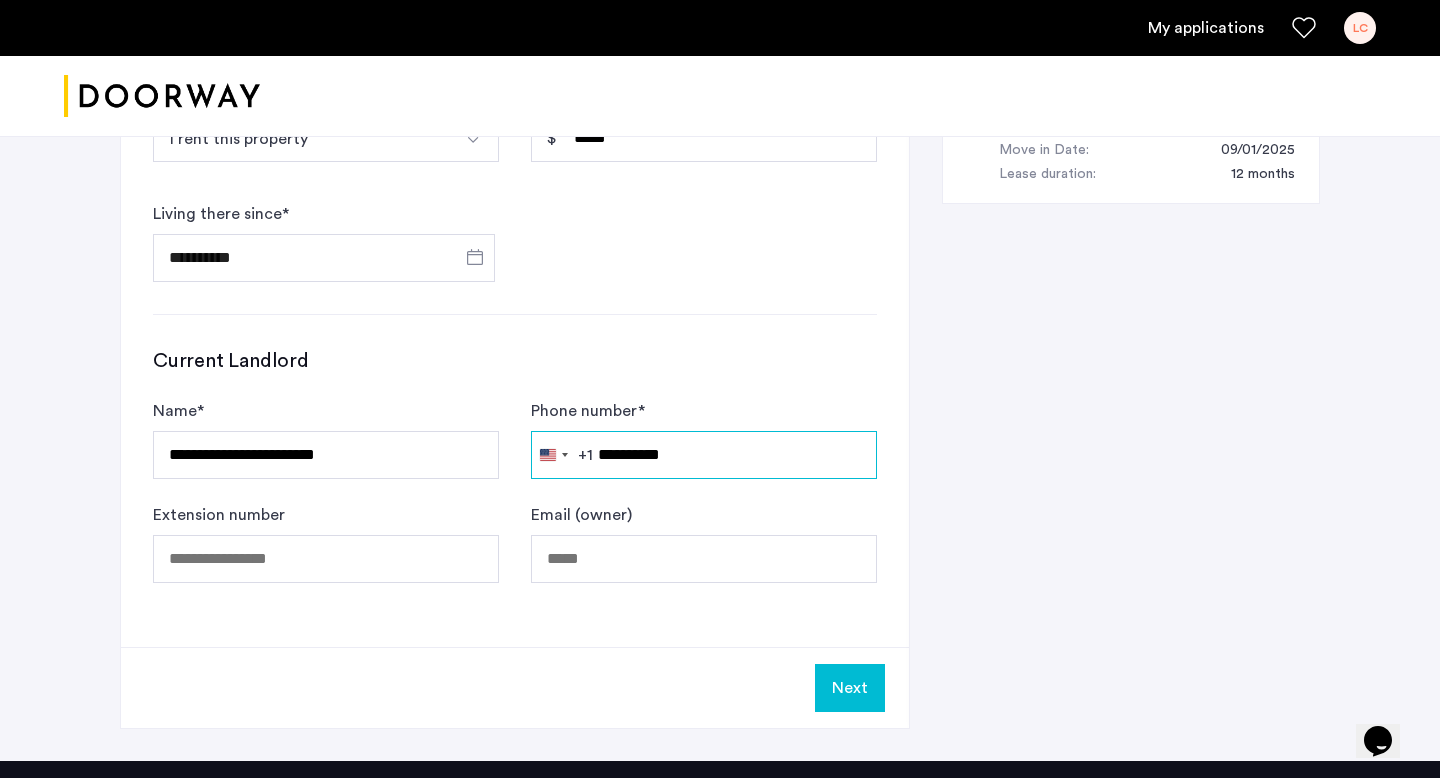 type on "**********" 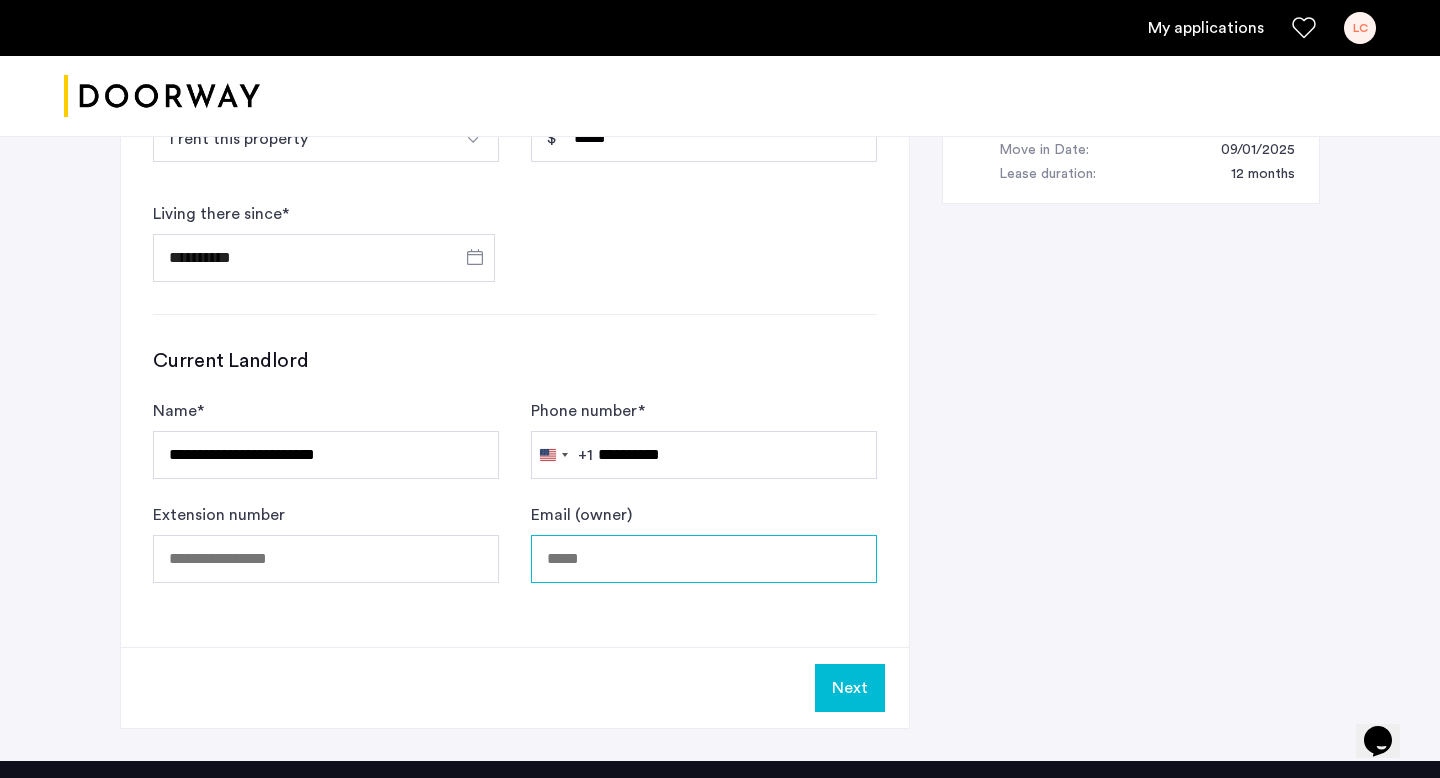 click on "Email (owner)" at bounding box center (704, 559) 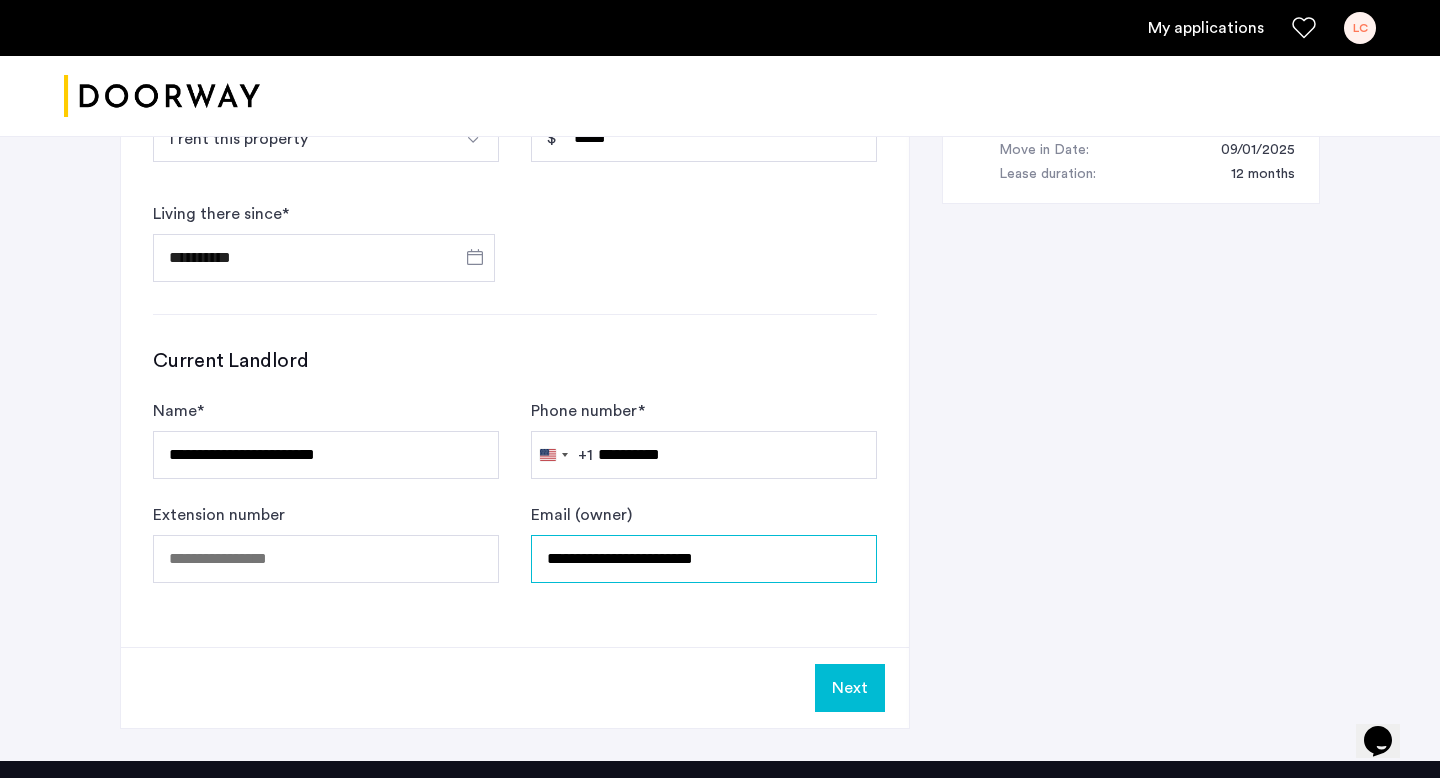 type on "**********" 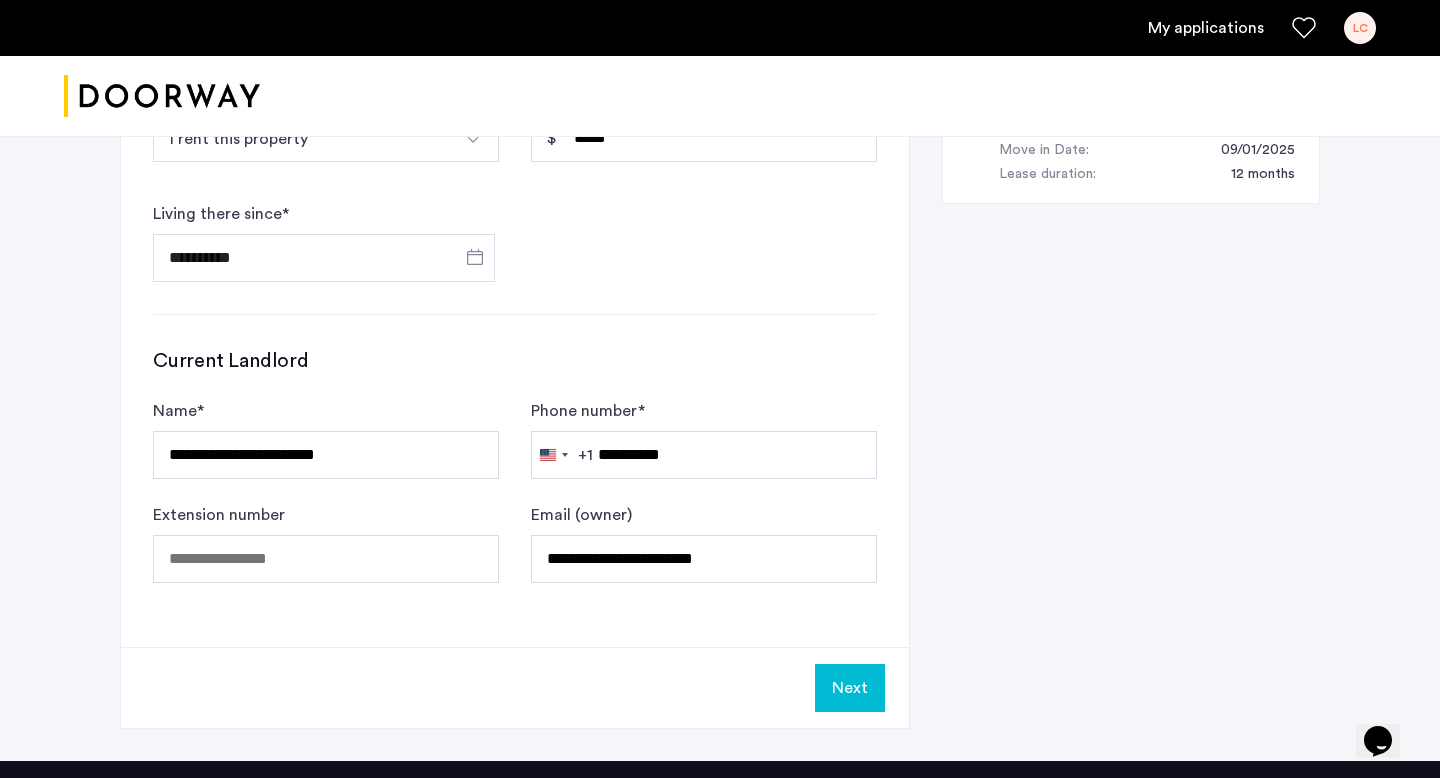 click on "Next" 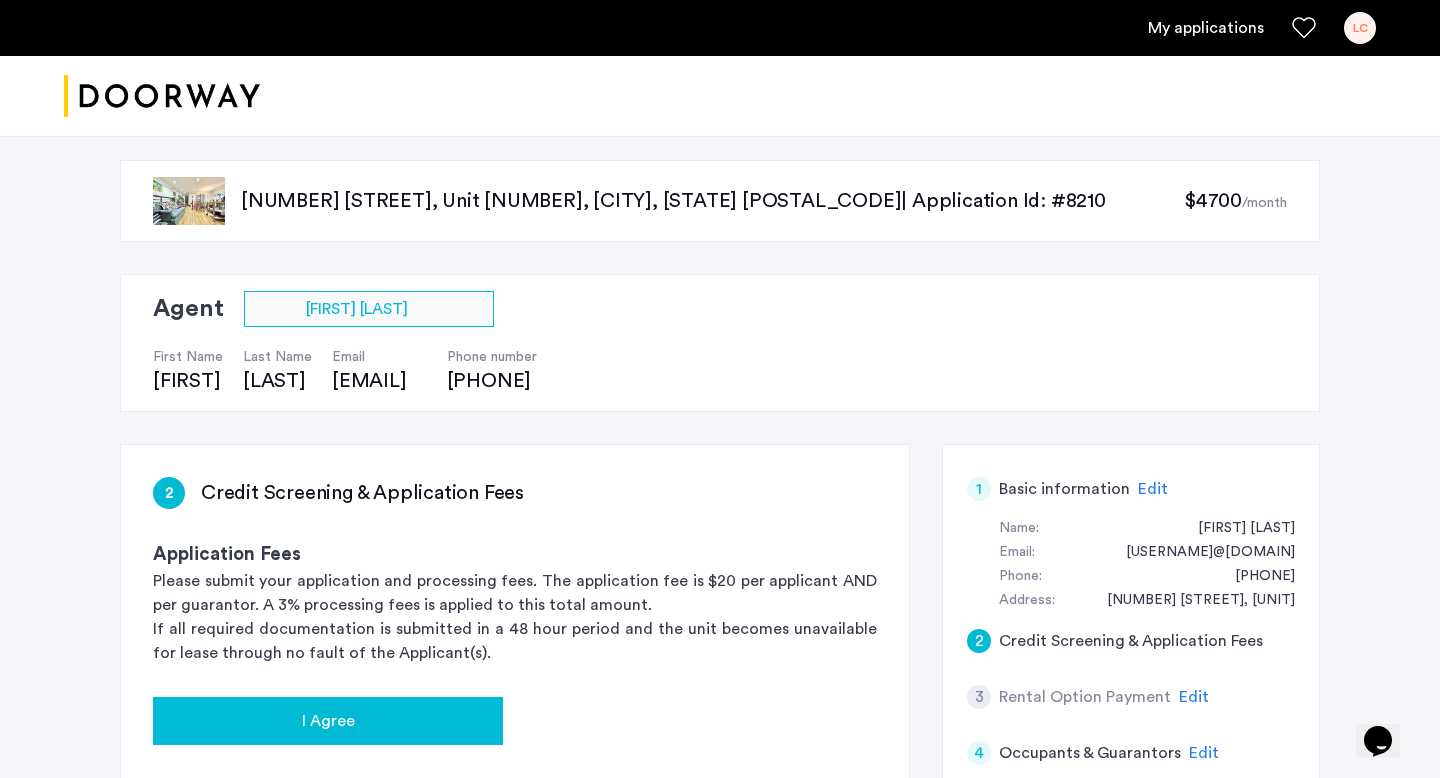 click on "I Agree" 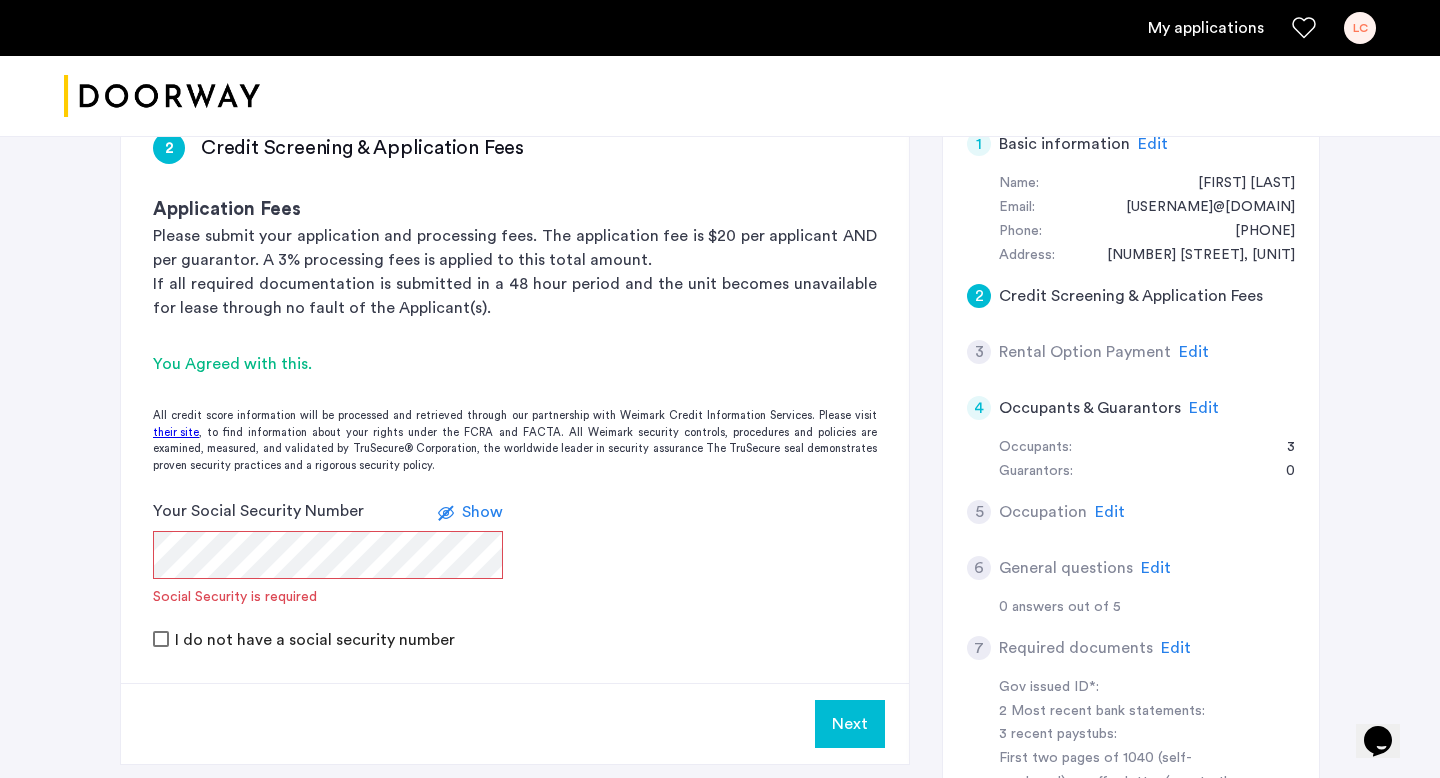 scroll, scrollTop: 356, scrollLeft: 0, axis: vertical 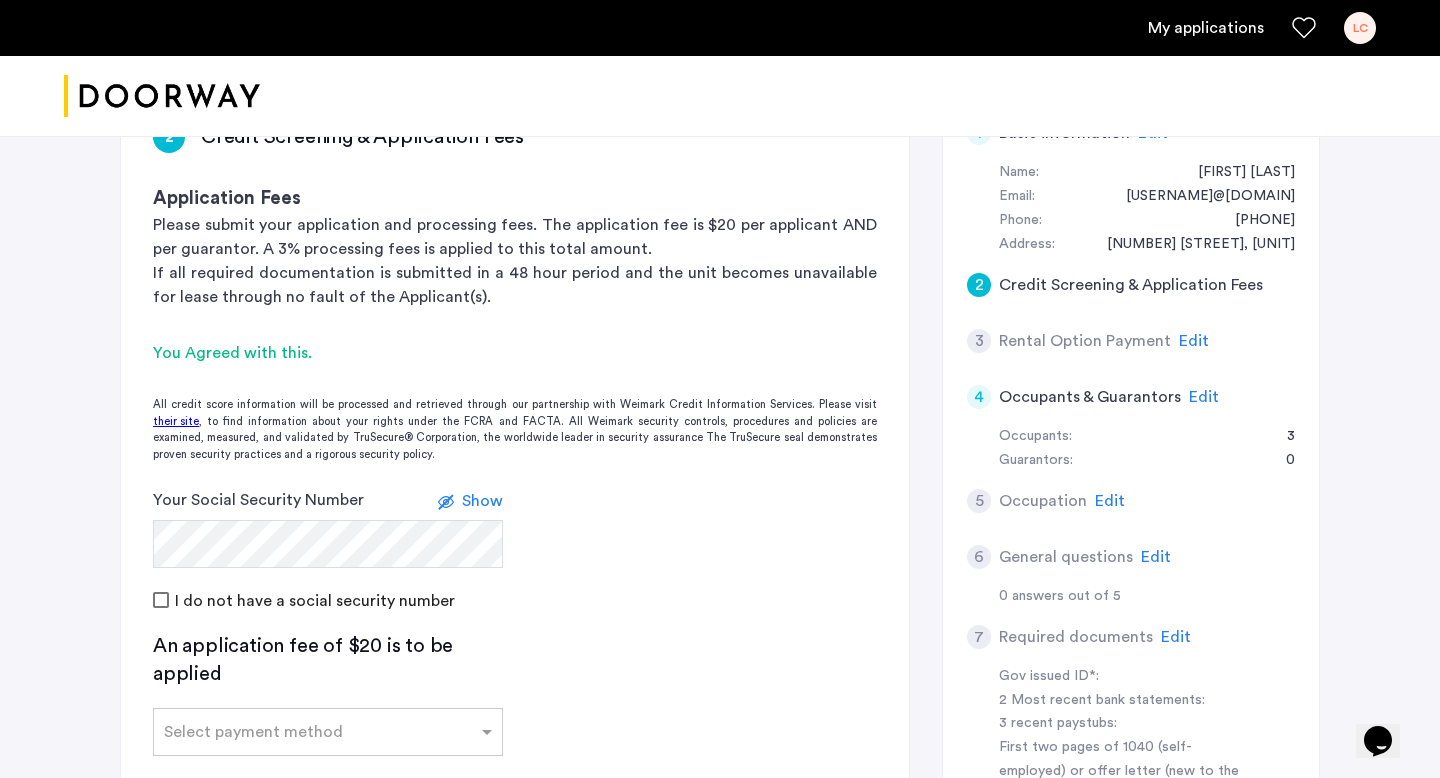 click on "Your Social Security Number Show I do not have a social security number" 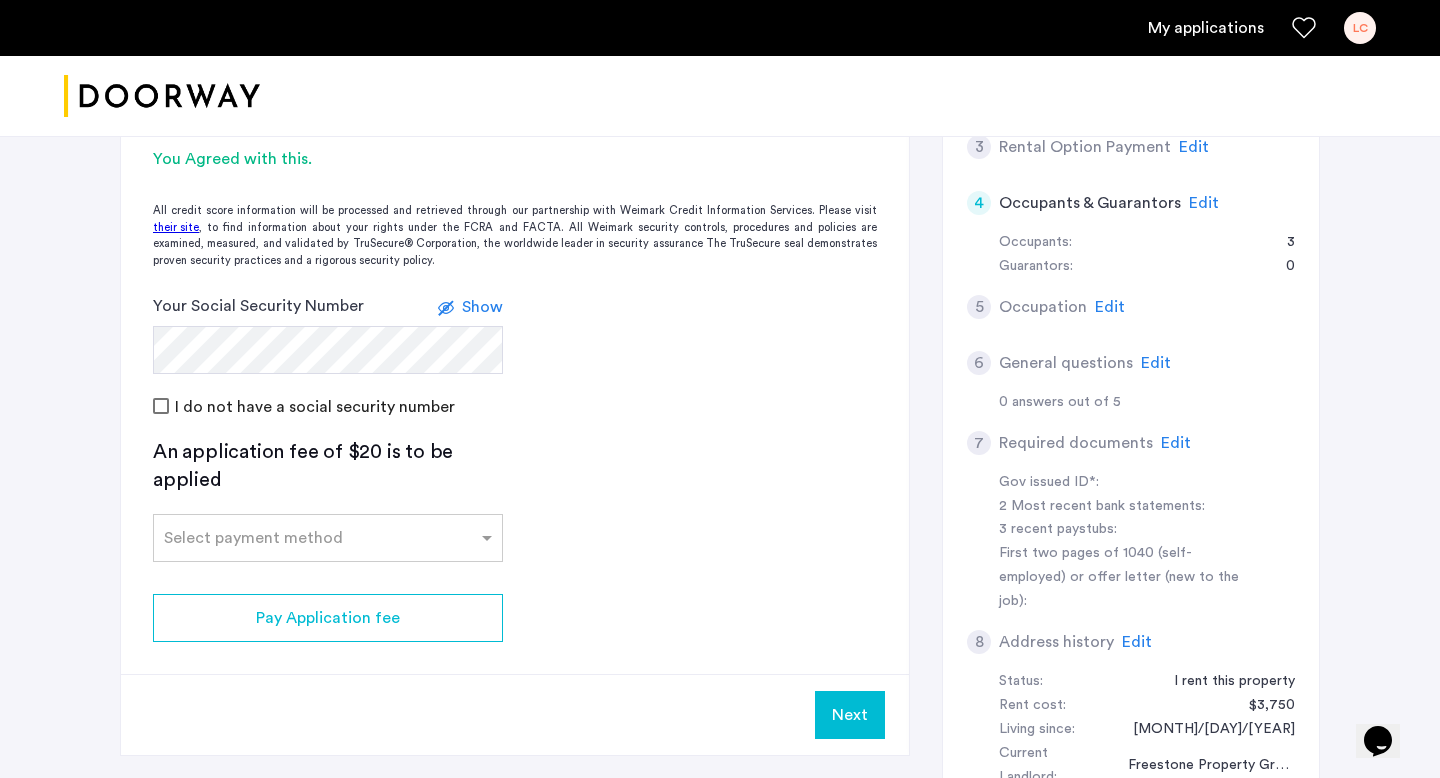 scroll, scrollTop: 551, scrollLeft: 0, axis: vertical 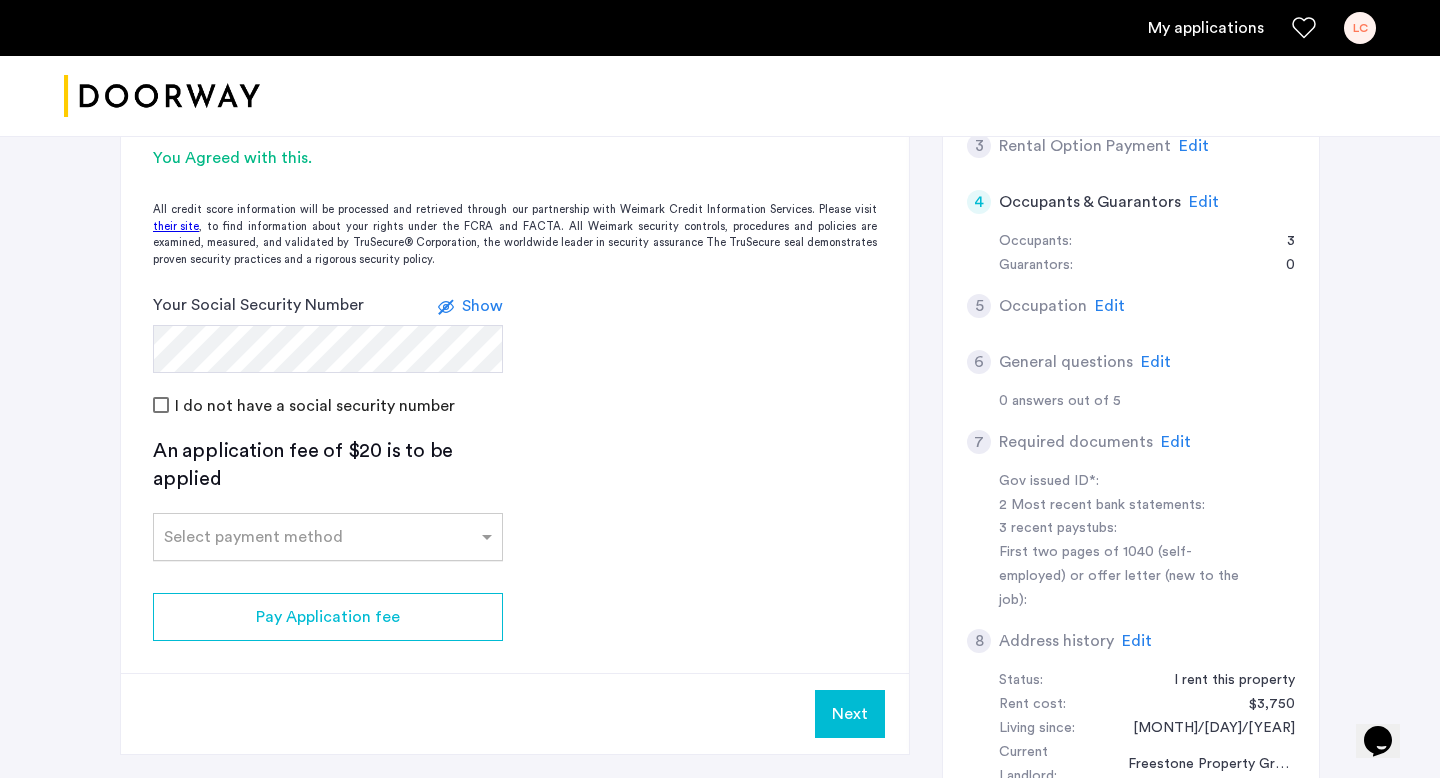 click 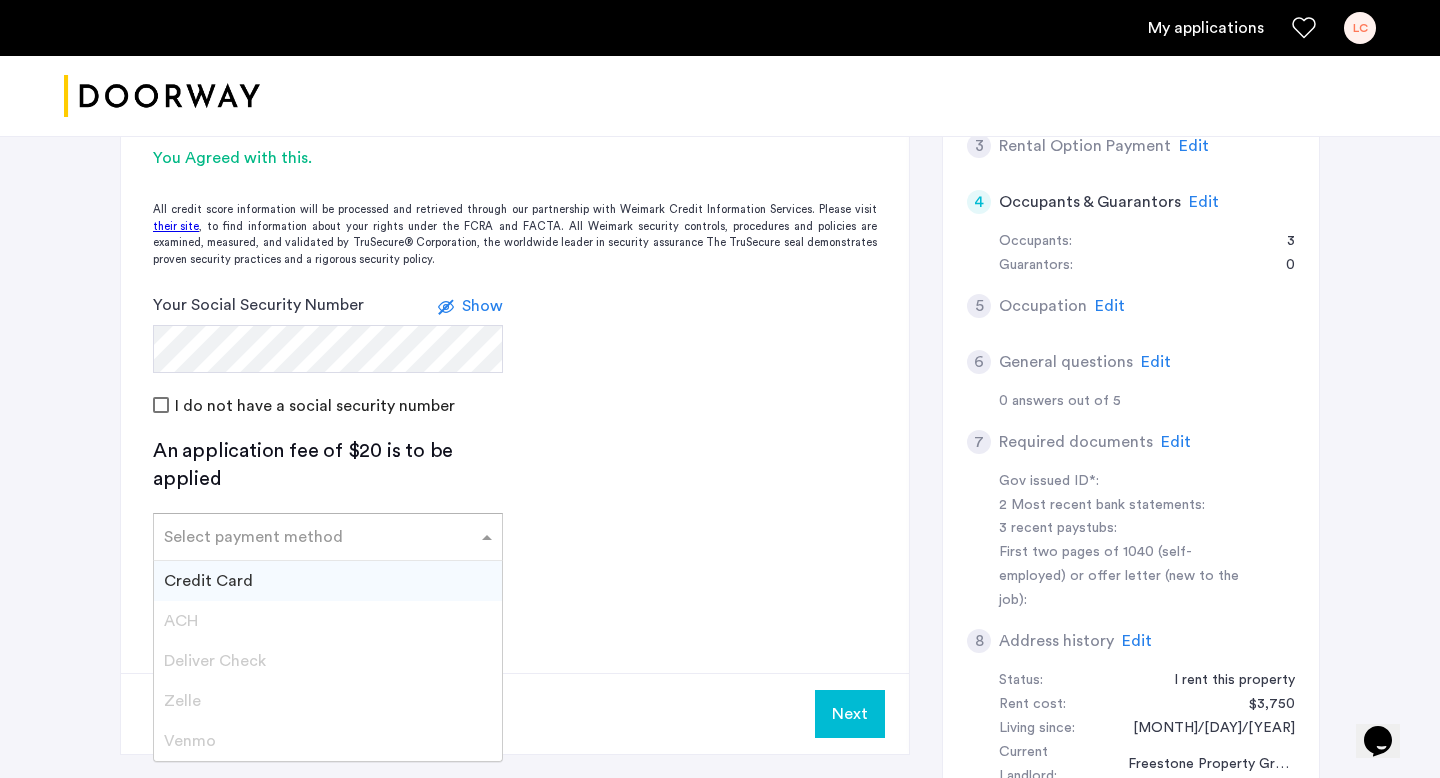 click on "Credit Card" at bounding box center (328, 581) 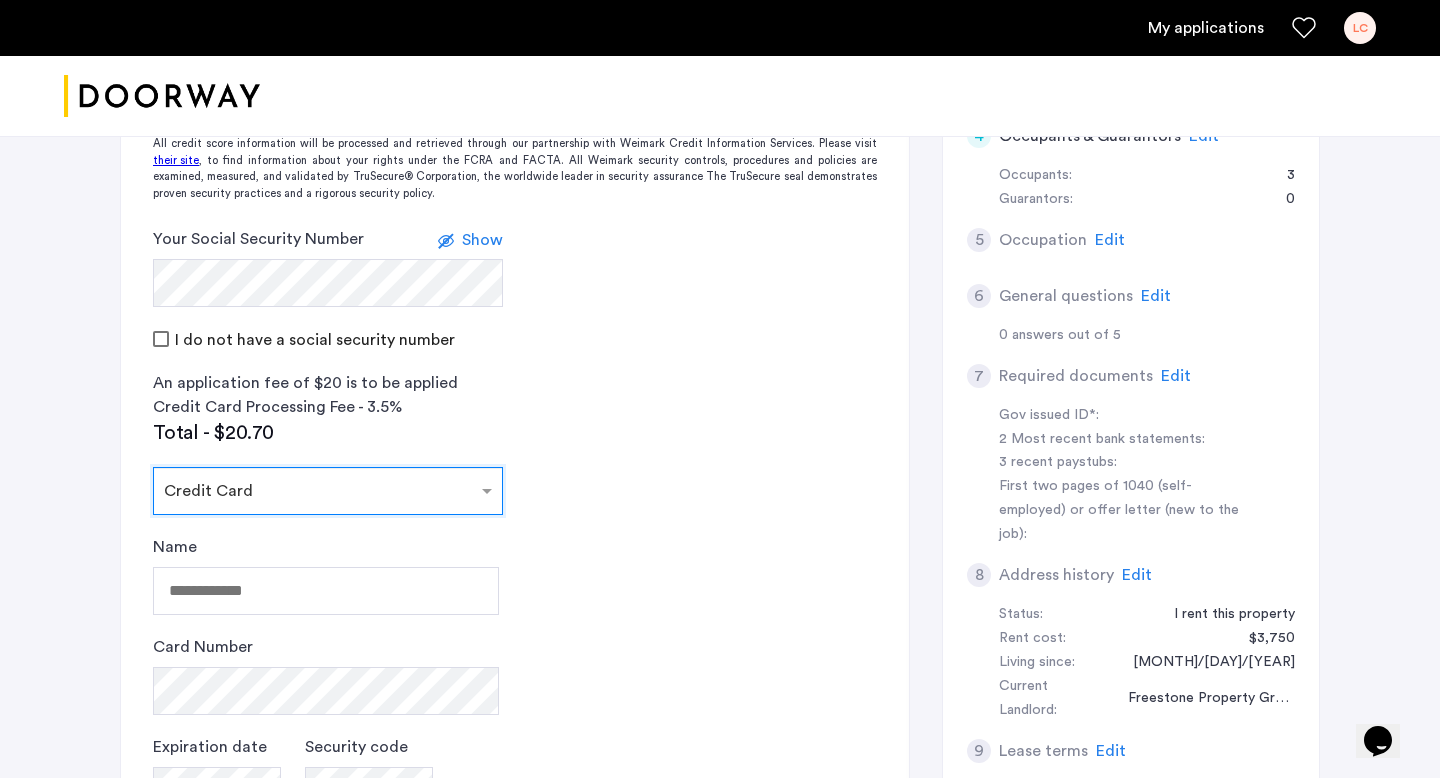 scroll, scrollTop: 624, scrollLeft: 0, axis: vertical 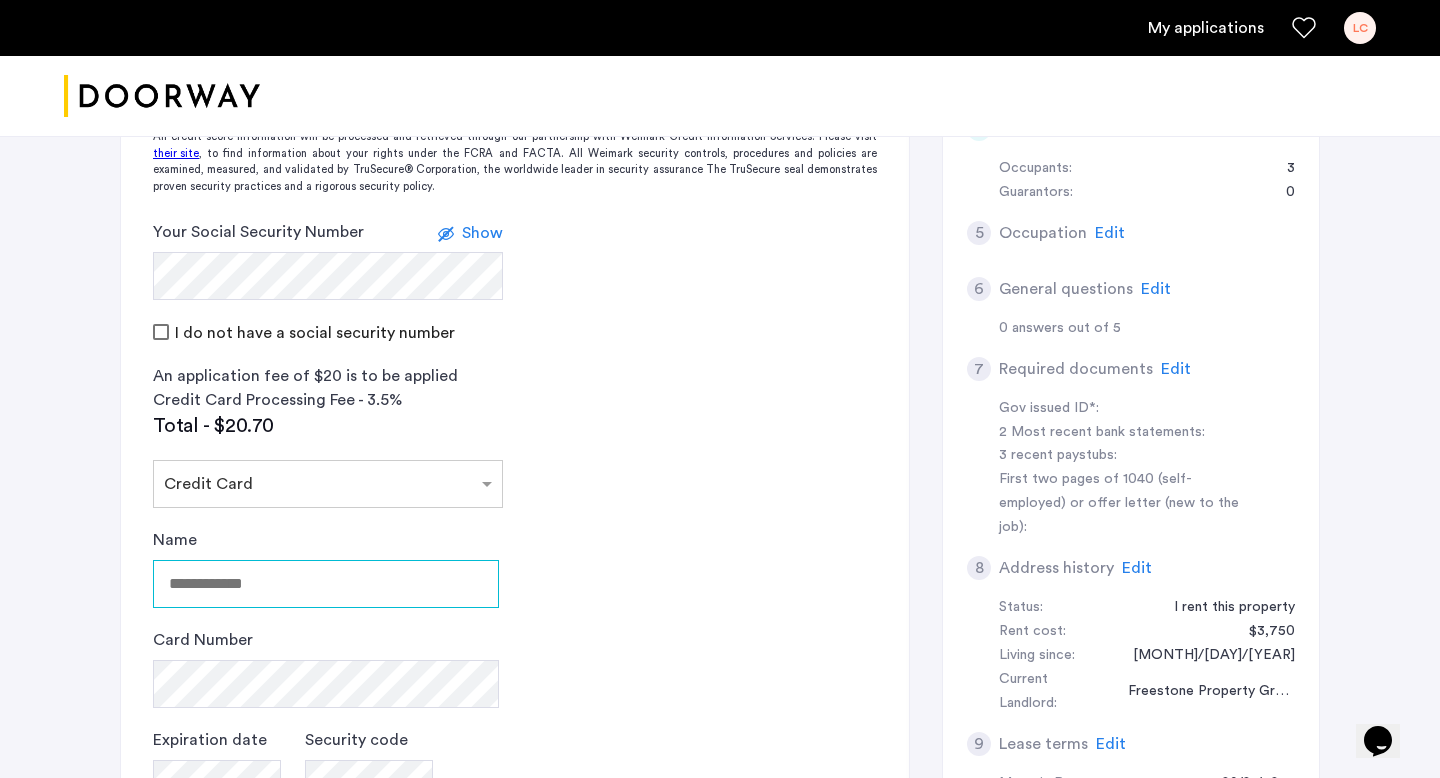 click on "Name" at bounding box center [326, 584] 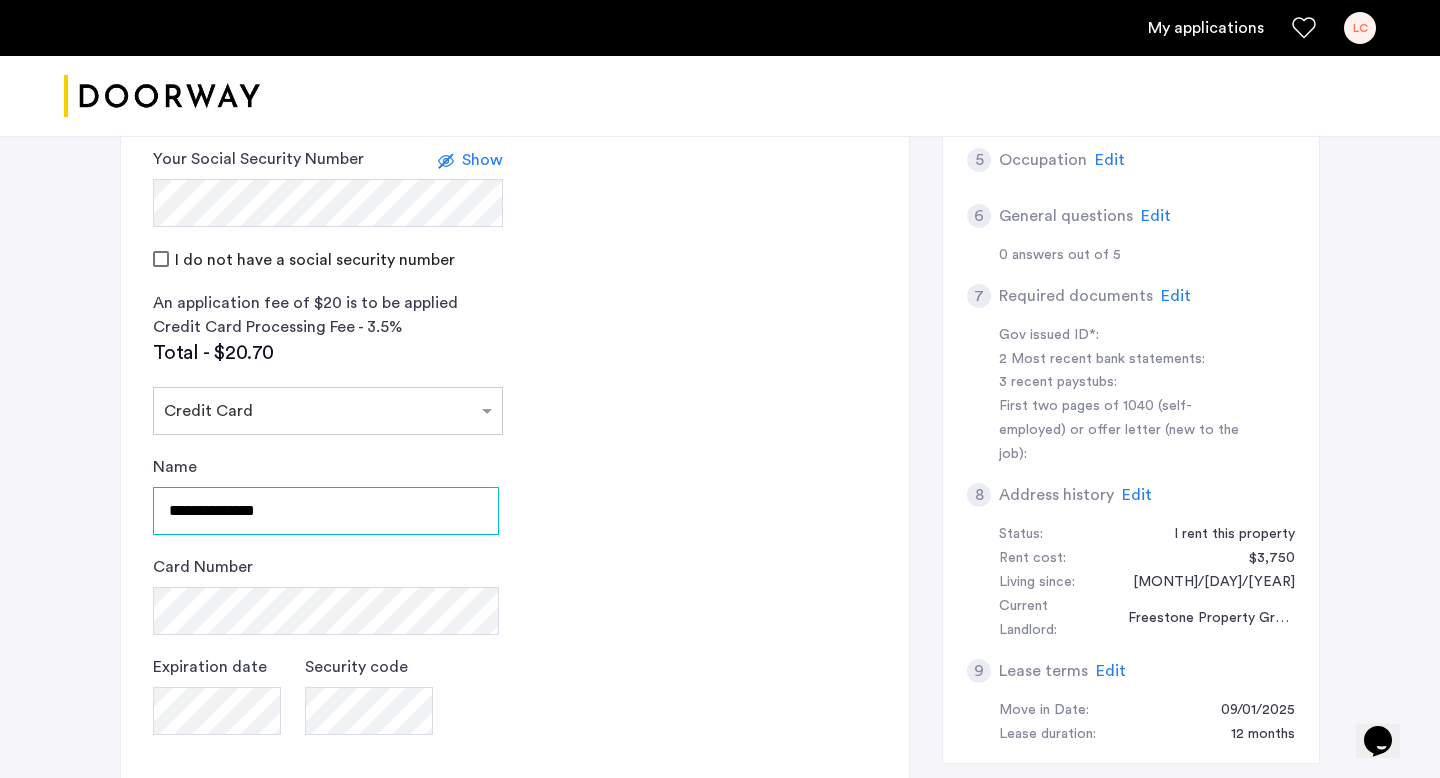 scroll, scrollTop: 723, scrollLeft: 0, axis: vertical 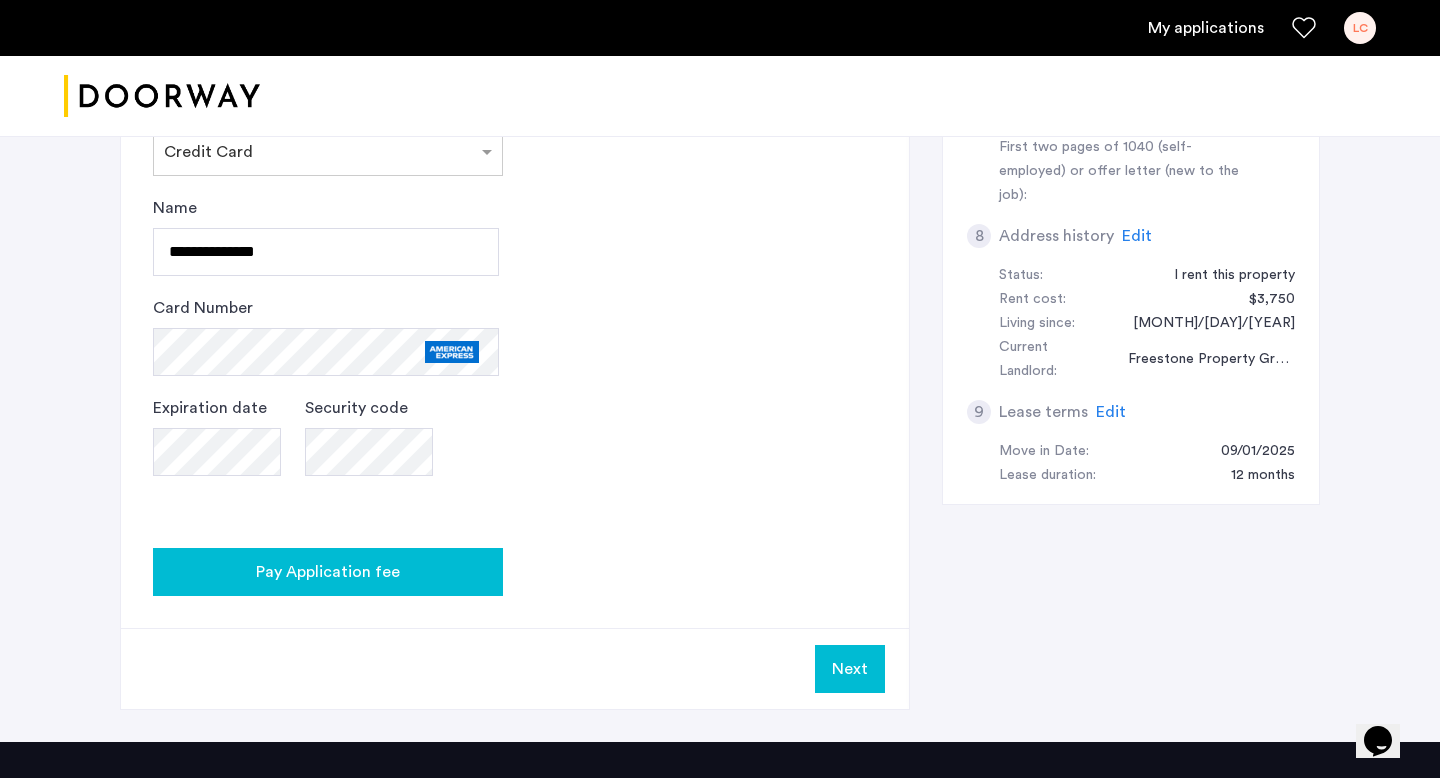 click on "Pay Application fee" 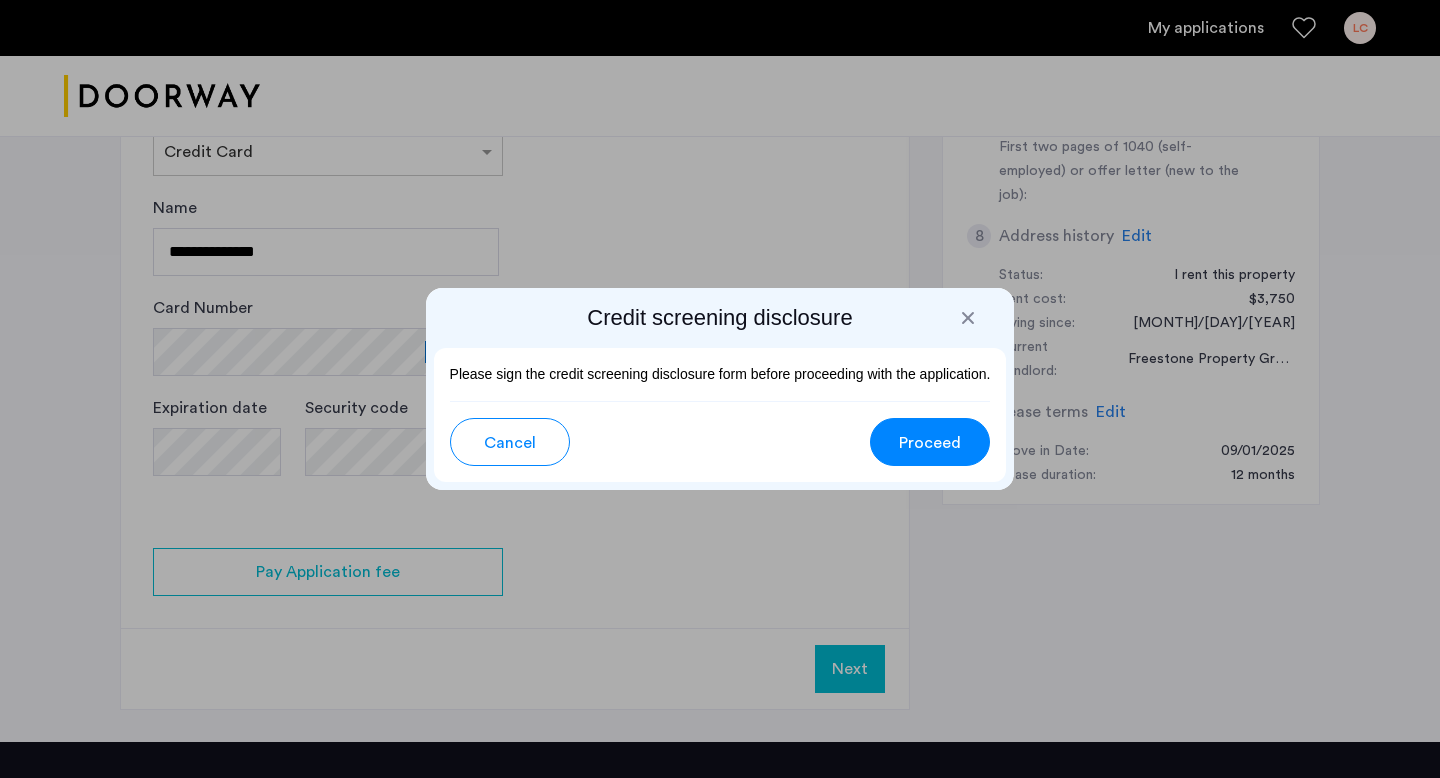 click on "Proceed" at bounding box center [930, 442] 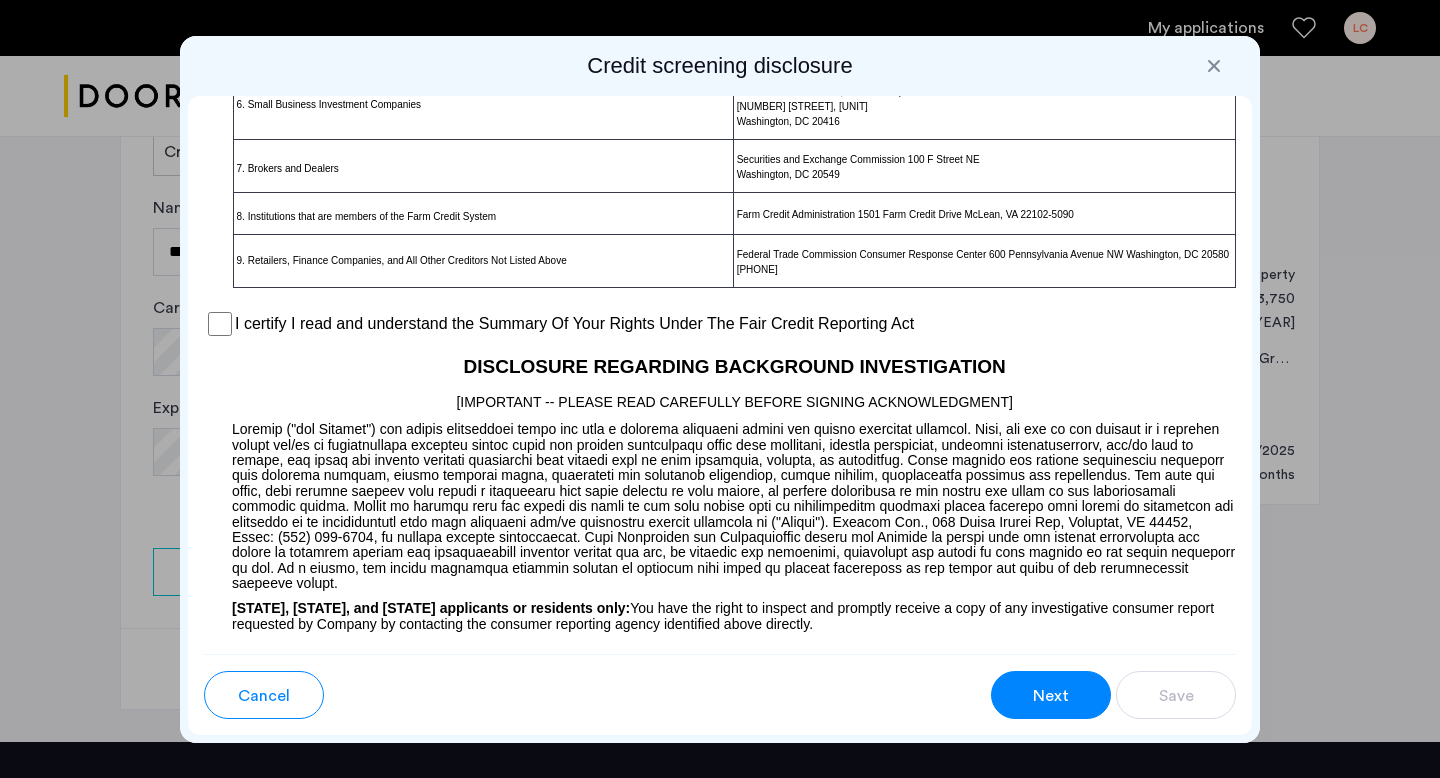 scroll, scrollTop: 1683, scrollLeft: 0, axis: vertical 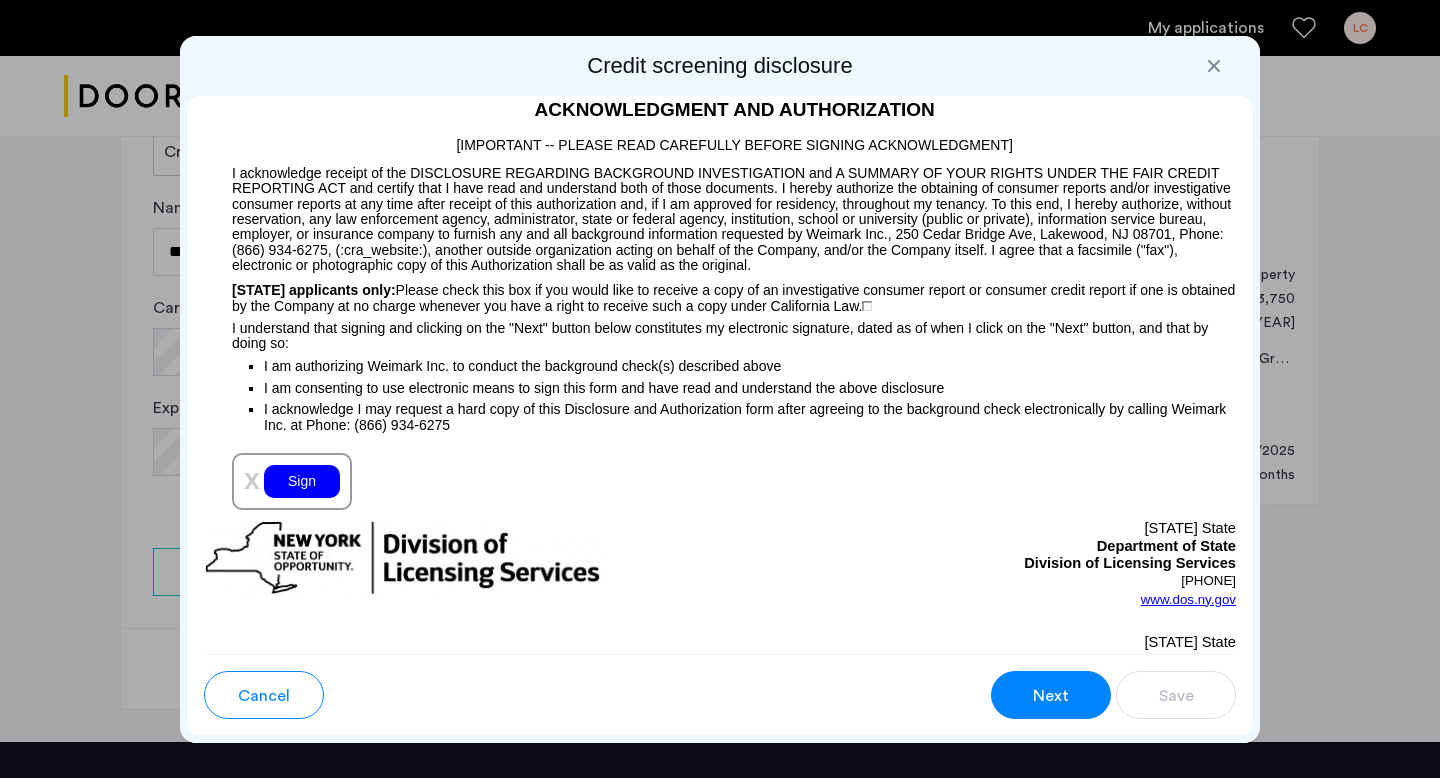 click on "Sign" at bounding box center [302, 481] 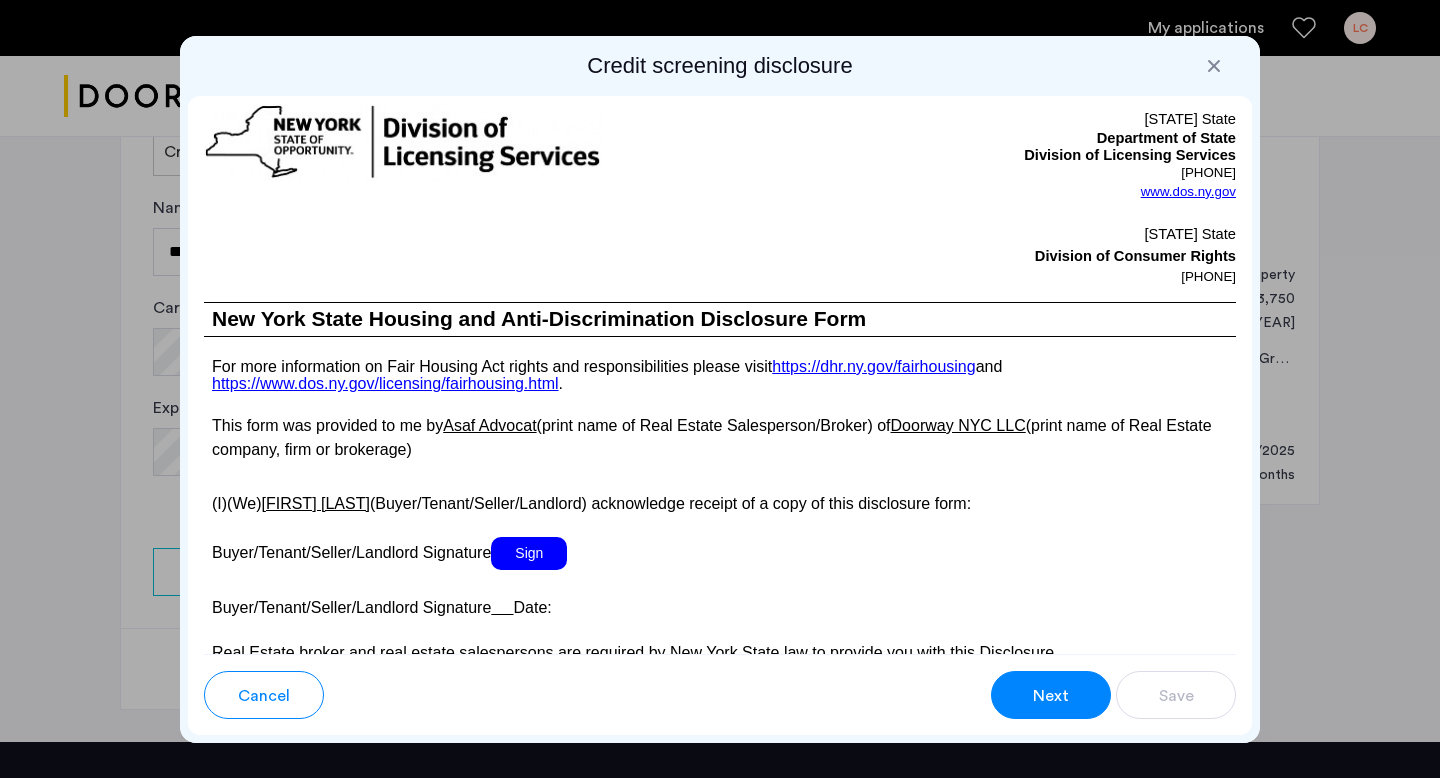 click on "Sign" at bounding box center [529, 553] 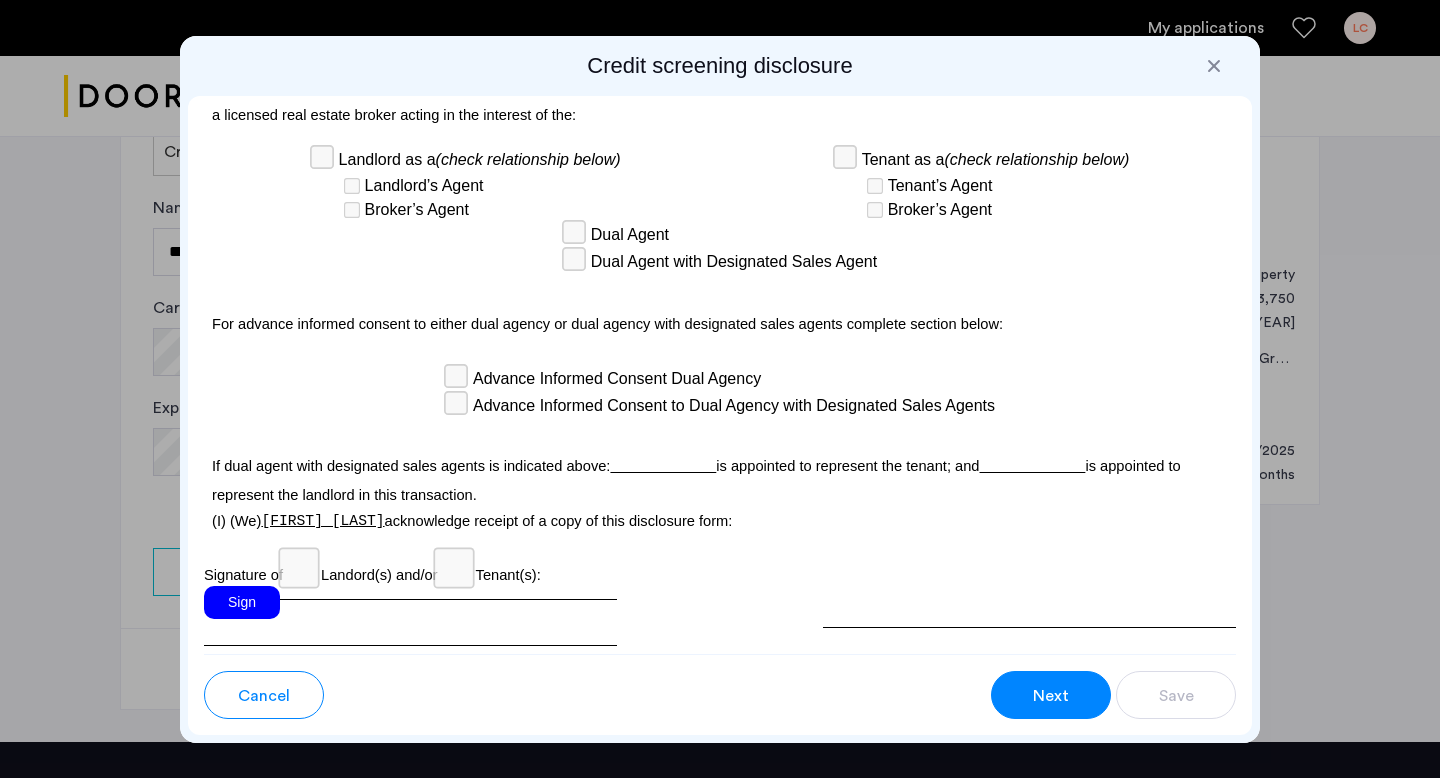 scroll, scrollTop: 5809, scrollLeft: 0, axis: vertical 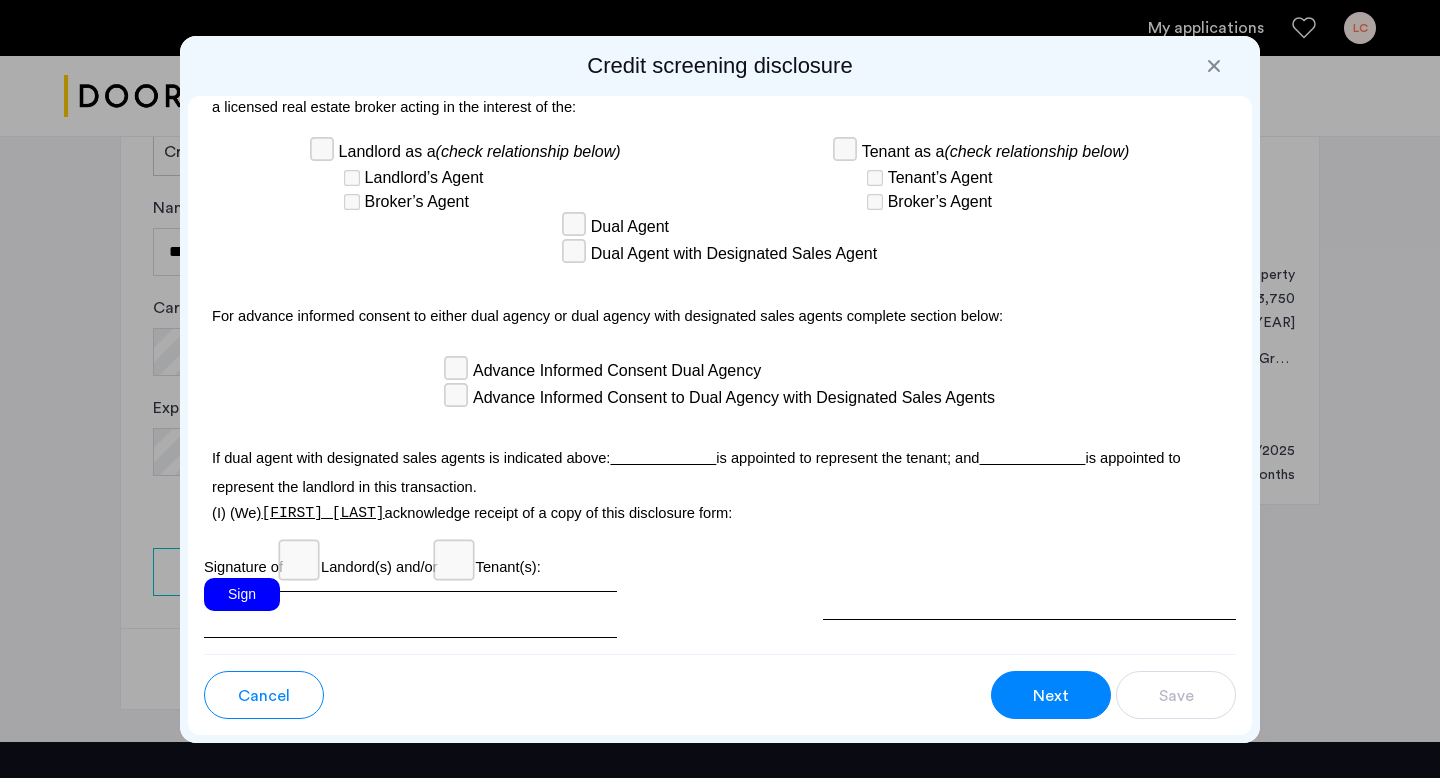 click on "Sign" at bounding box center (242, 594) 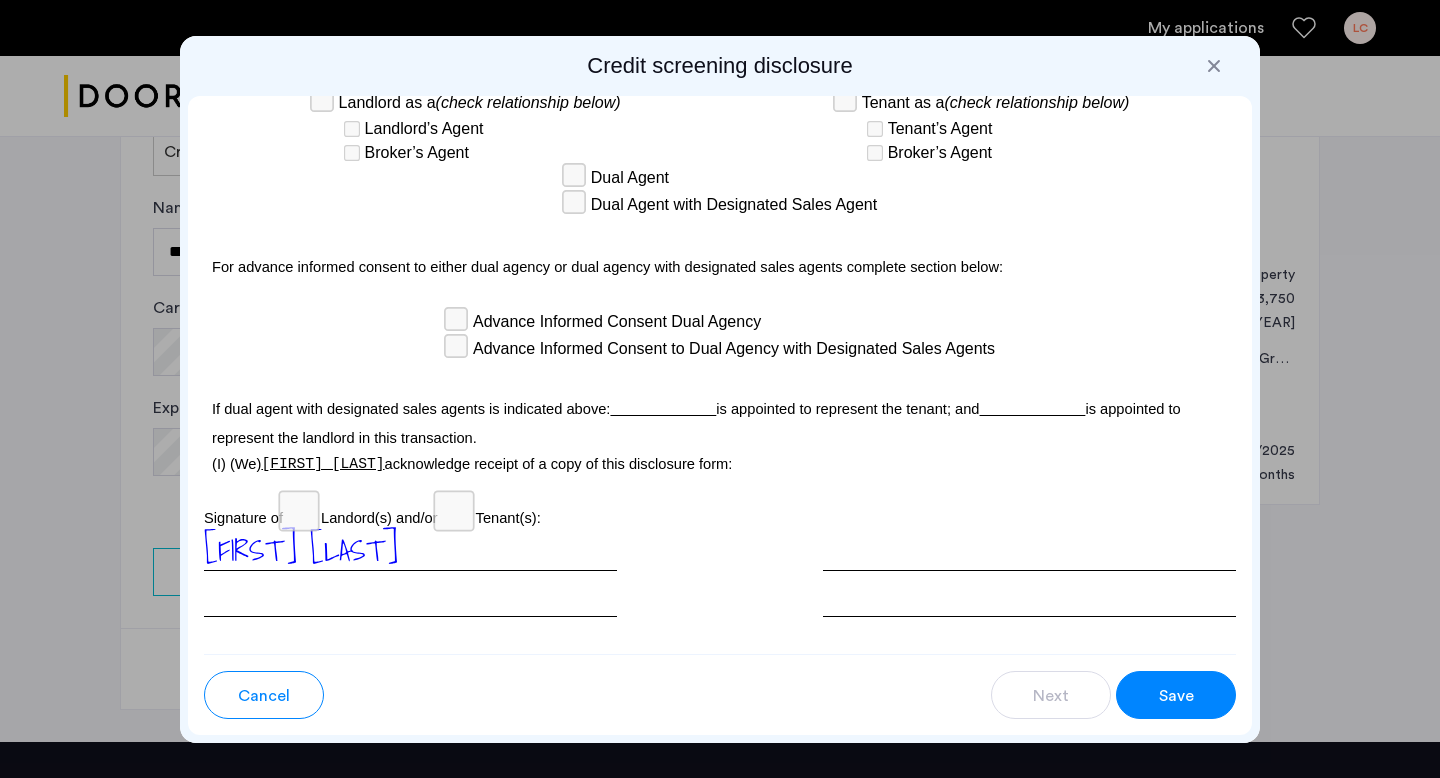 scroll, scrollTop: 5902, scrollLeft: 0, axis: vertical 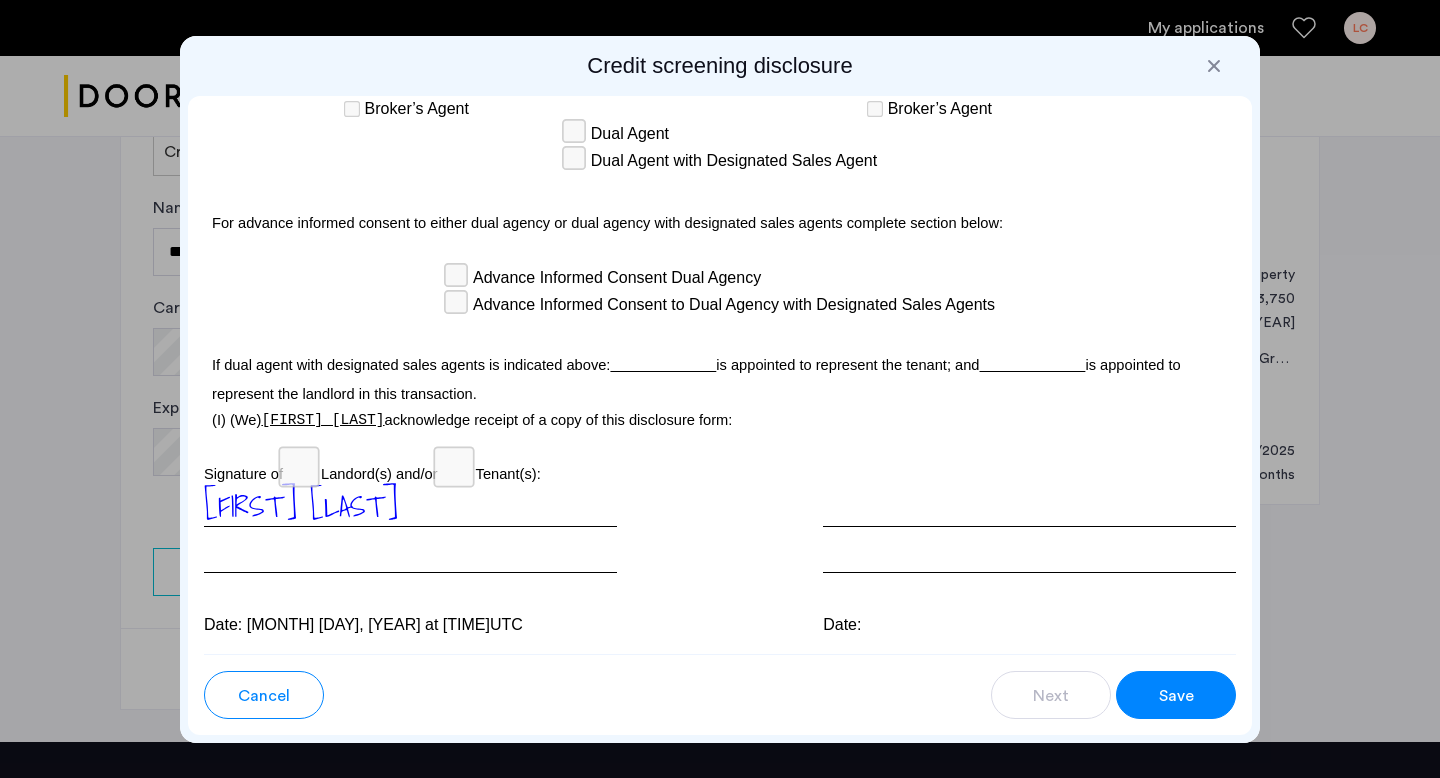 click on "Save" at bounding box center (1176, 695) 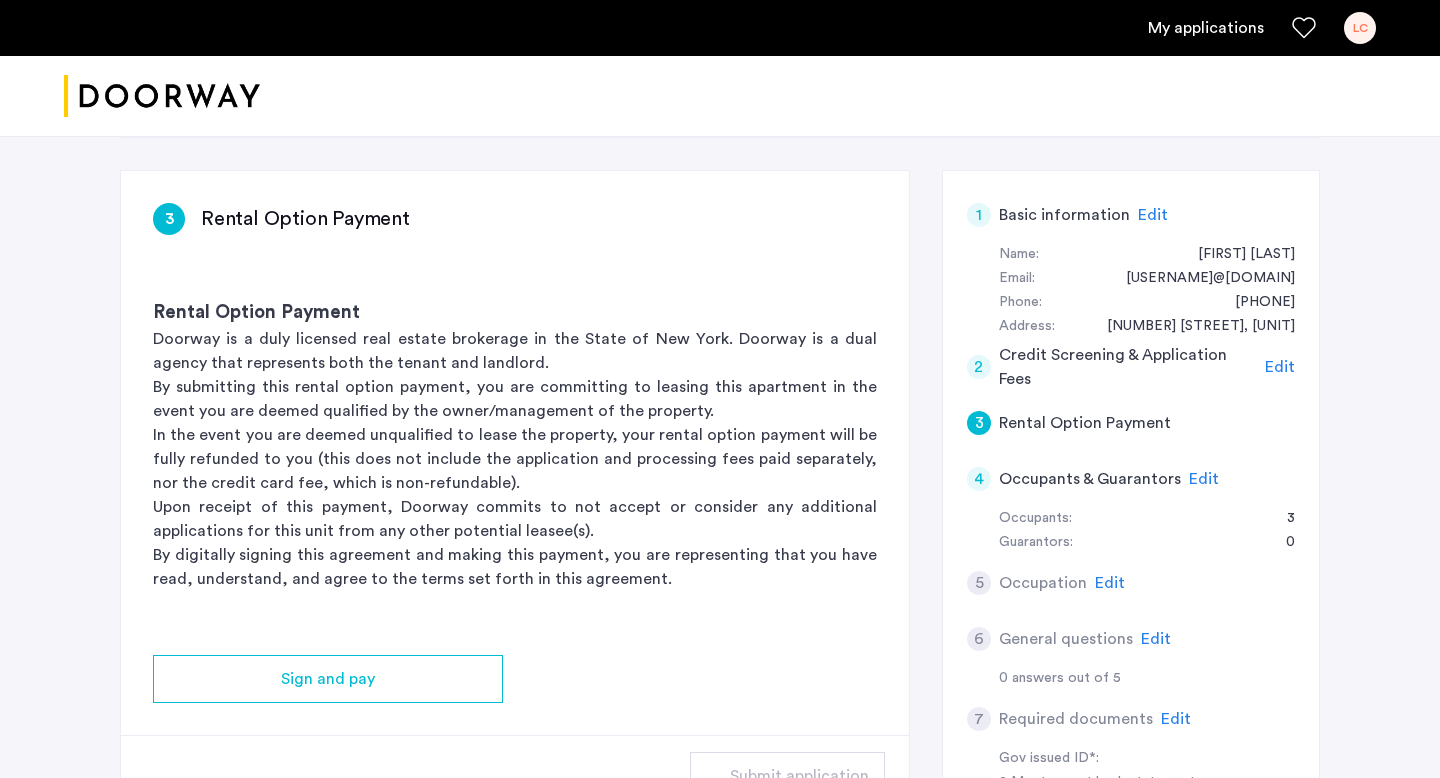 scroll, scrollTop: 275, scrollLeft: 0, axis: vertical 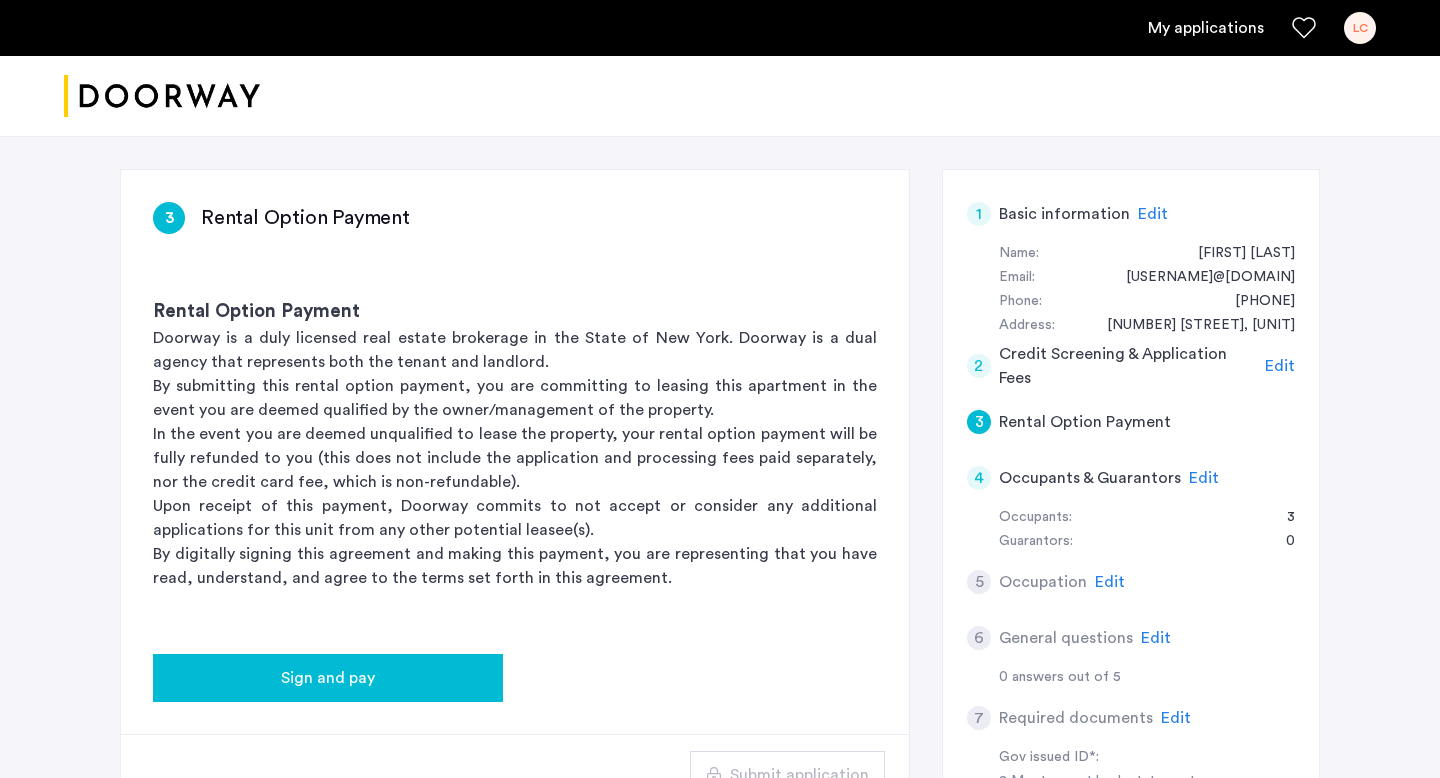 click on "Sign and pay" 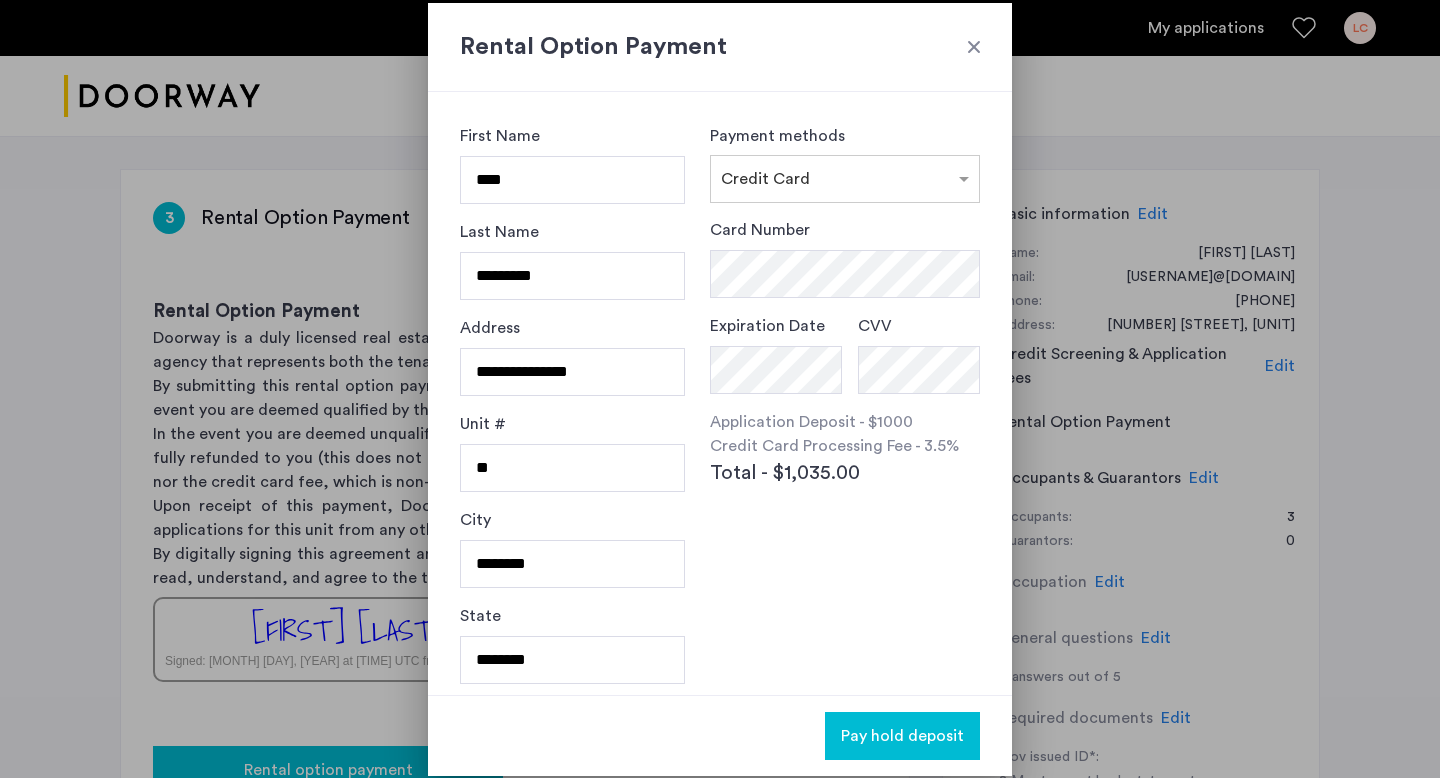 scroll, scrollTop: 0, scrollLeft: 0, axis: both 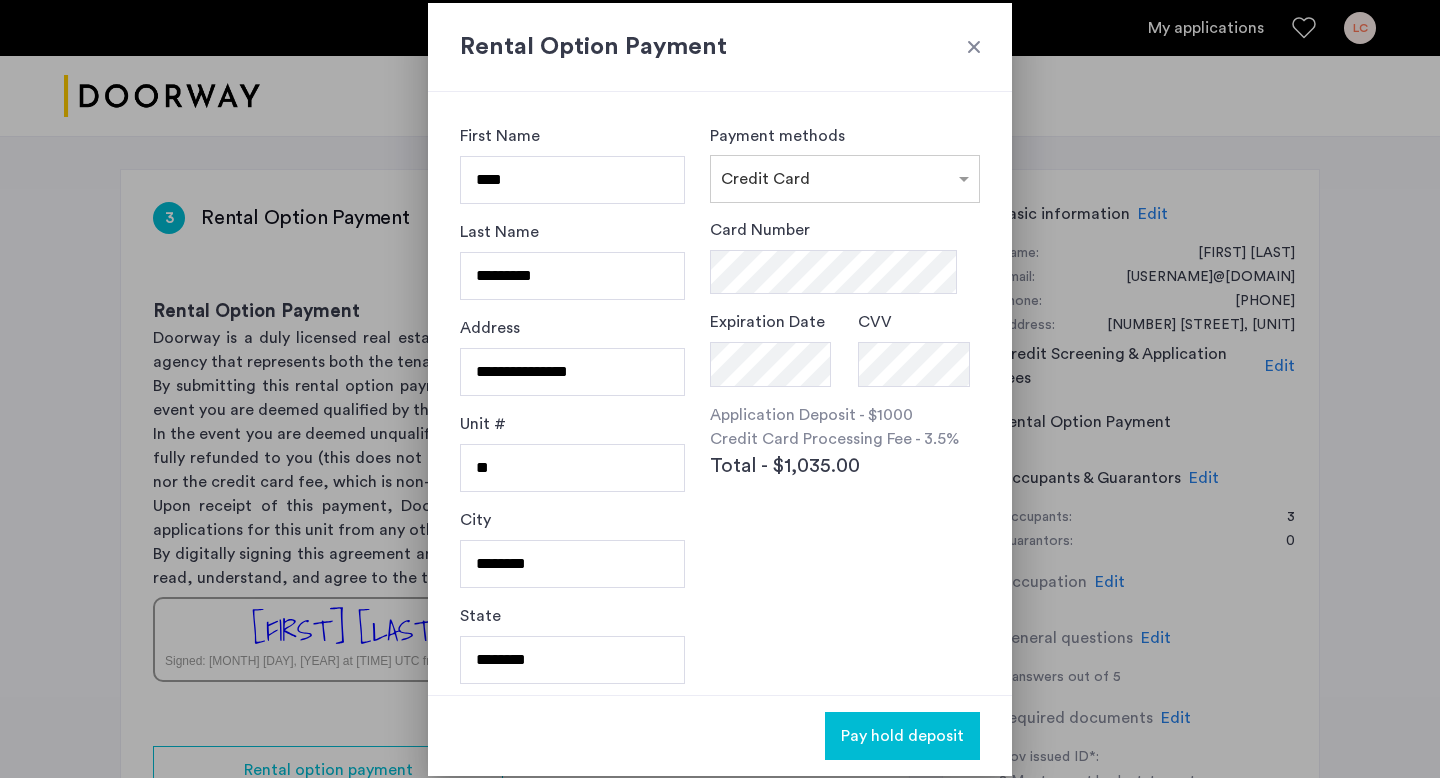 click at bounding box center [974, 47] 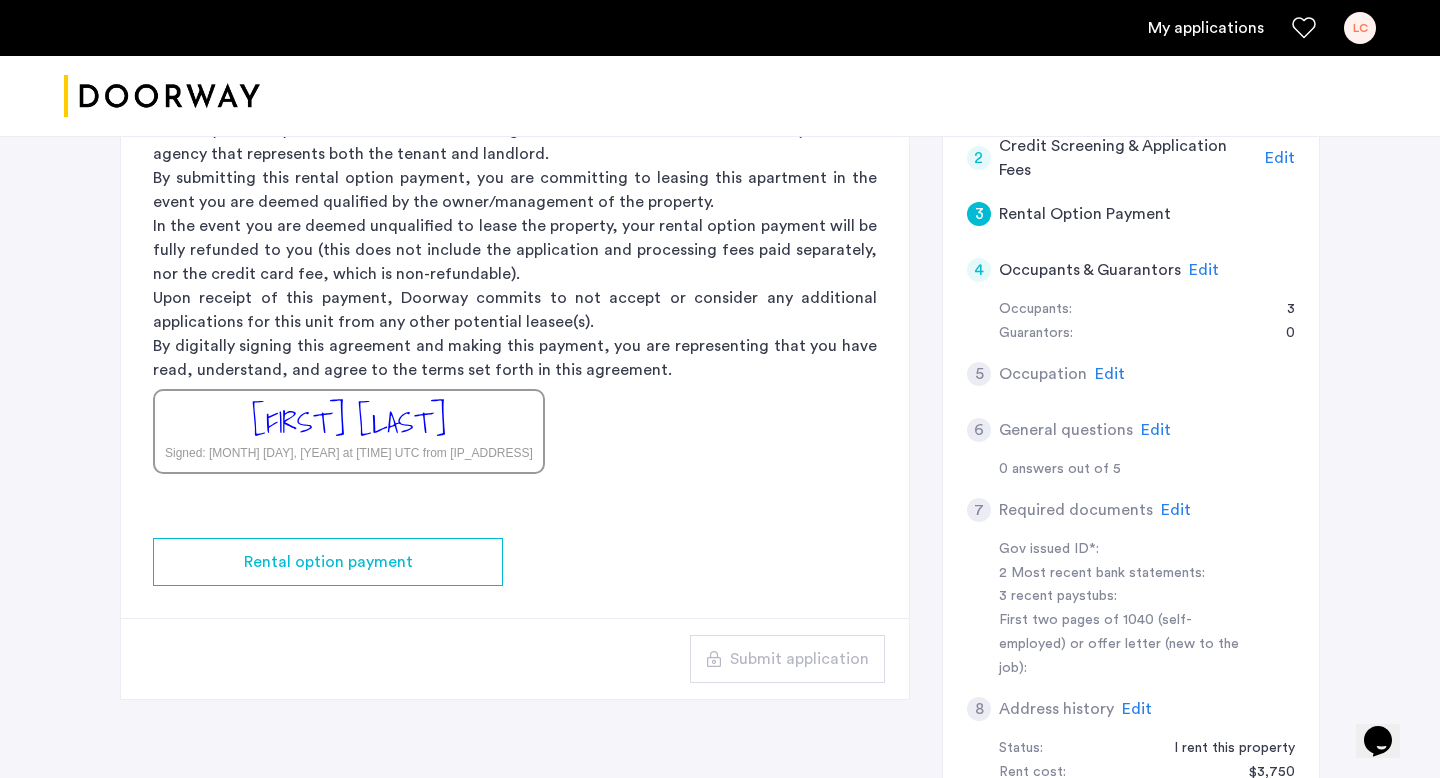 scroll, scrollTop: 497, scrollLeft: 0, axis: vertical 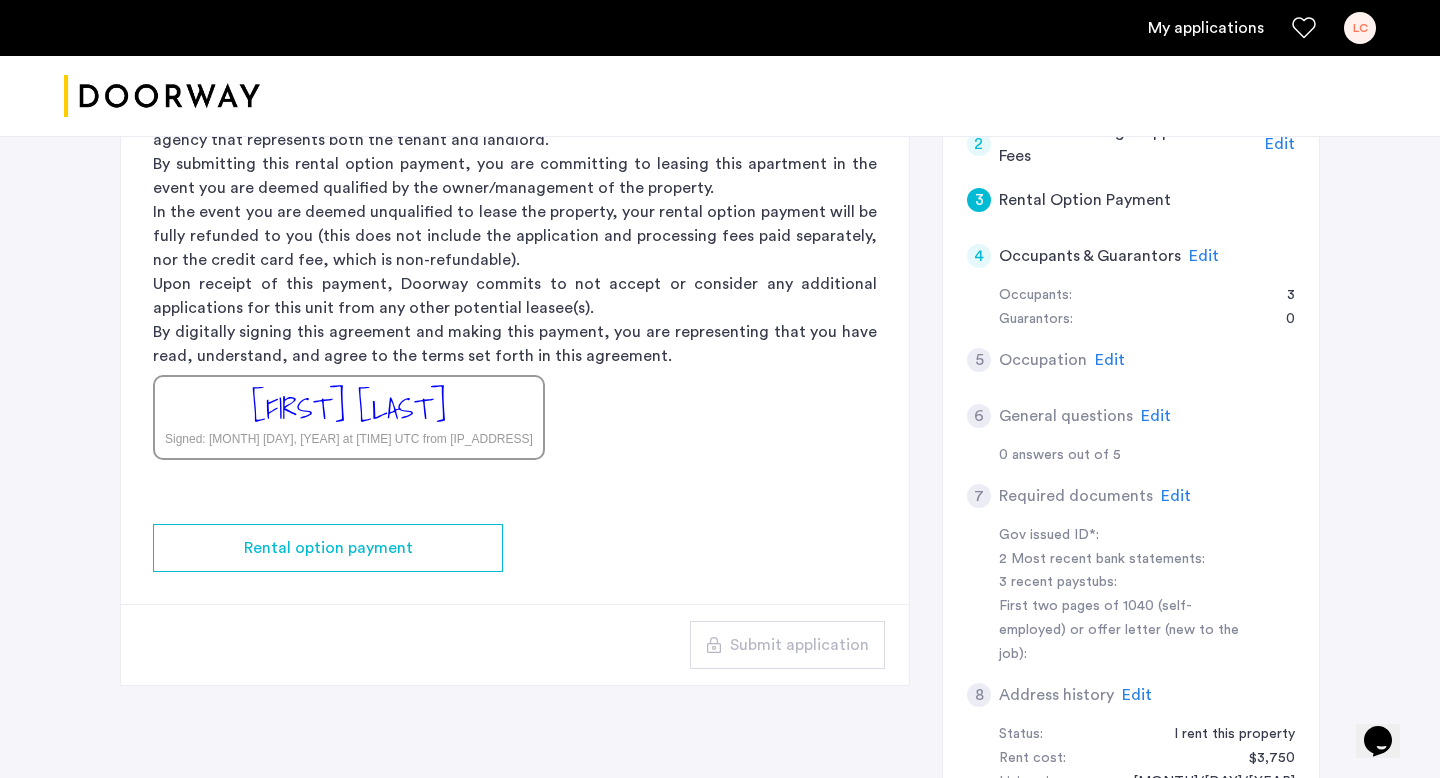 click on "Edit" 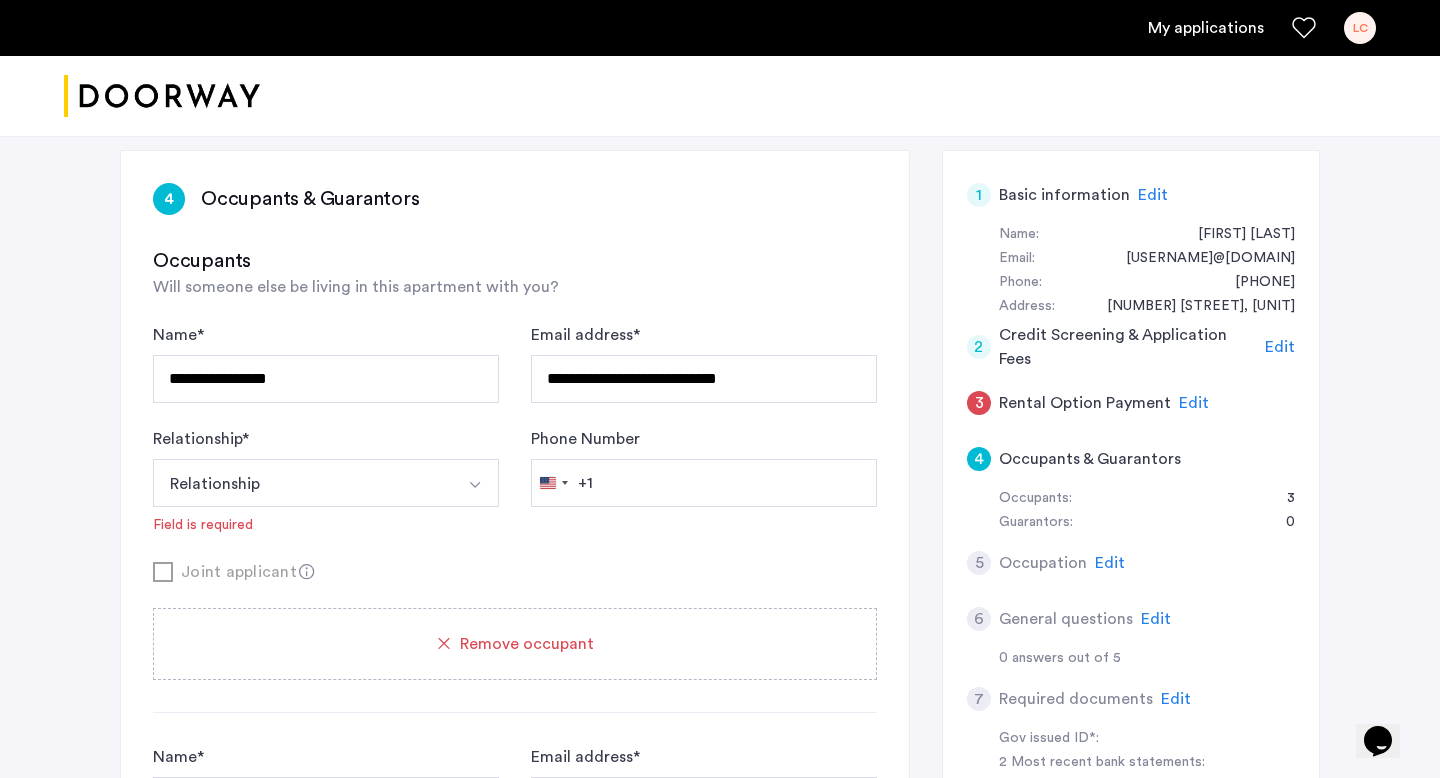 scroll, scrollTop: 289, scrollLeft: 0, axis: vertical 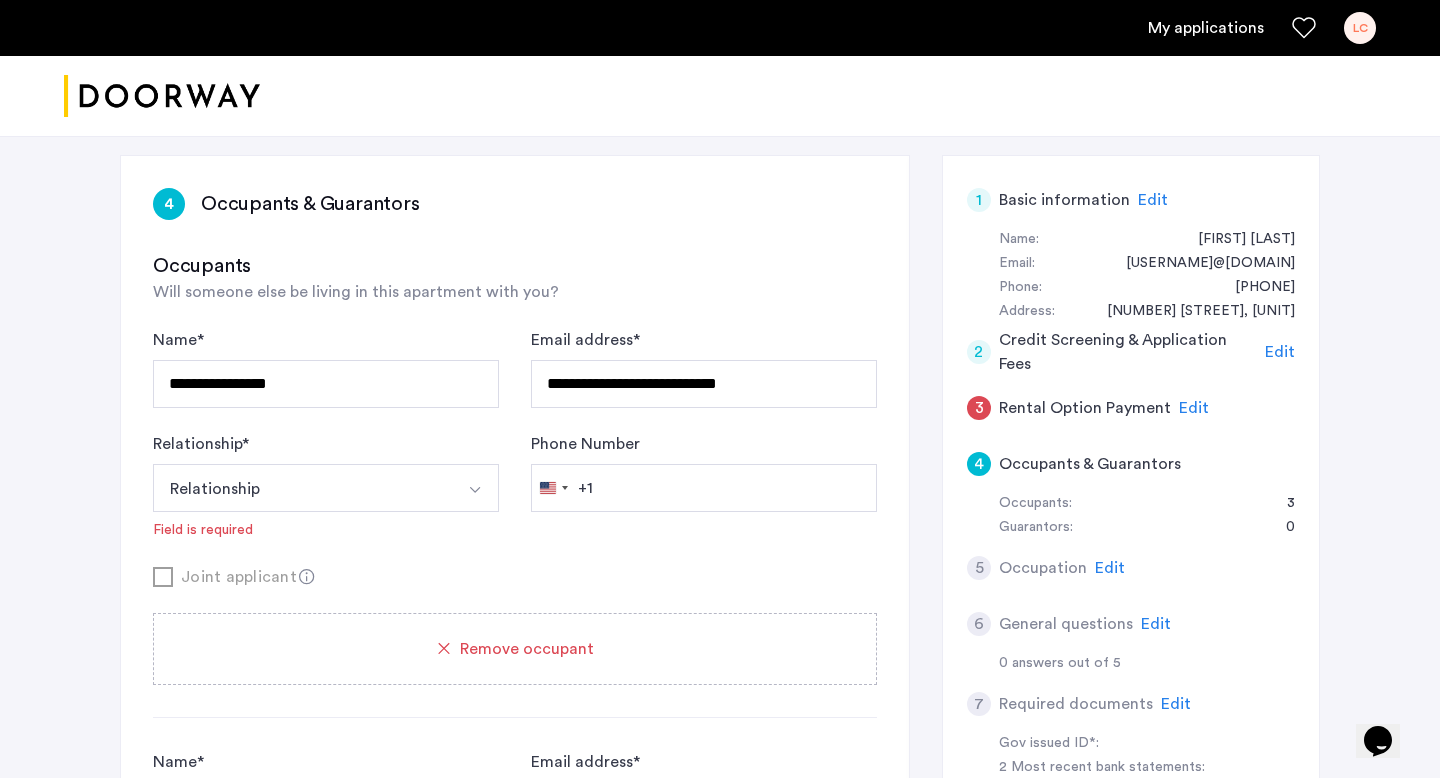click on "Relationship" at bounding box center (302, 488) 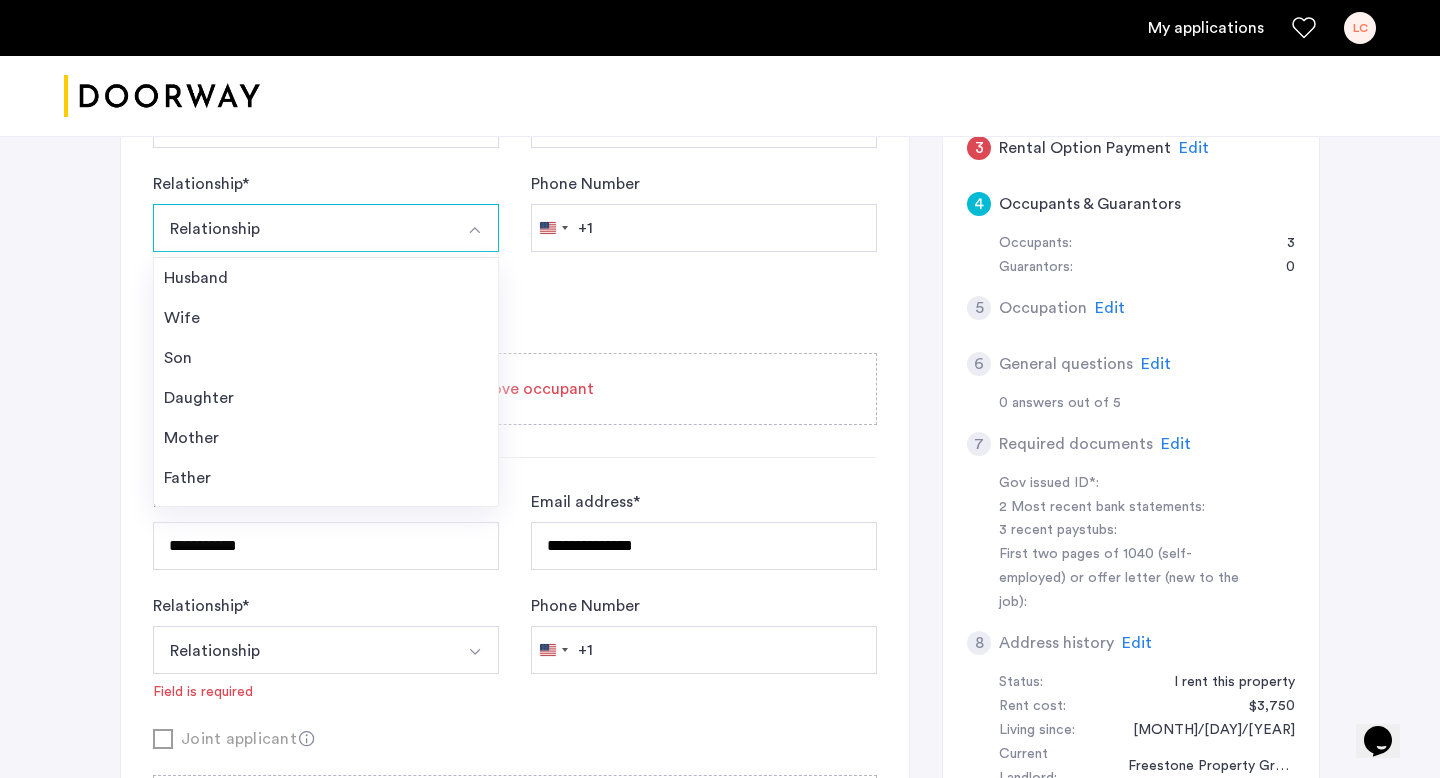 scroll, scrollTop: 553, scrollLeft: 0, axis: vertical 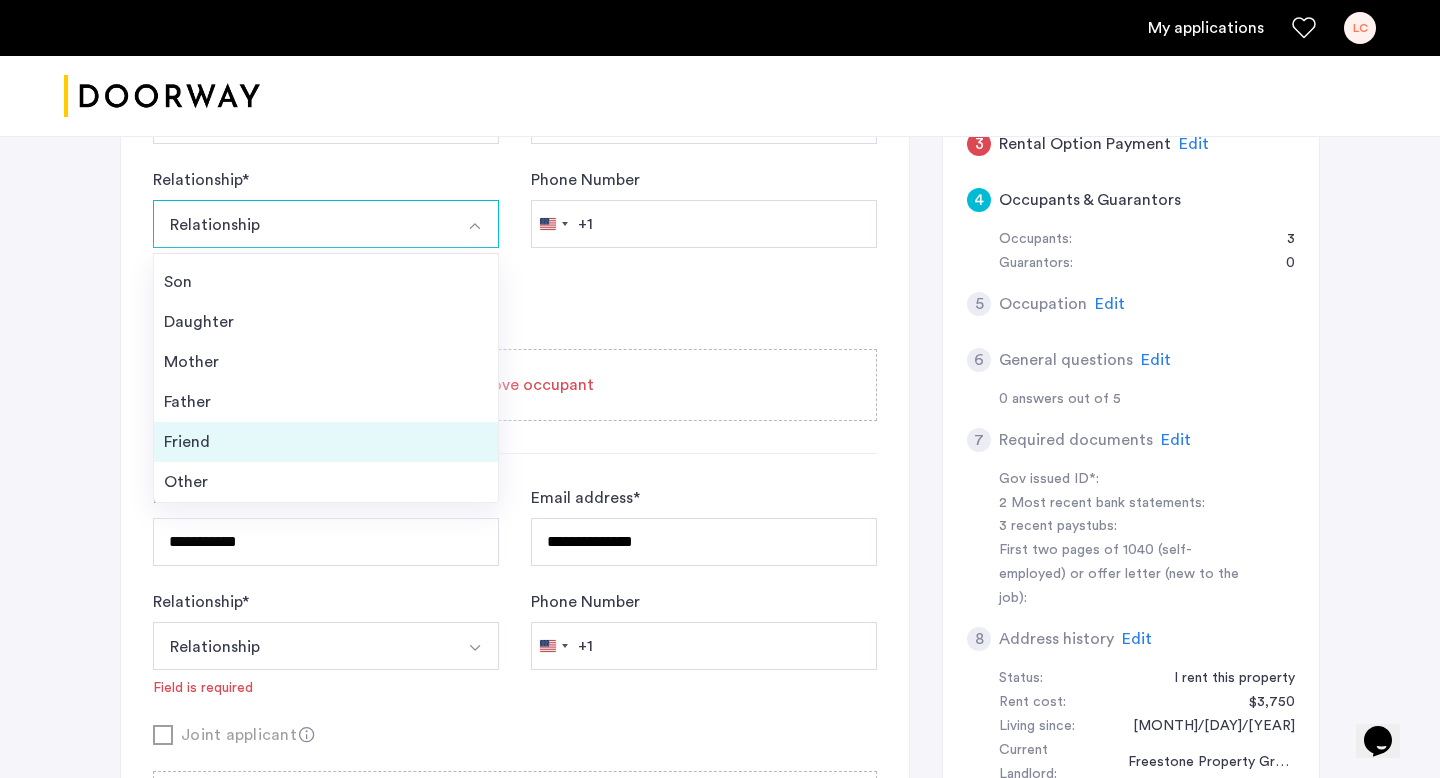 click on "Friend" at bounding box center [326, 442] 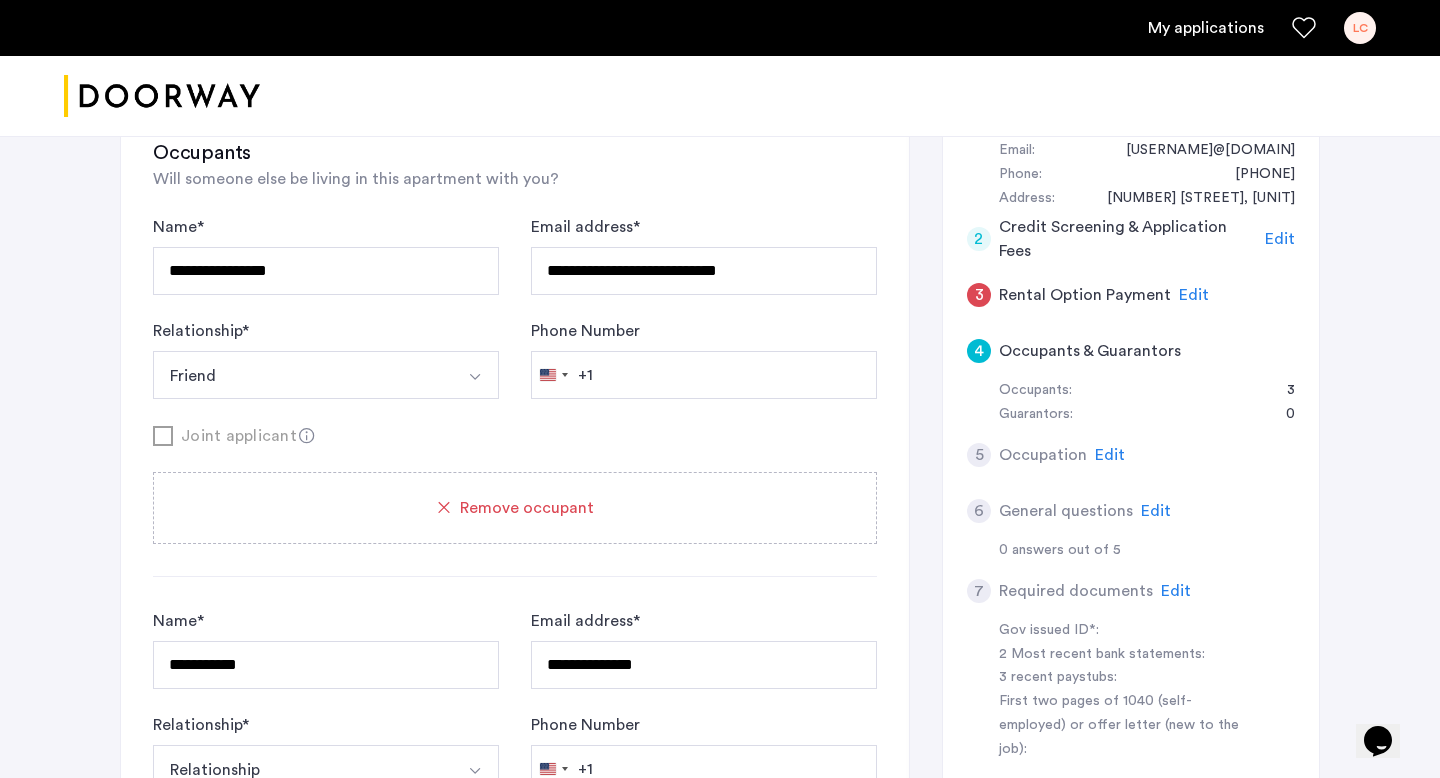 scroll, scrollTop: 375, scrollLeft: 0, axis: vertical 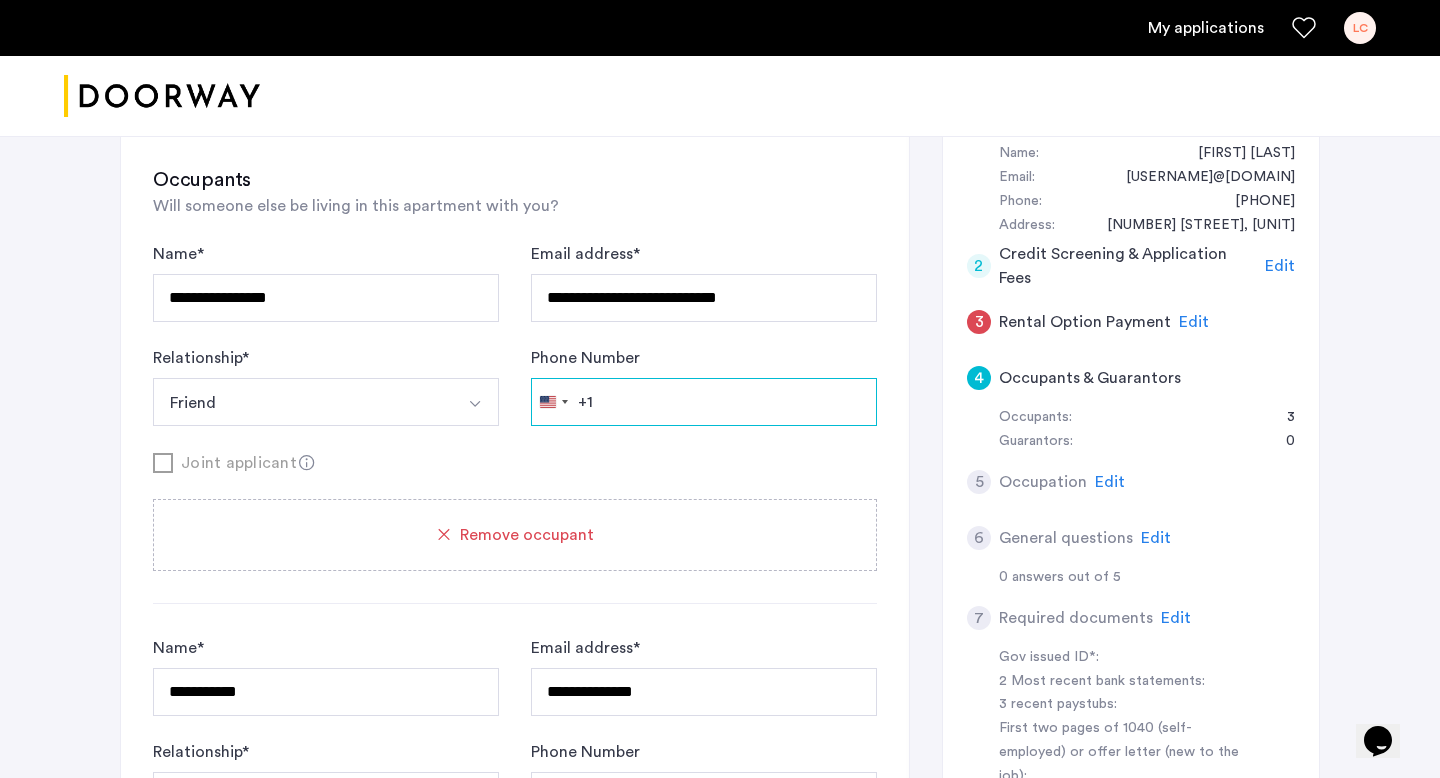 click on "Phone Number" at bounding box center (704, 402) 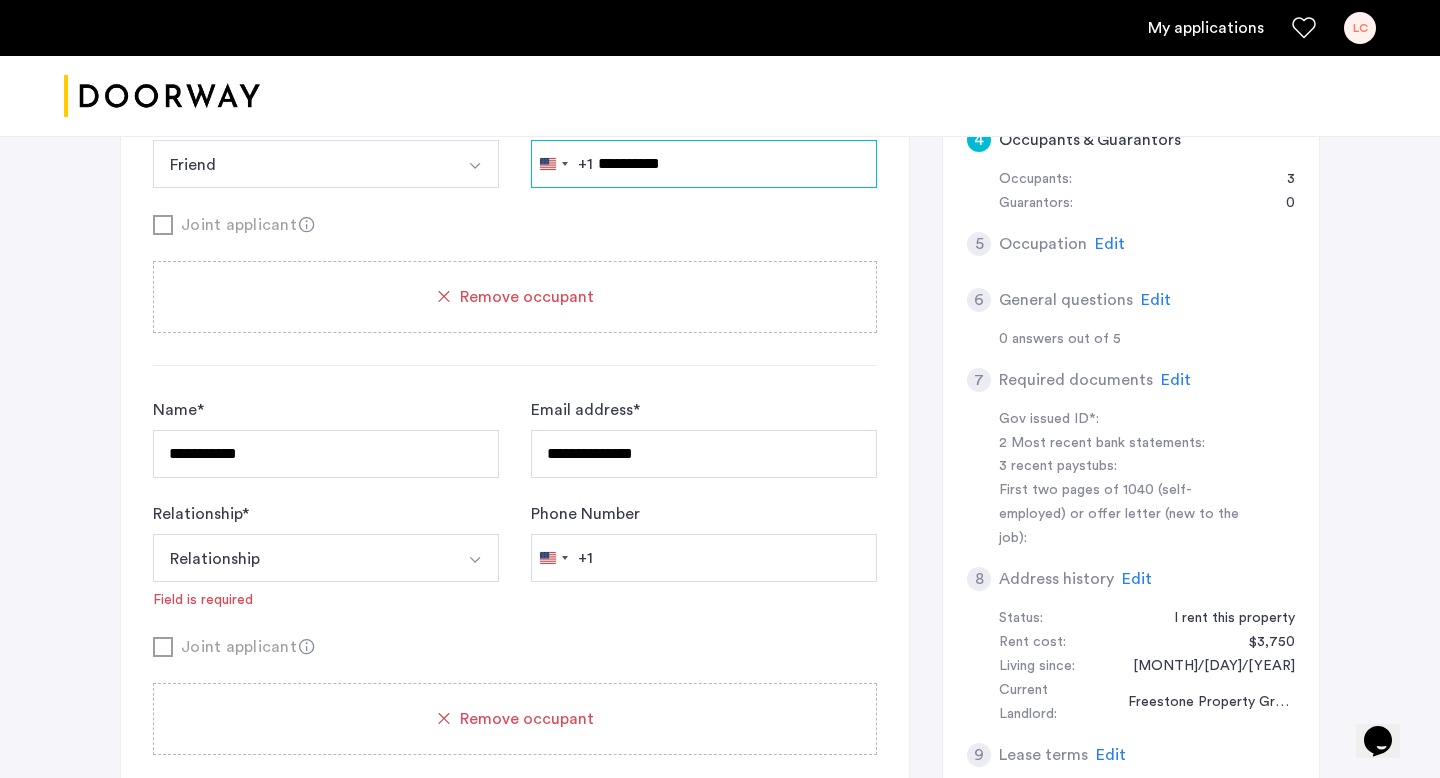 scroll, scrollTop: 618, scrollLeft: 0, axis: vertical 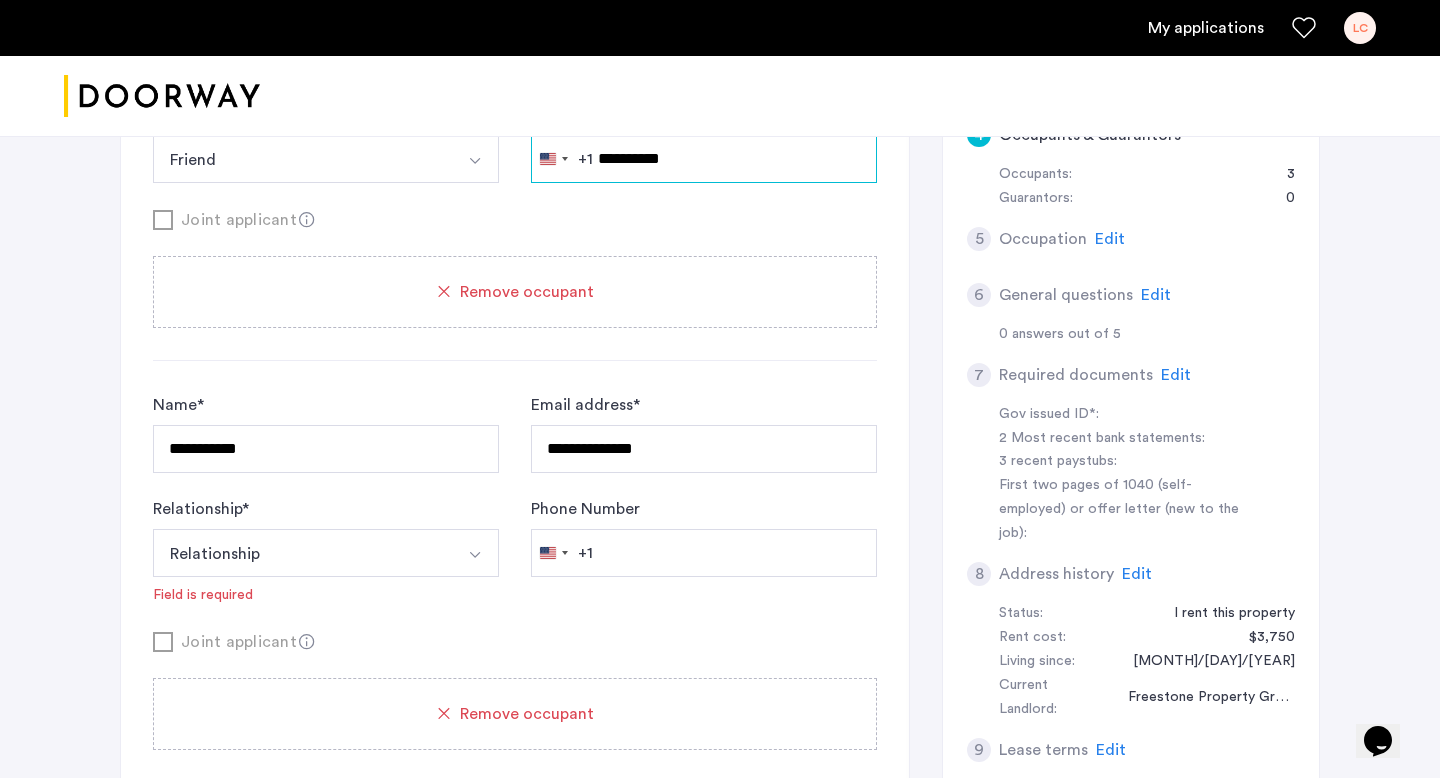 type on "**********" 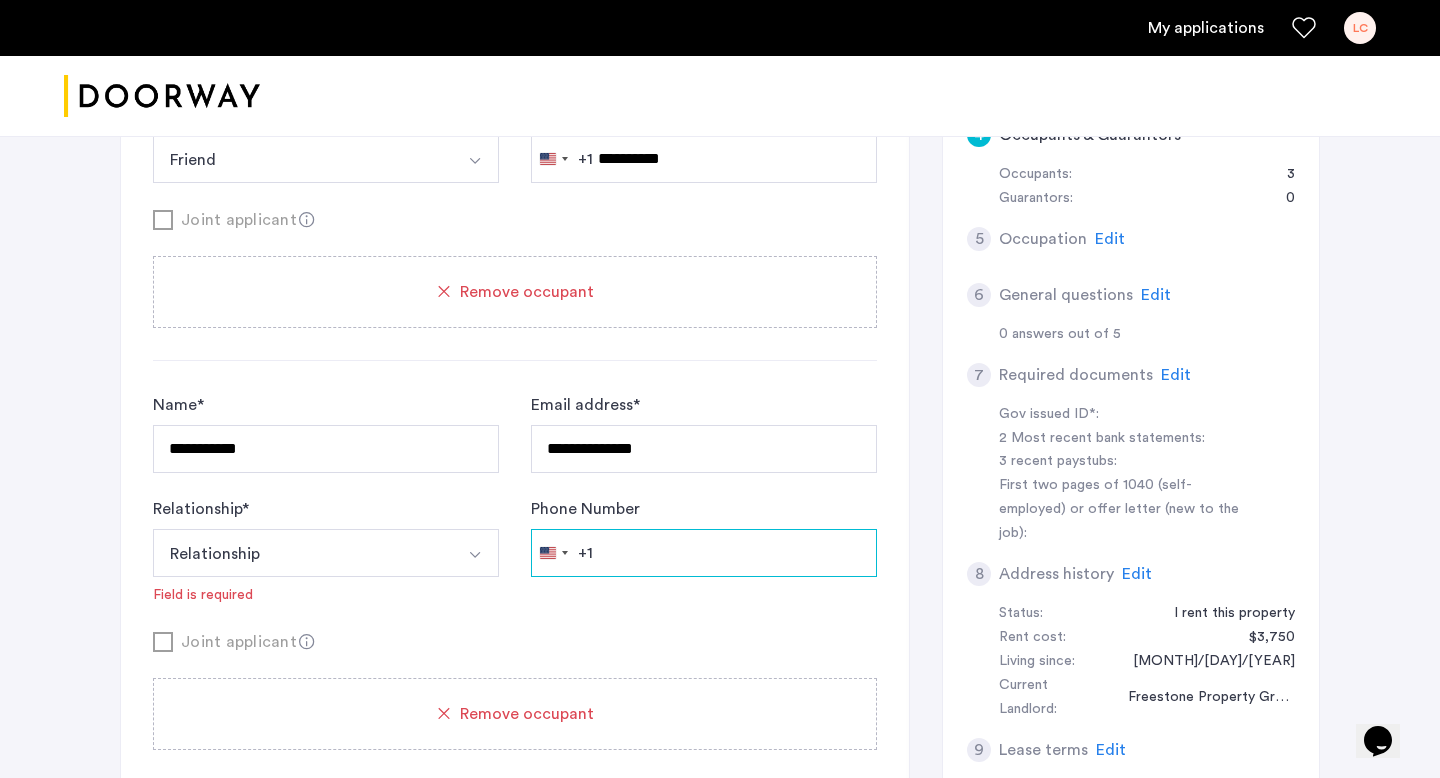 click on "Phone Number" at bounding box center [704, 553] 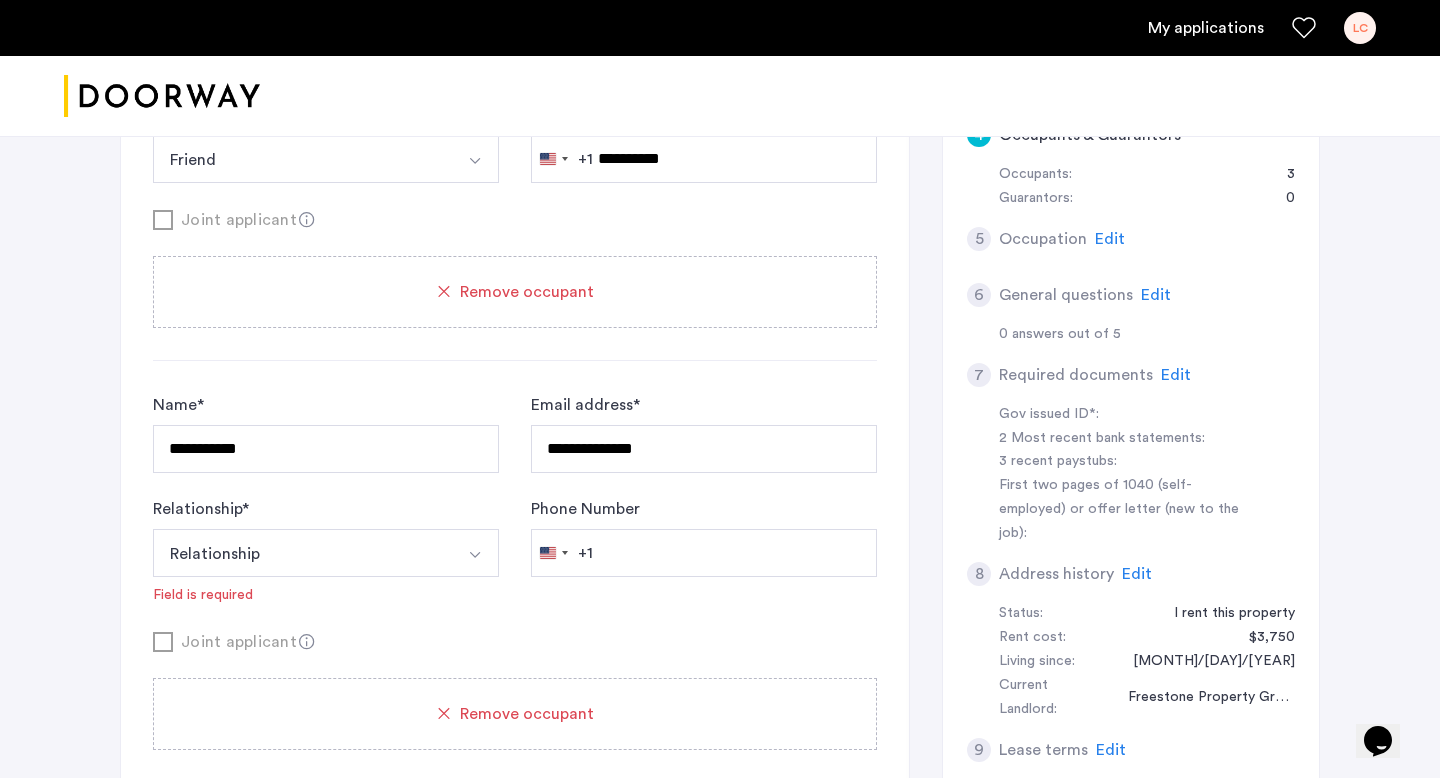 click on "Relationship  * Relationship Husband Wife Son Daughter Mother Father Friend Other Field is required" 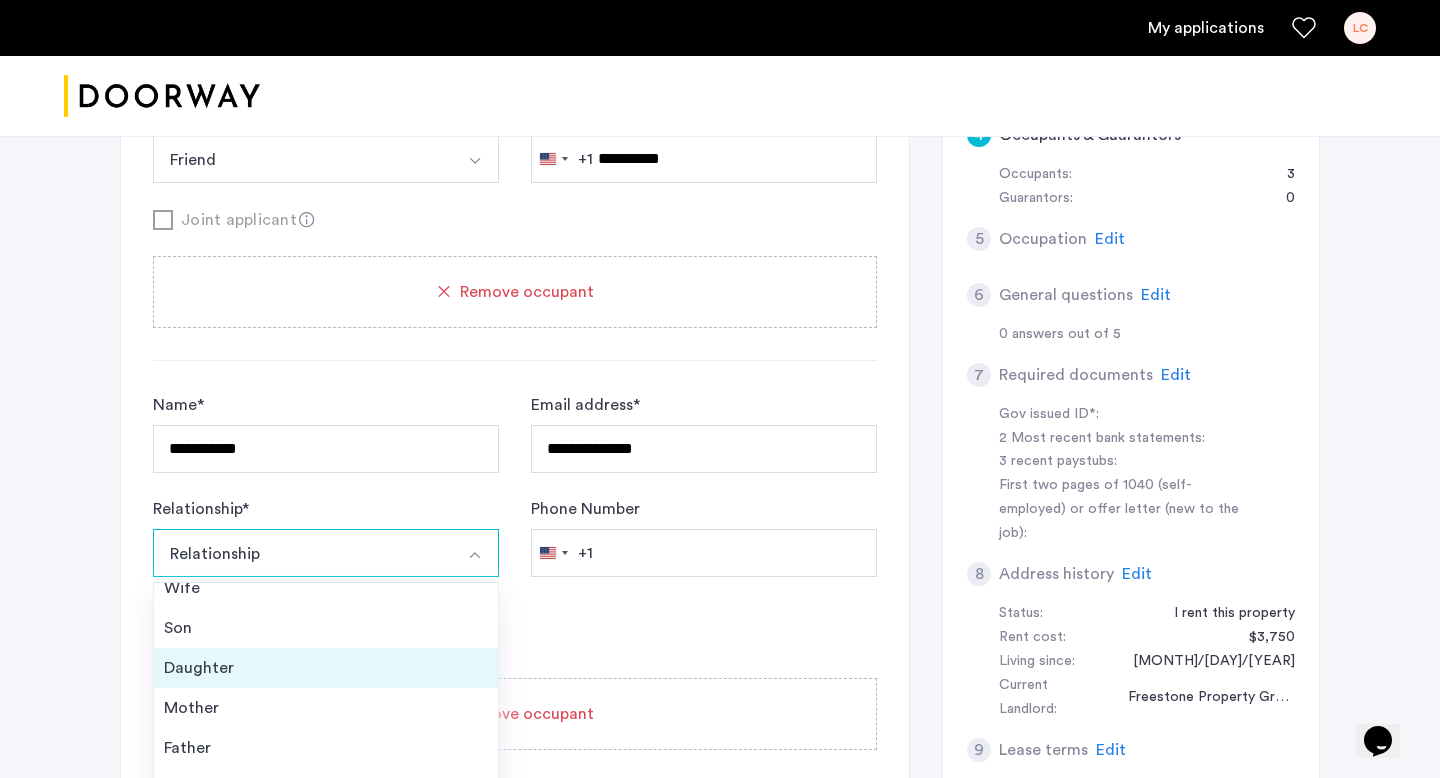 scroll, scrollTop: 72, scrollLeft: 0, axis: vertical 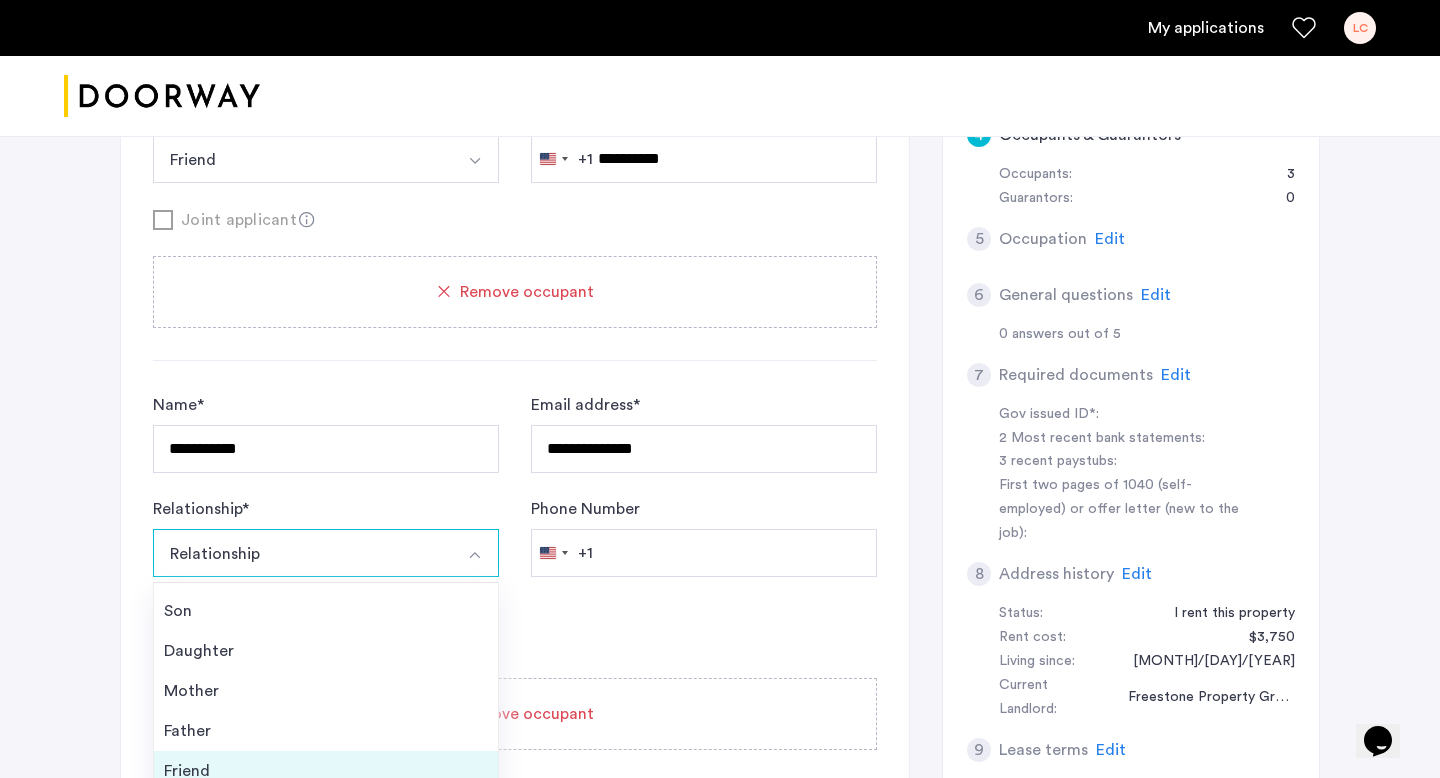 click on "Friend" at bounding box center [326, 771] 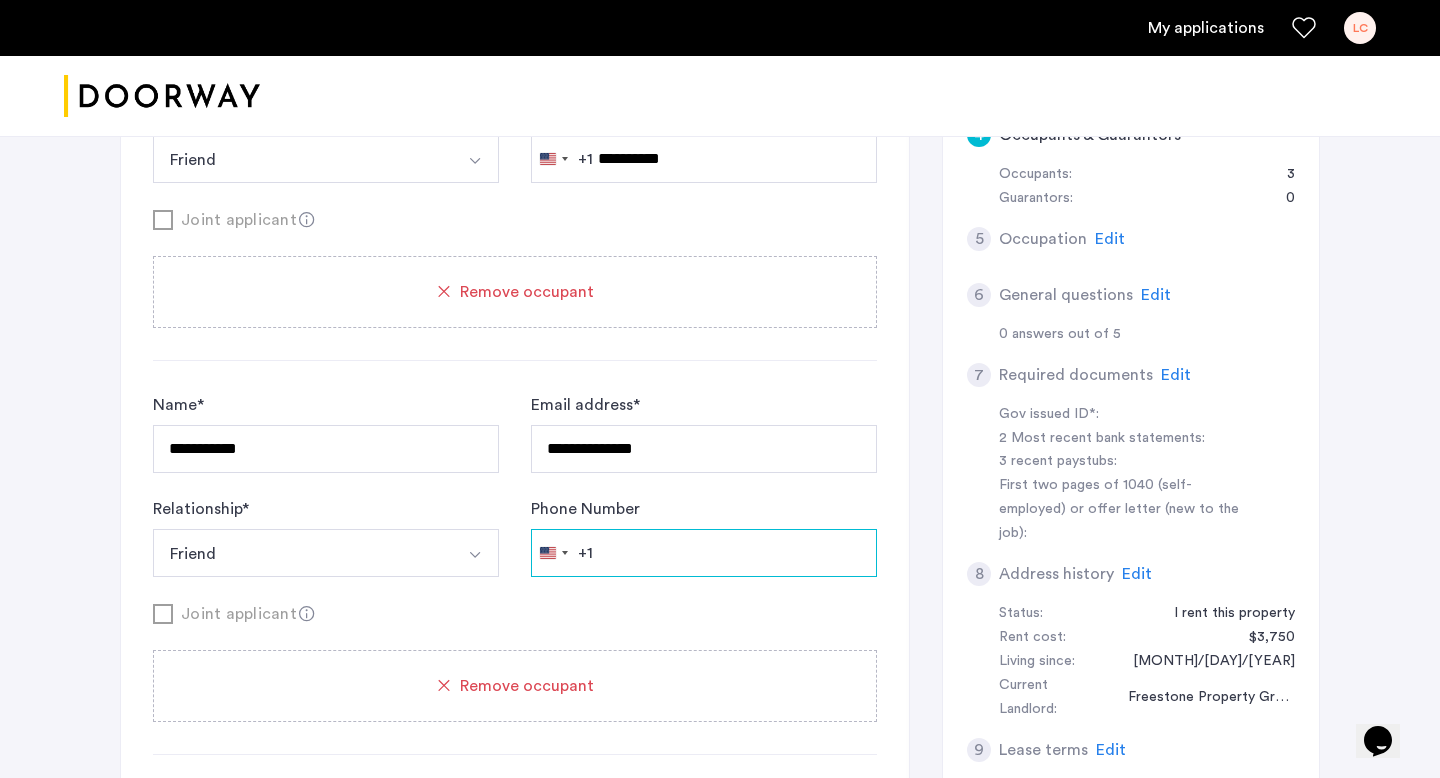 click on "Phone Number" at bounding box center [704, 159] 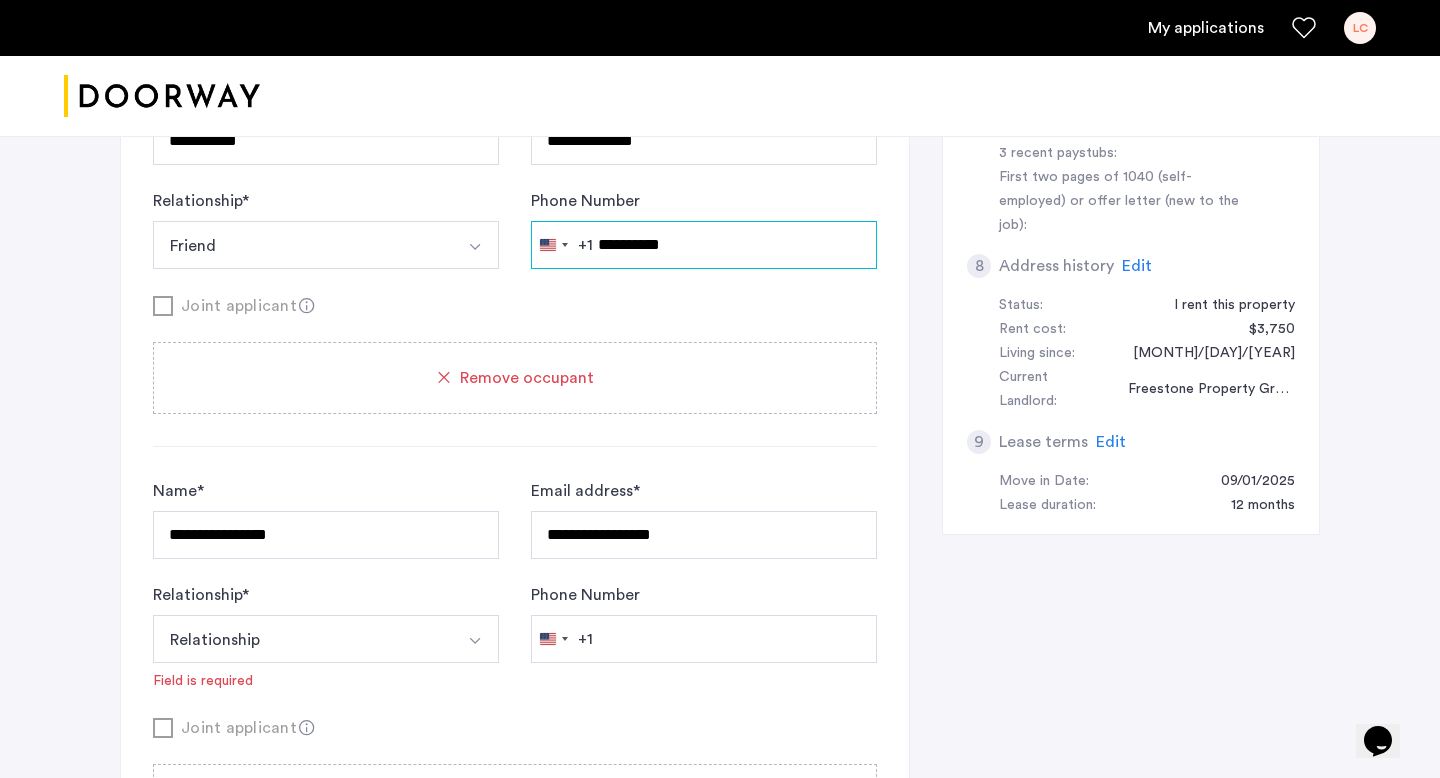 scroll, scrollTop: 930, scrollLeft: 0, axis: vertical 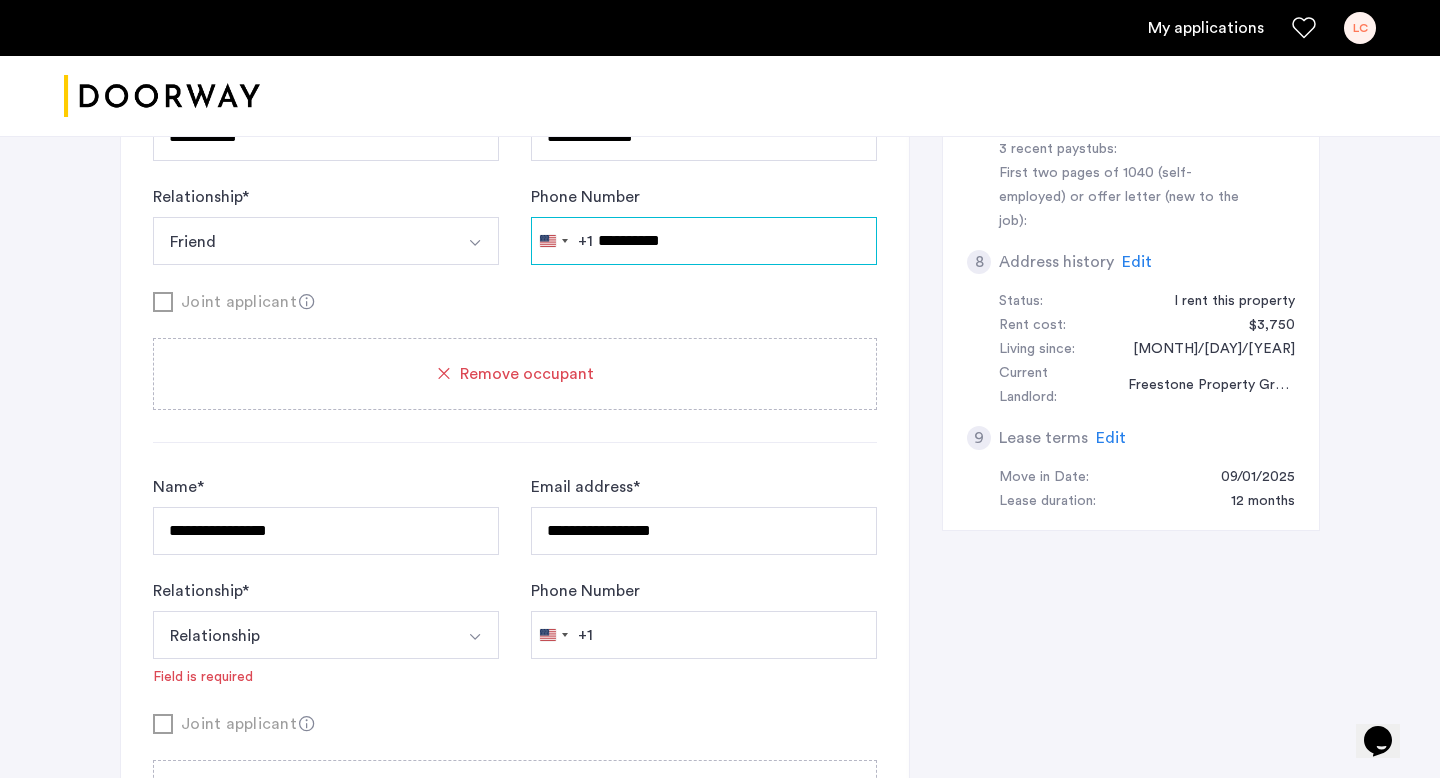 type on "**********" 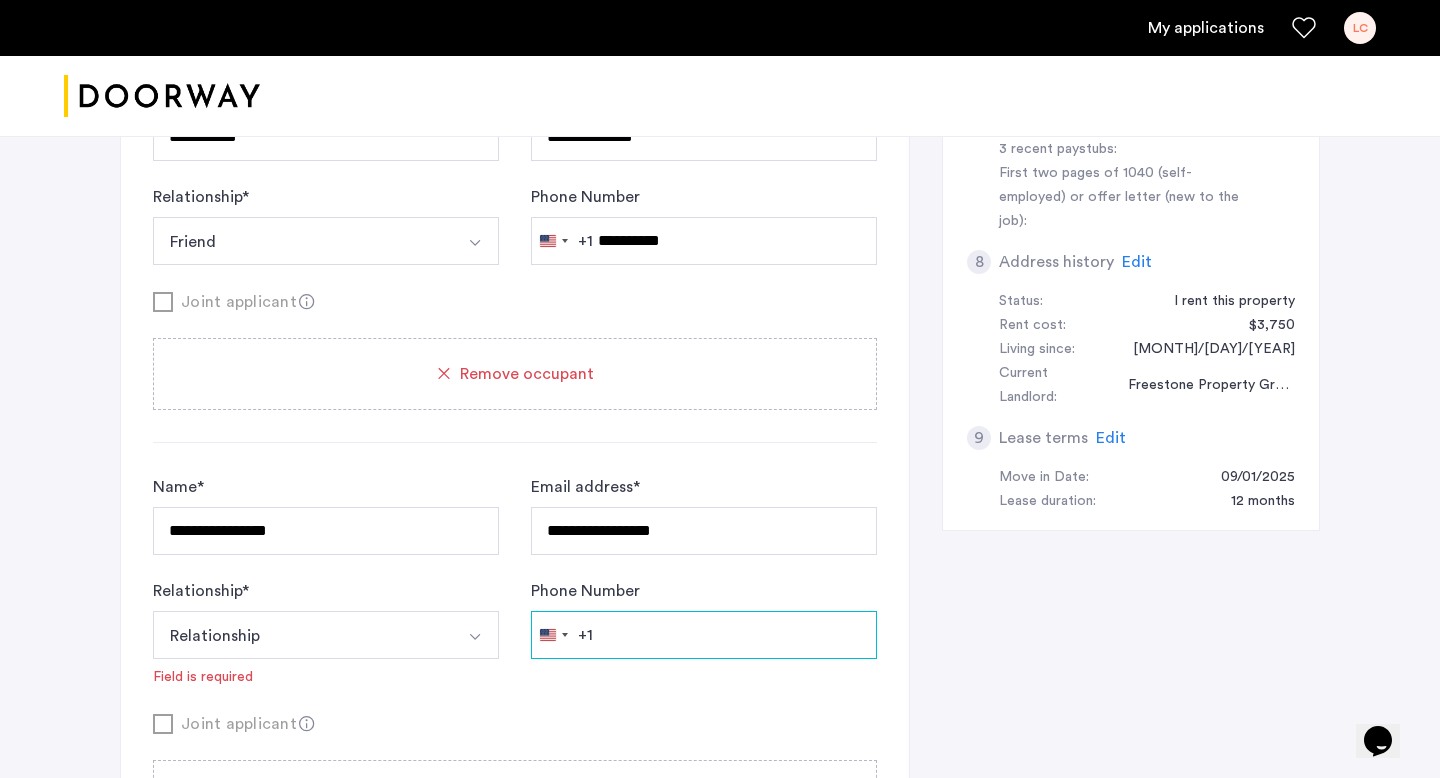 click on "Phone Number" at bounding box center (704, 635) 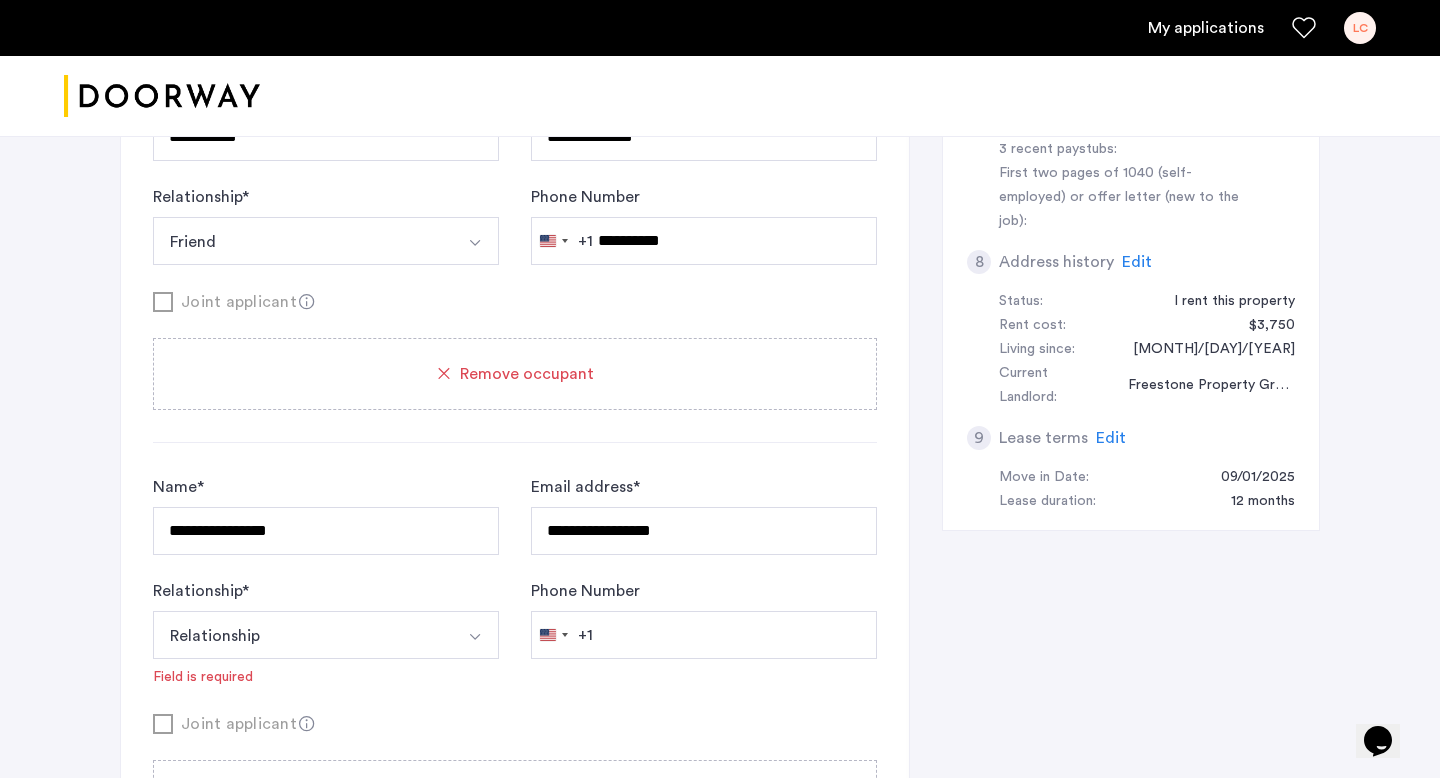 click on "Relationship" at bounding box center [302, 635] 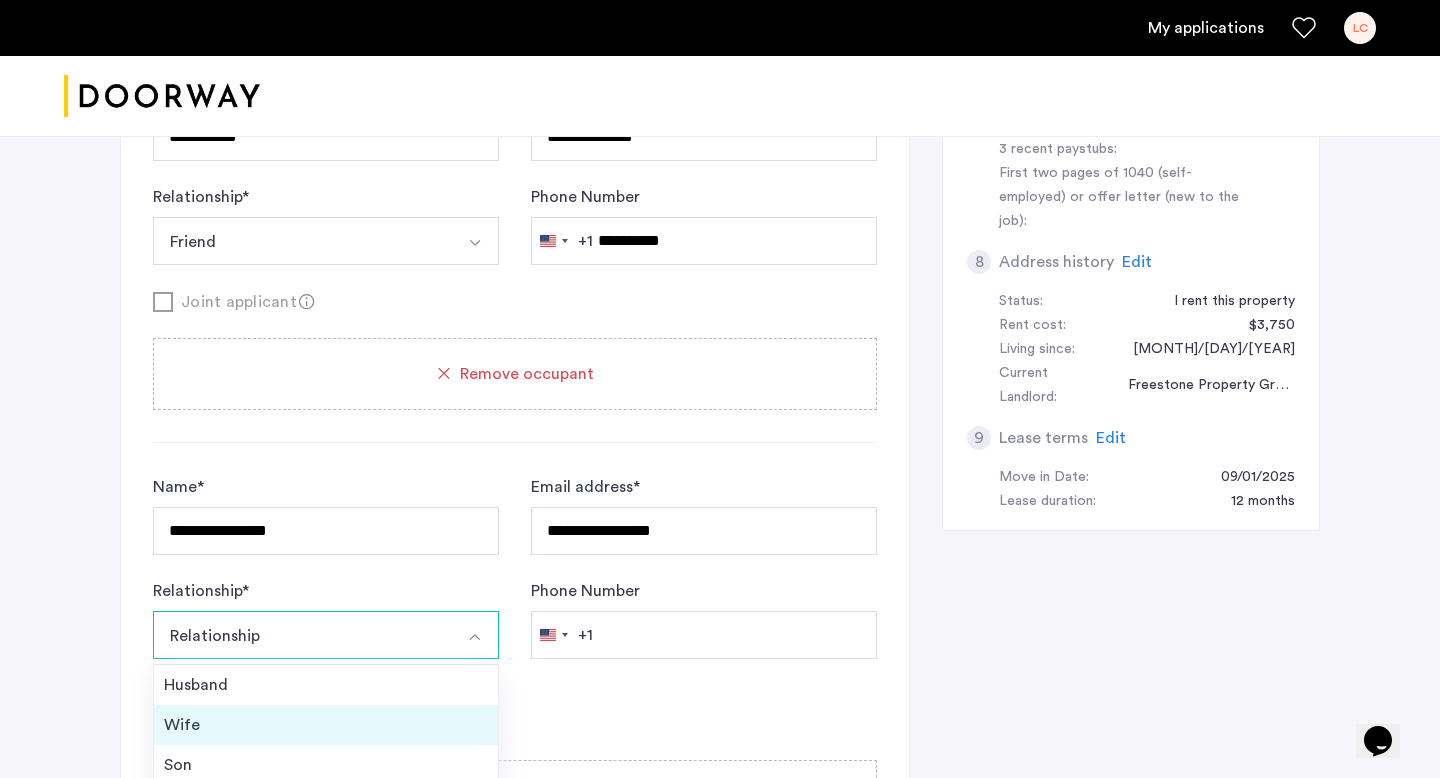 scroll, scrollTop: 72, scrollLeft: 0, axis: vertical 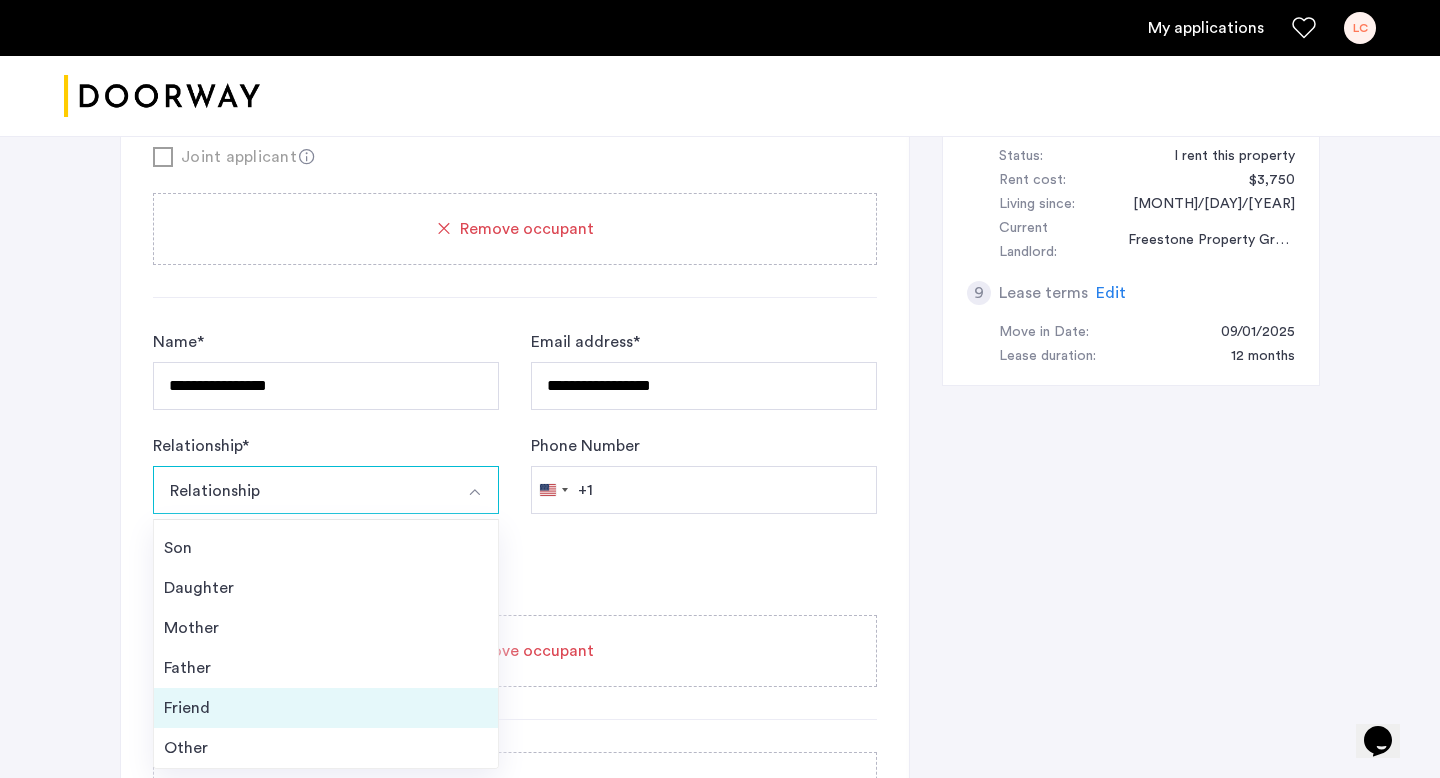 click on "Friend" at bounding box center (326, 708) 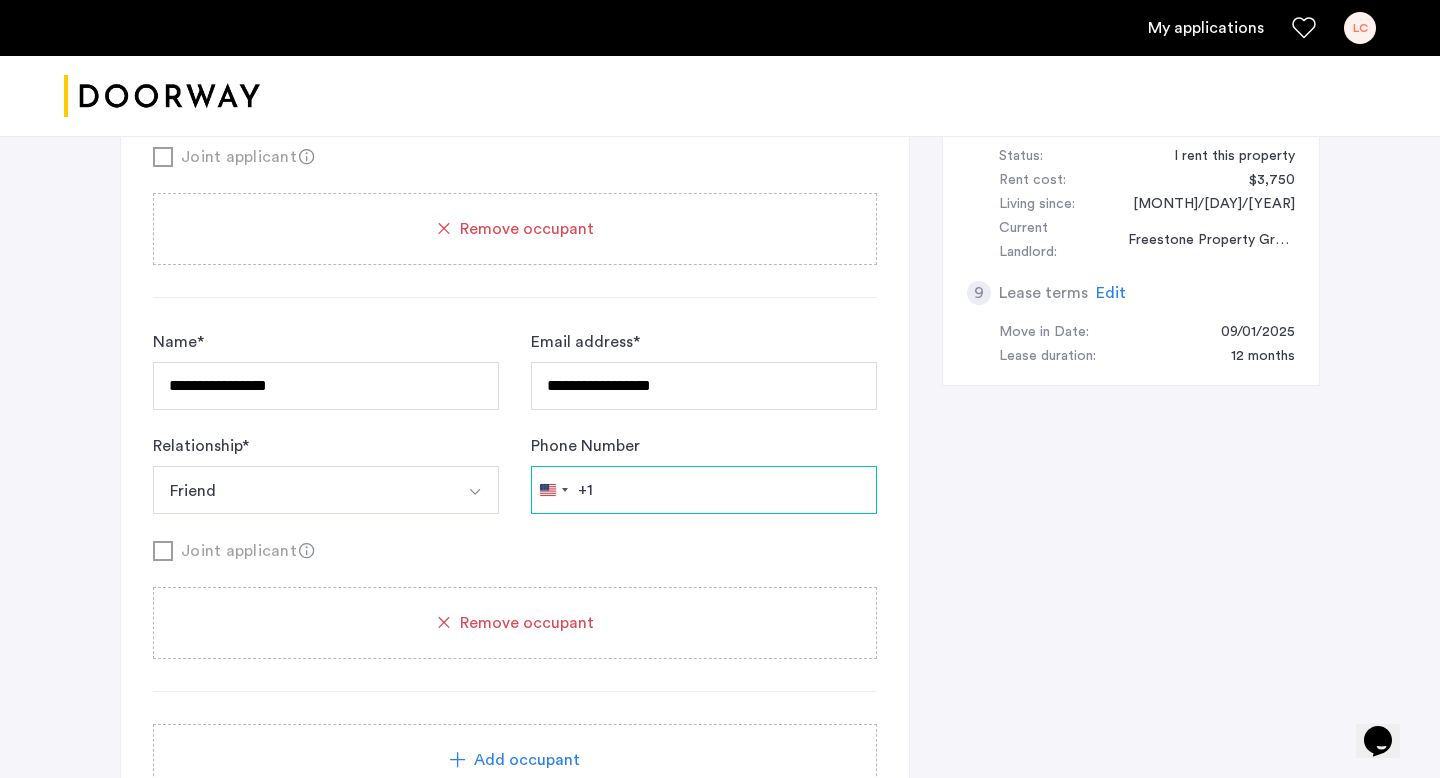 click on "Phone Number" at bounding box center (704, -298) 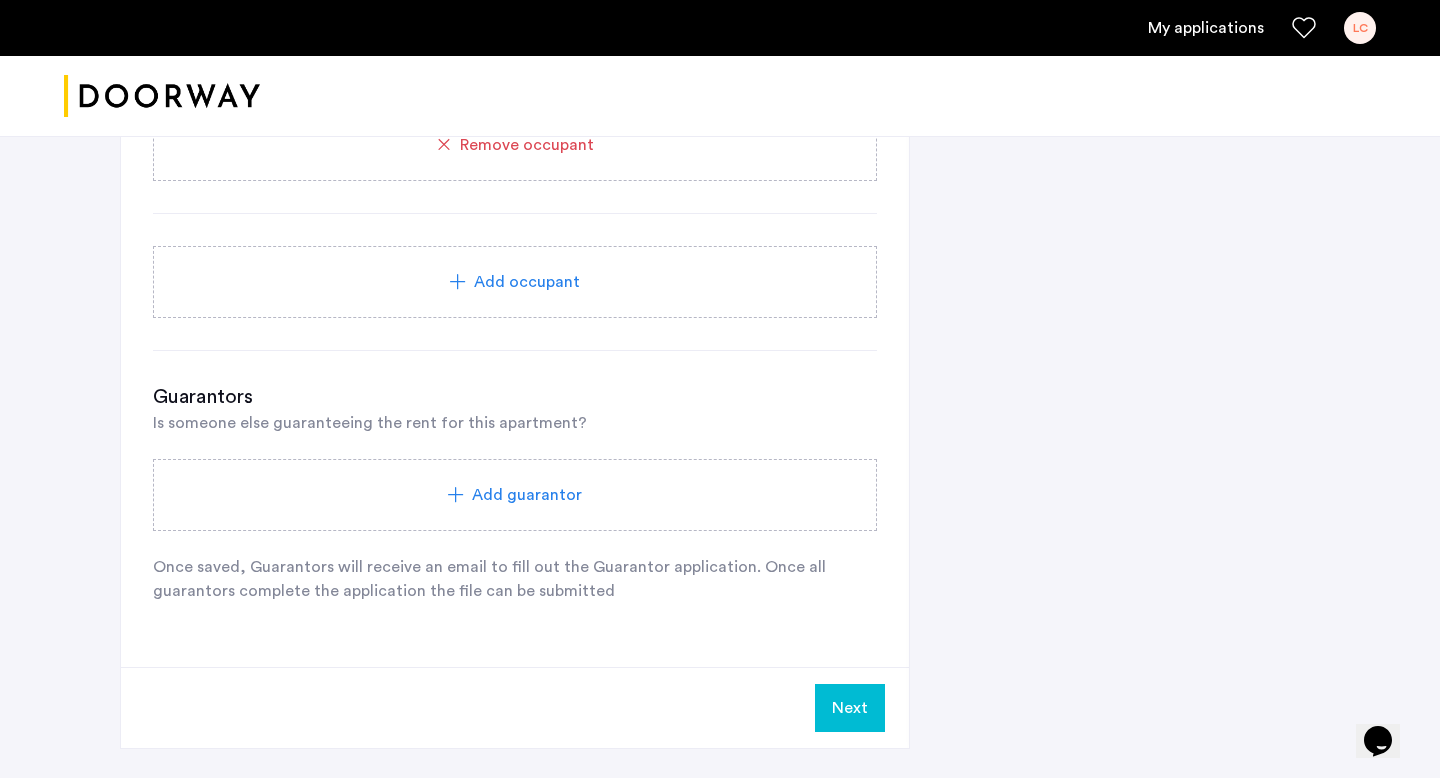scroll, scrollTop: 1634, scrollLeft: 0, axis: vertical 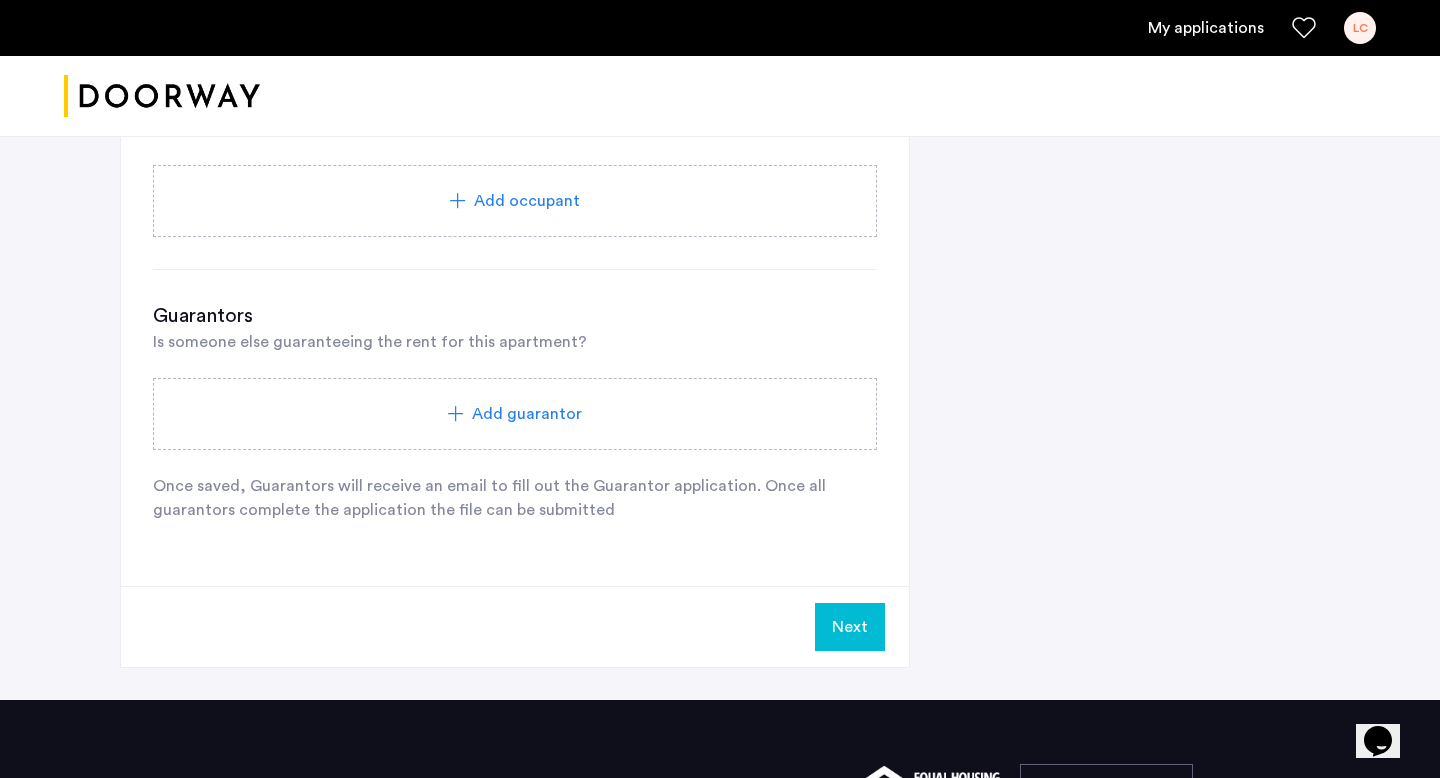 type on "**********" 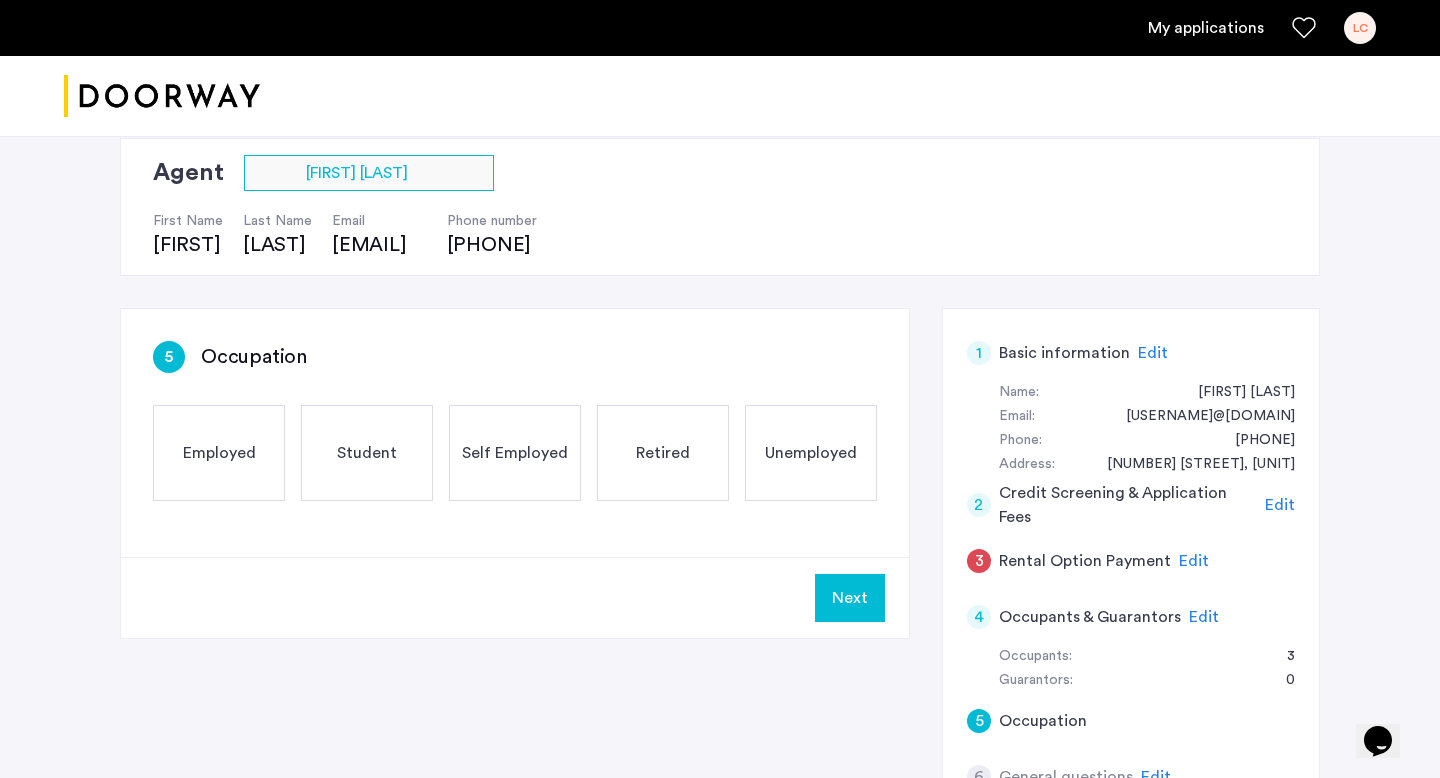 scroll, scrollTop: 171, scrollLeft: 0, axis: vertical 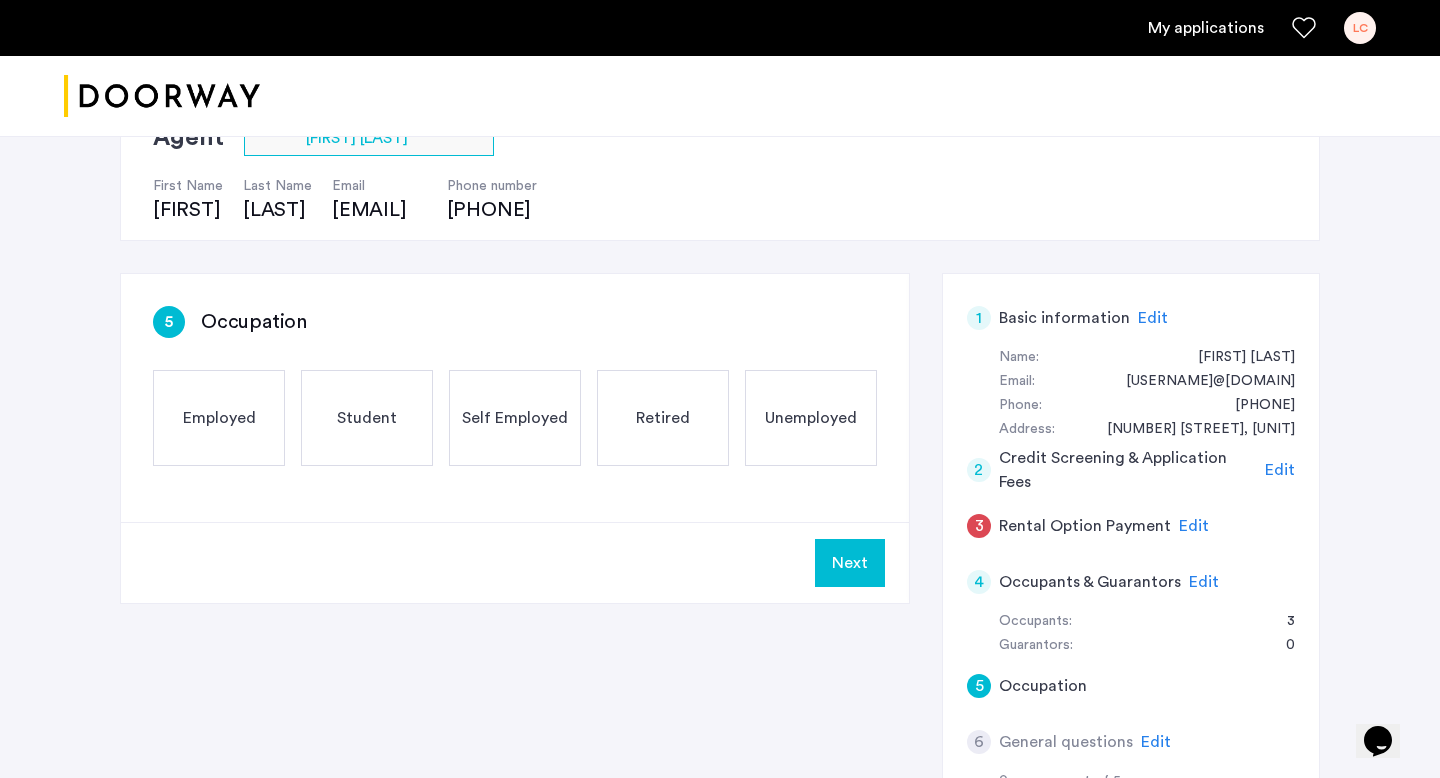 click on "Employed" 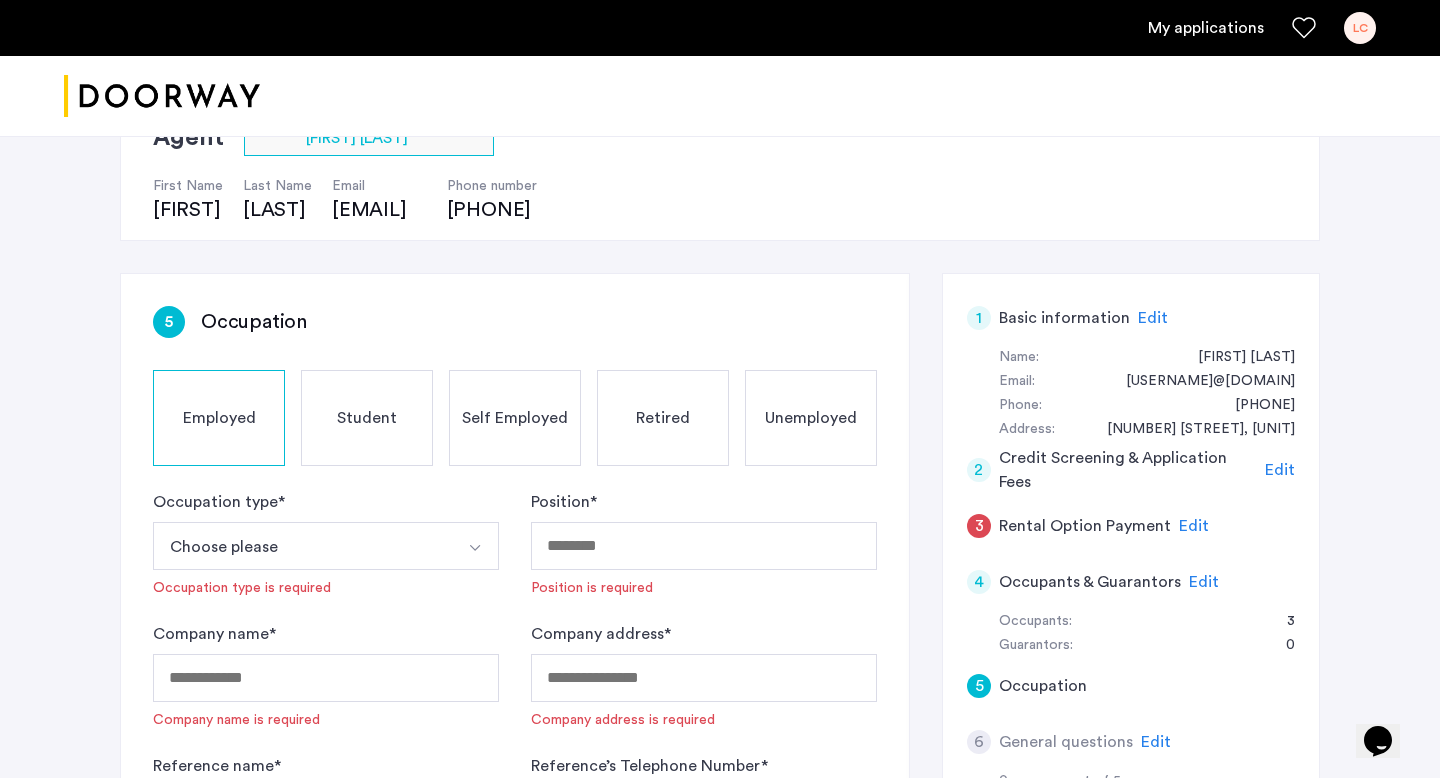 click on "Choose please" at bounding box center (302, 546) 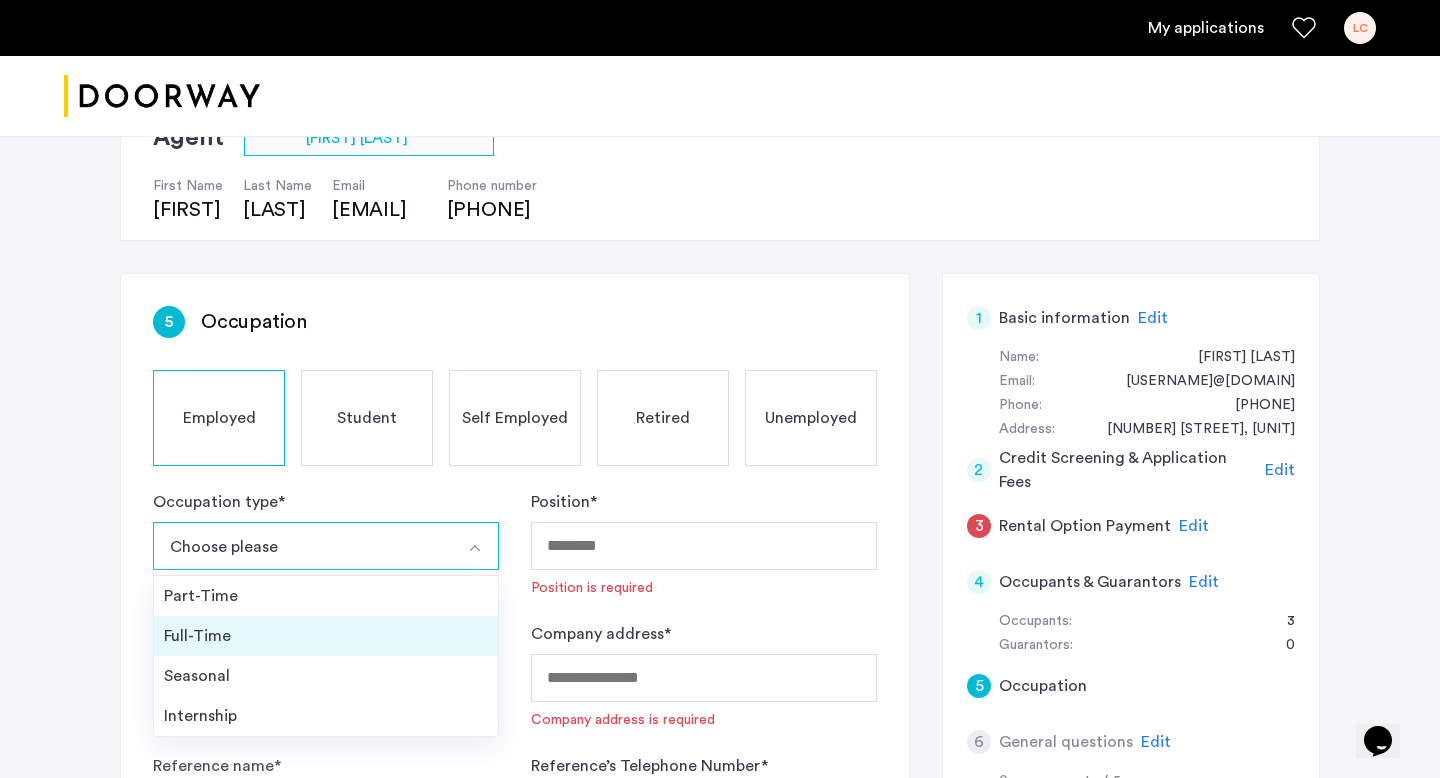 click on "Full-Time" at bounding box center [326, 636] 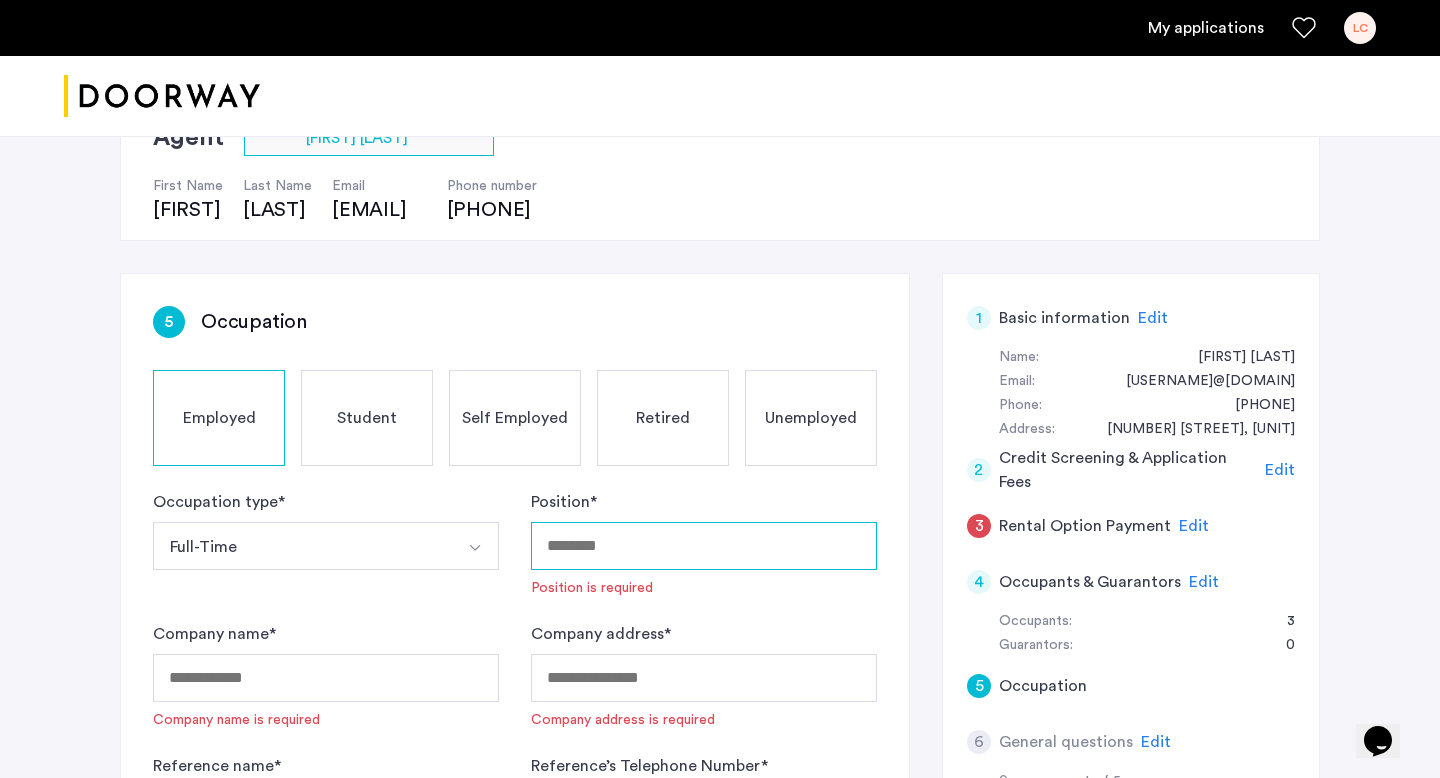 click on "Position  *" at bounding box center [704, 546] 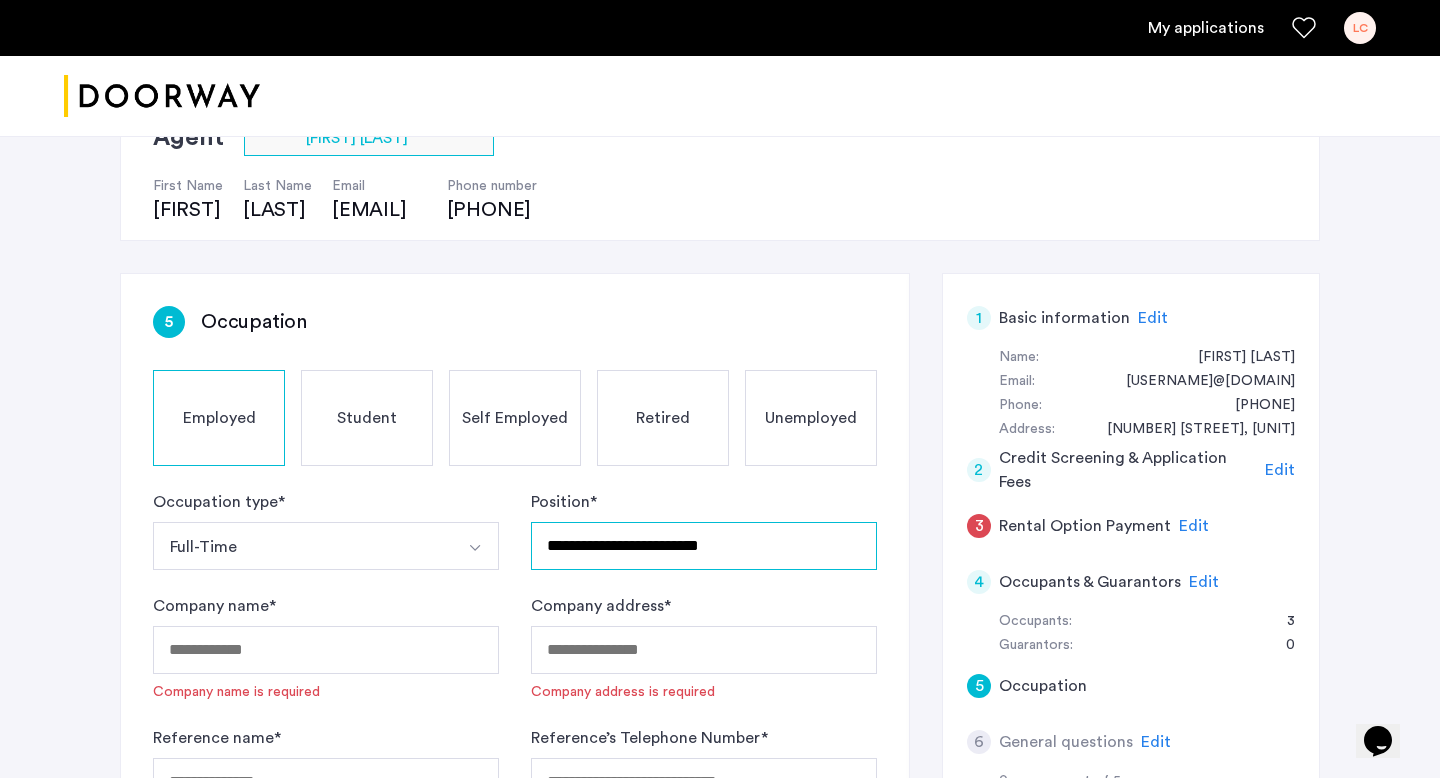 click on "**********" at bounding box center [704, 546] 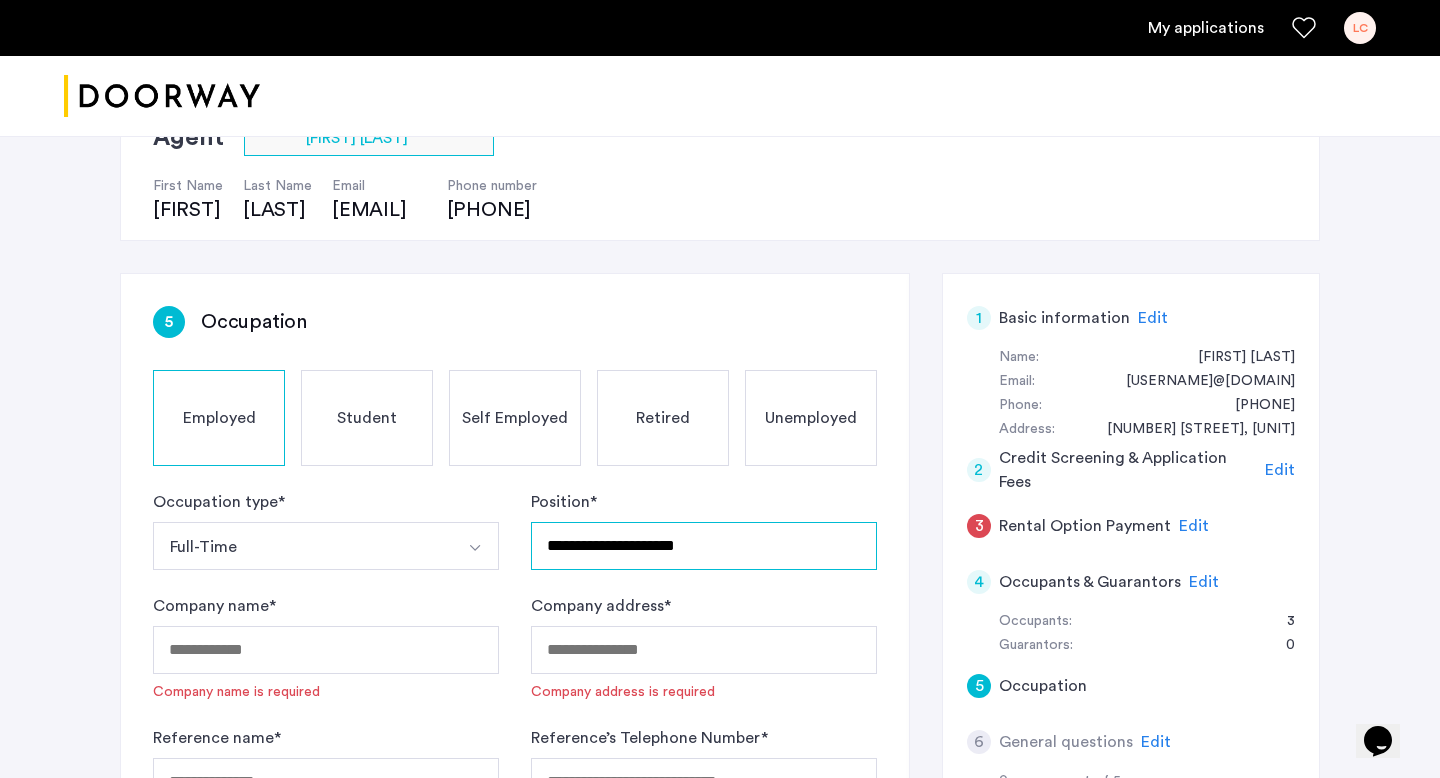 type on "**********" 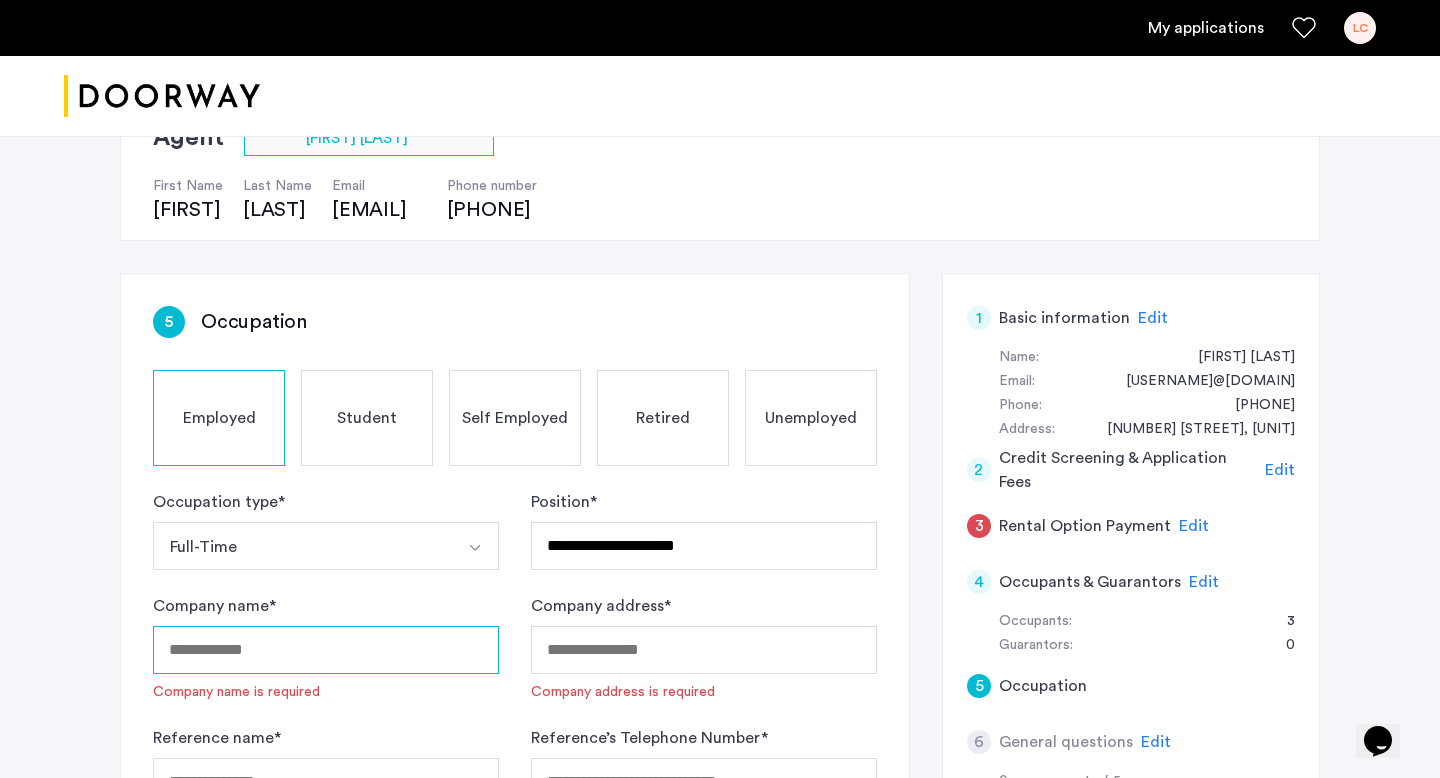 click on "Company name  *" at bounding box center (326, 650) 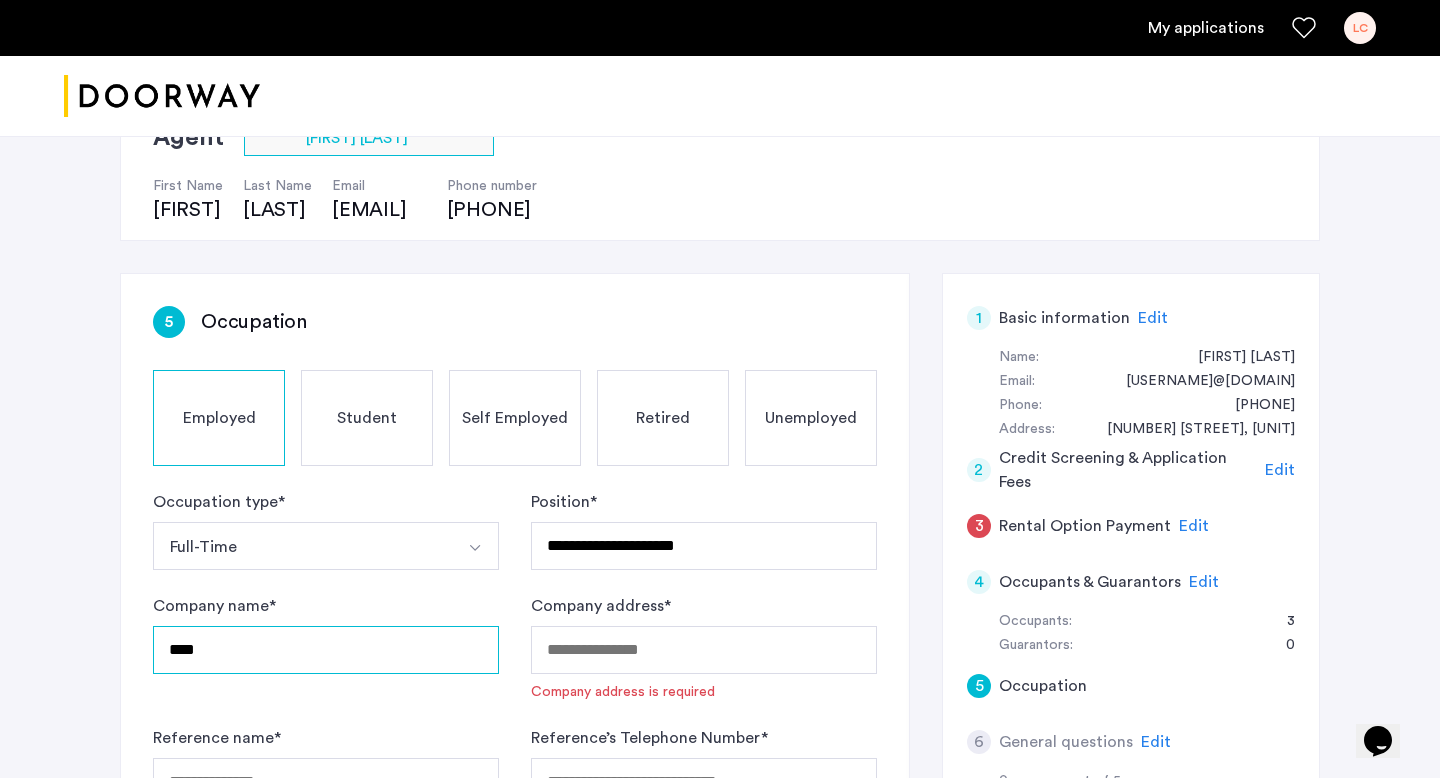 type on "**********" 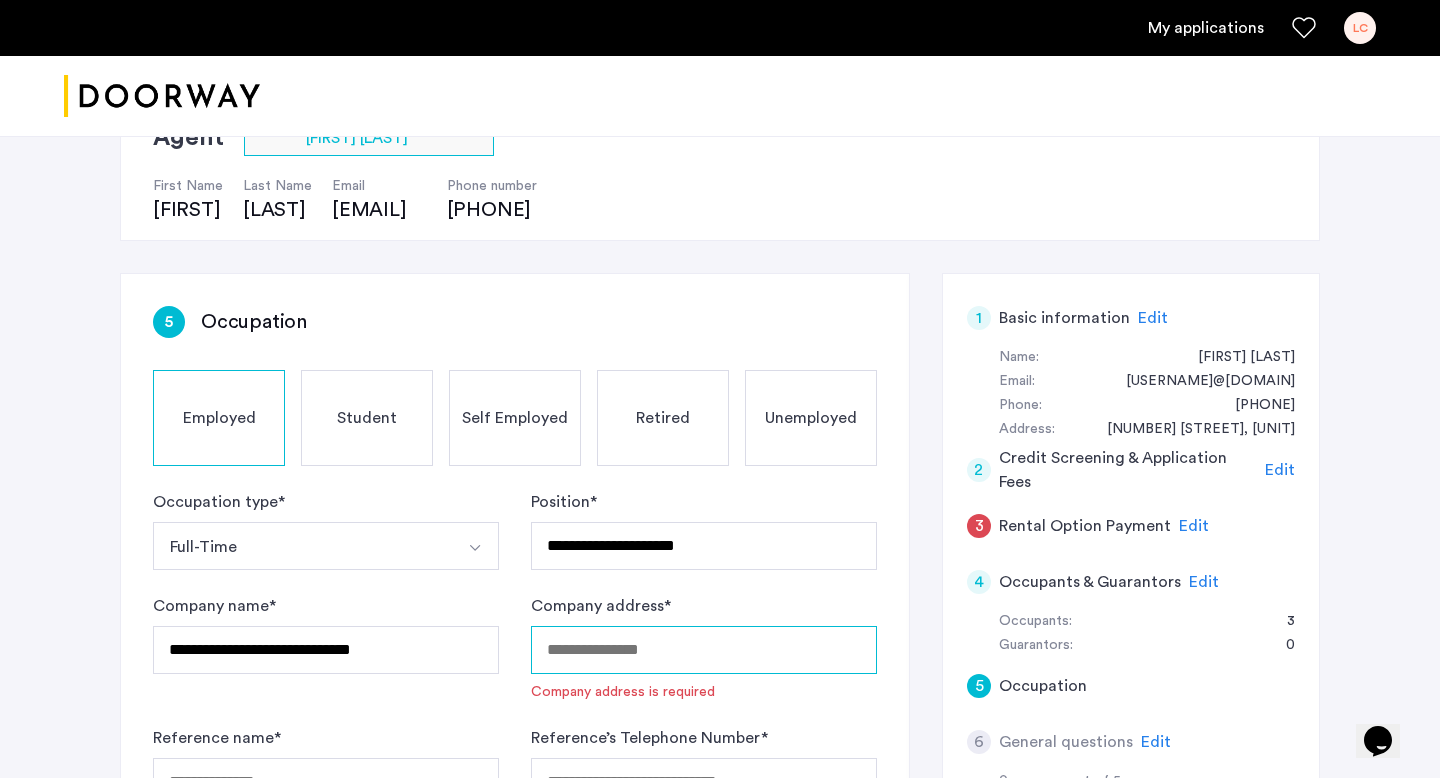 type on "**********" 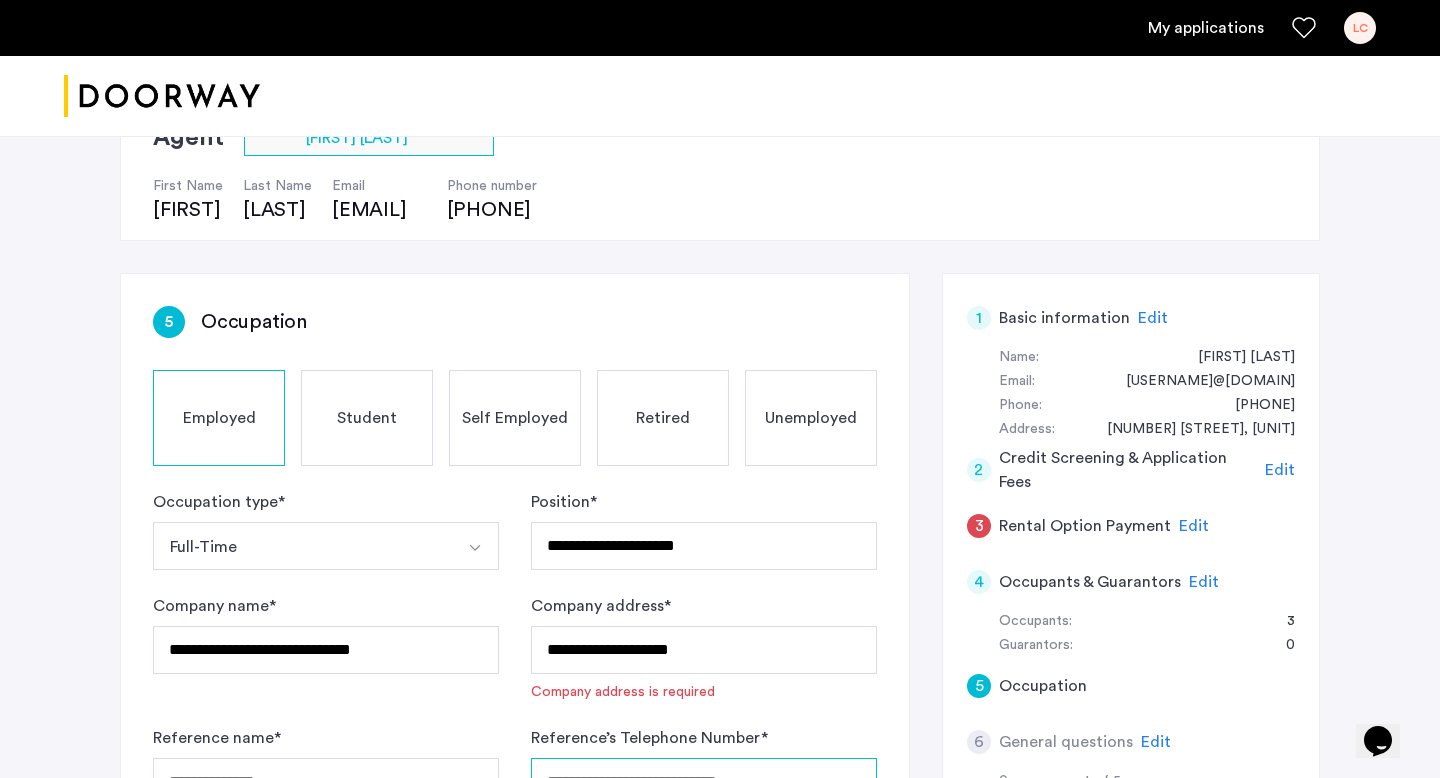 type on "**********" 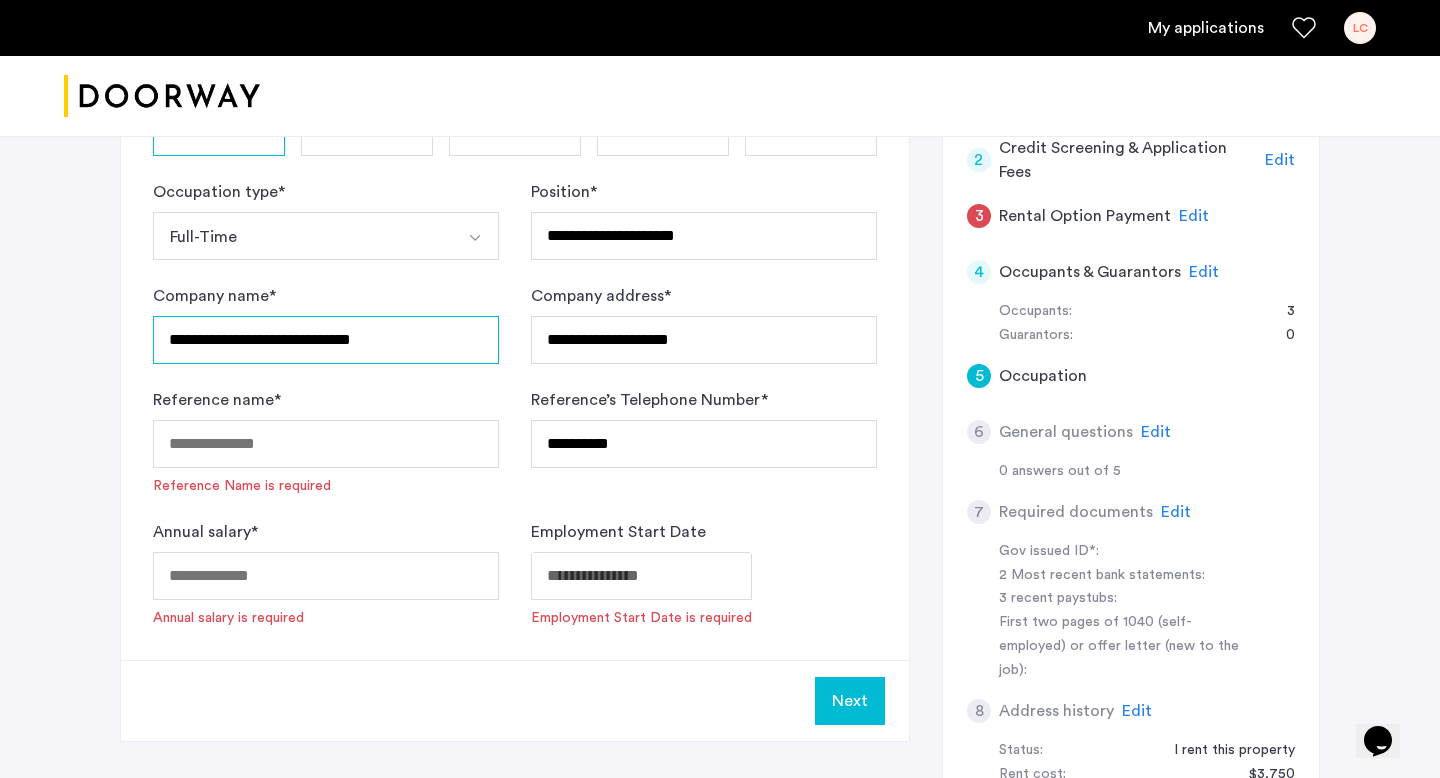 scroll, scrollTop: 482, scrollLeft: 0, axis: vertical 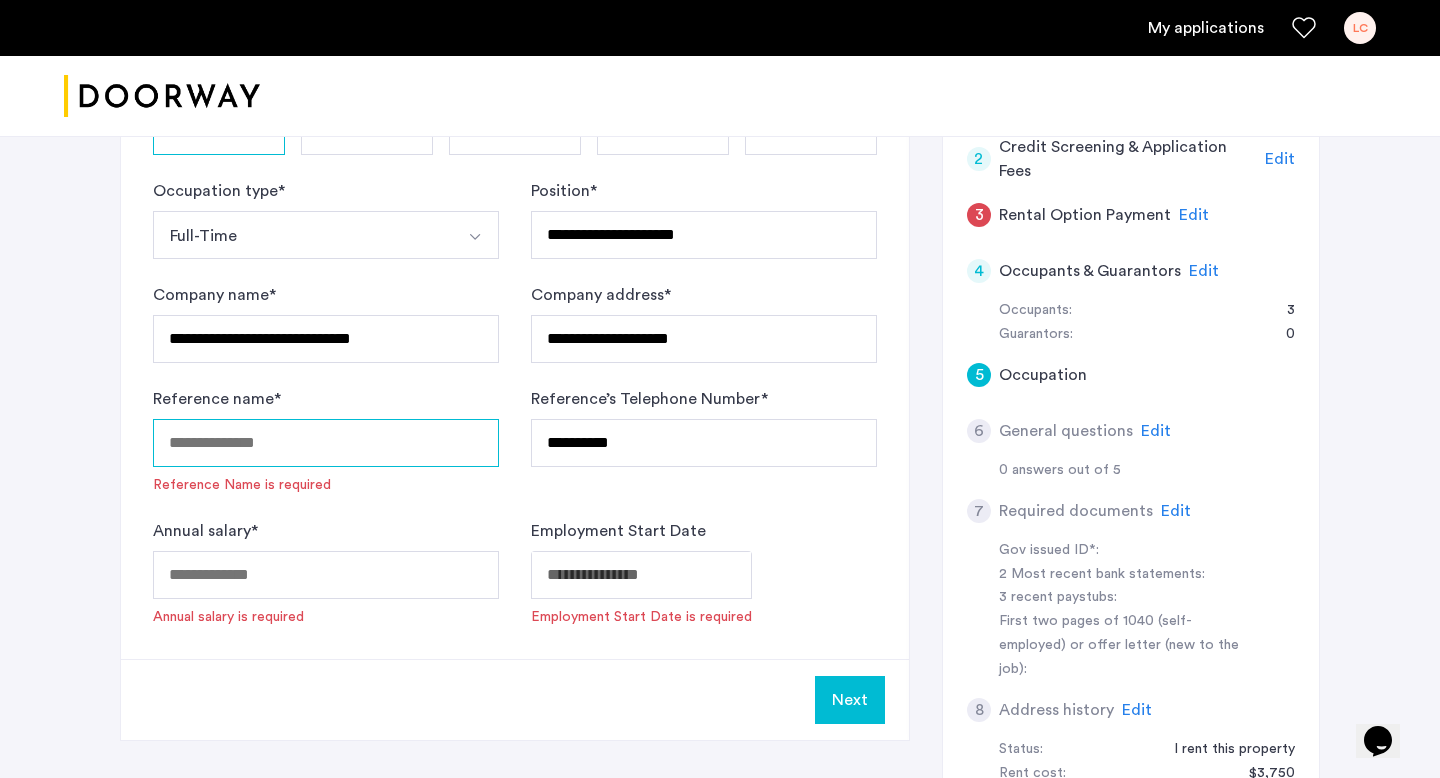 click on "Reference name  *" at bounding box center [326, 443] 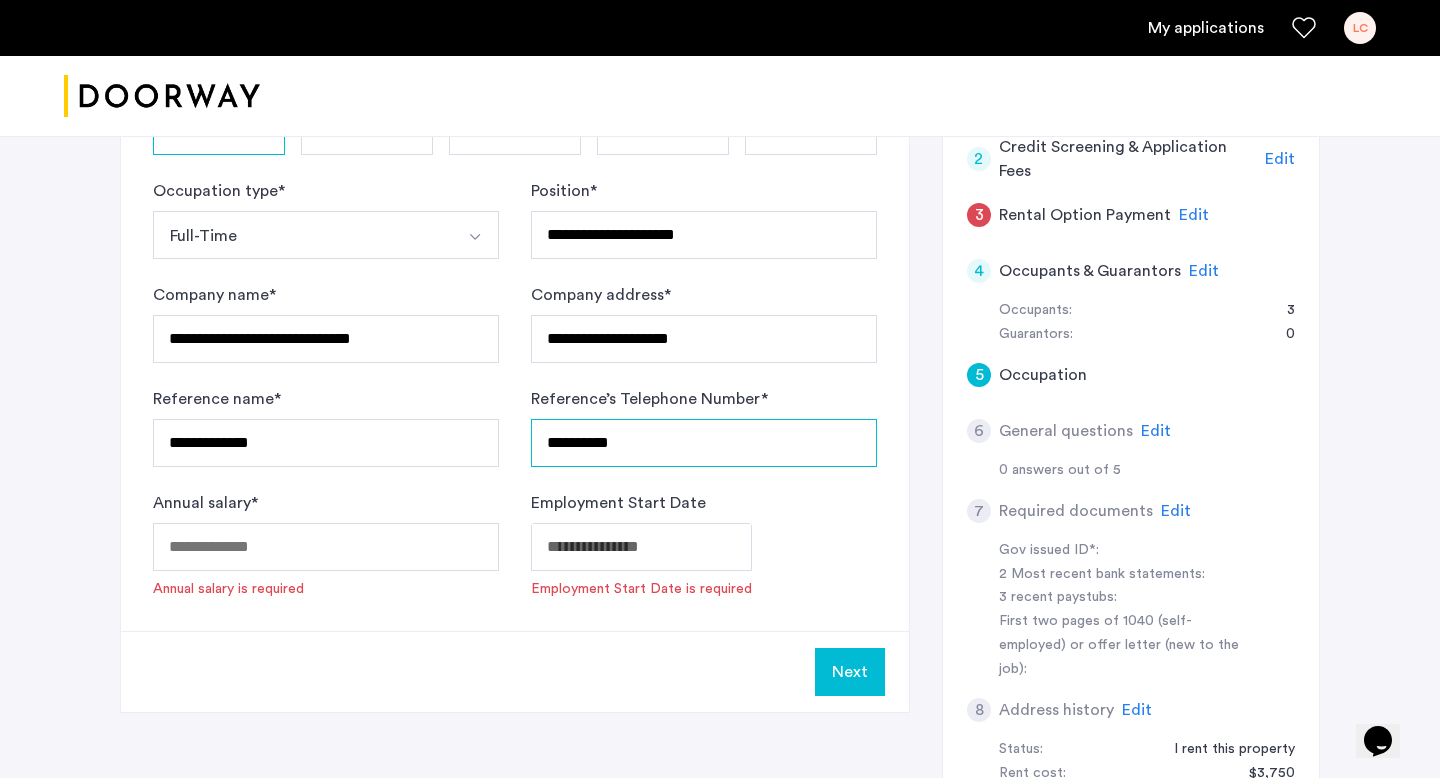 click on "**********" at bounding box center [704, 443] 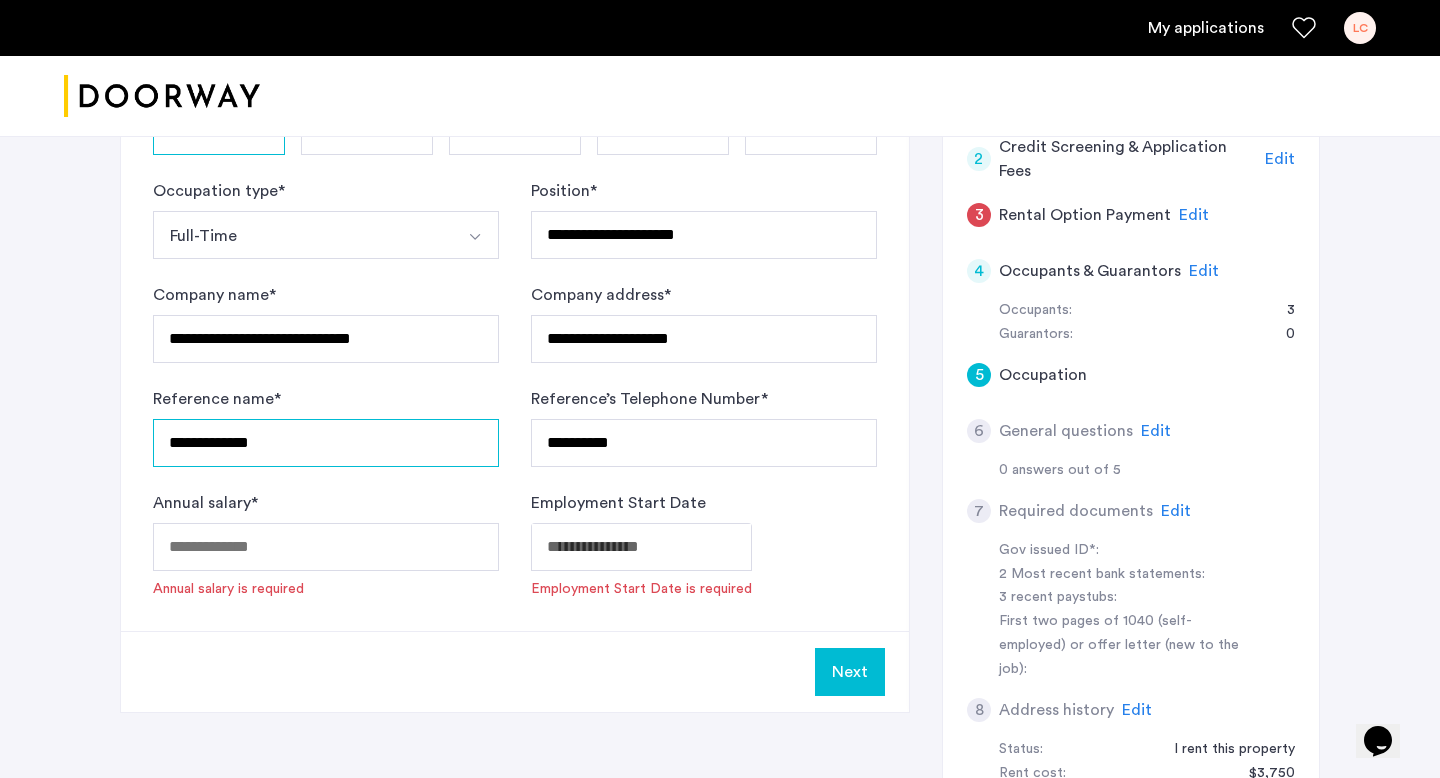 click on "**********" at bounding box center (326, 443) 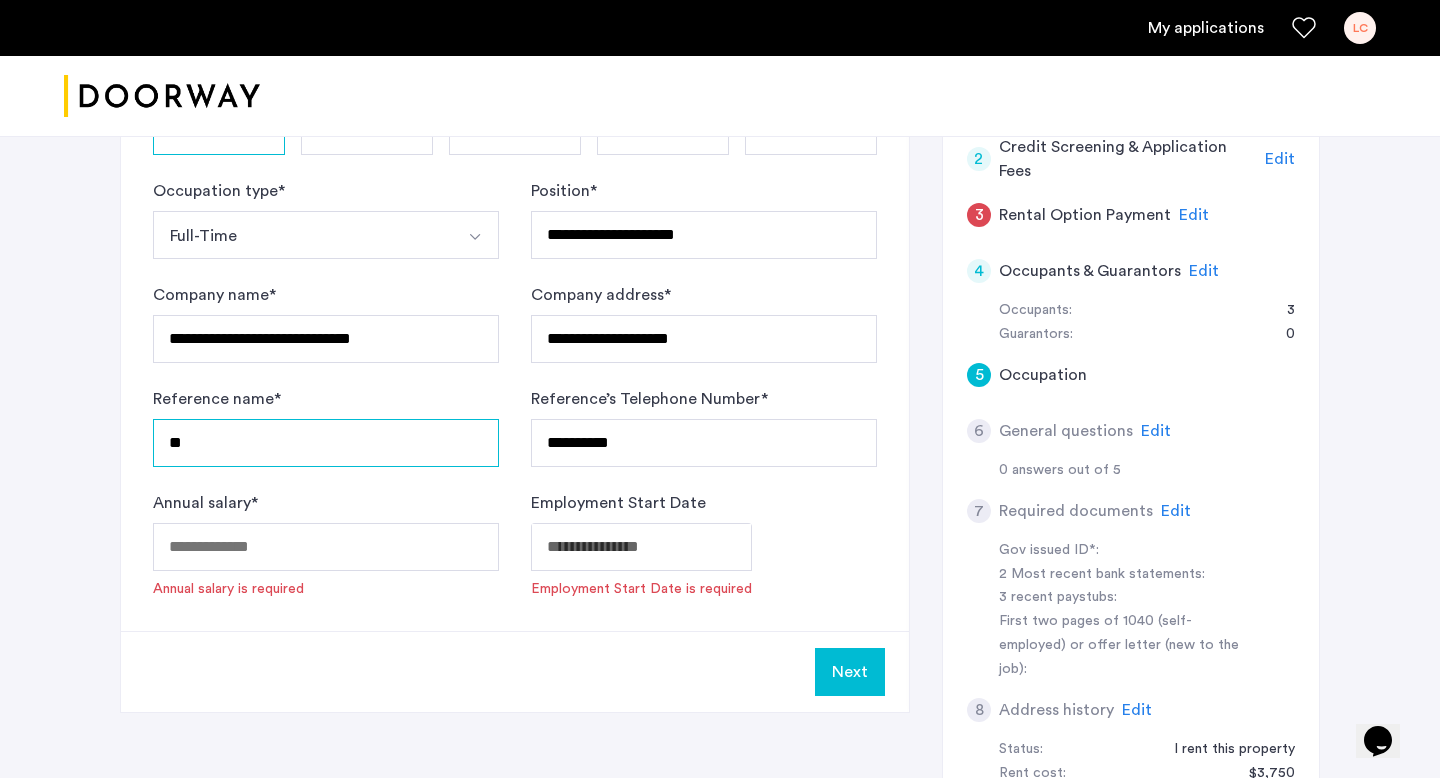 type on "*" 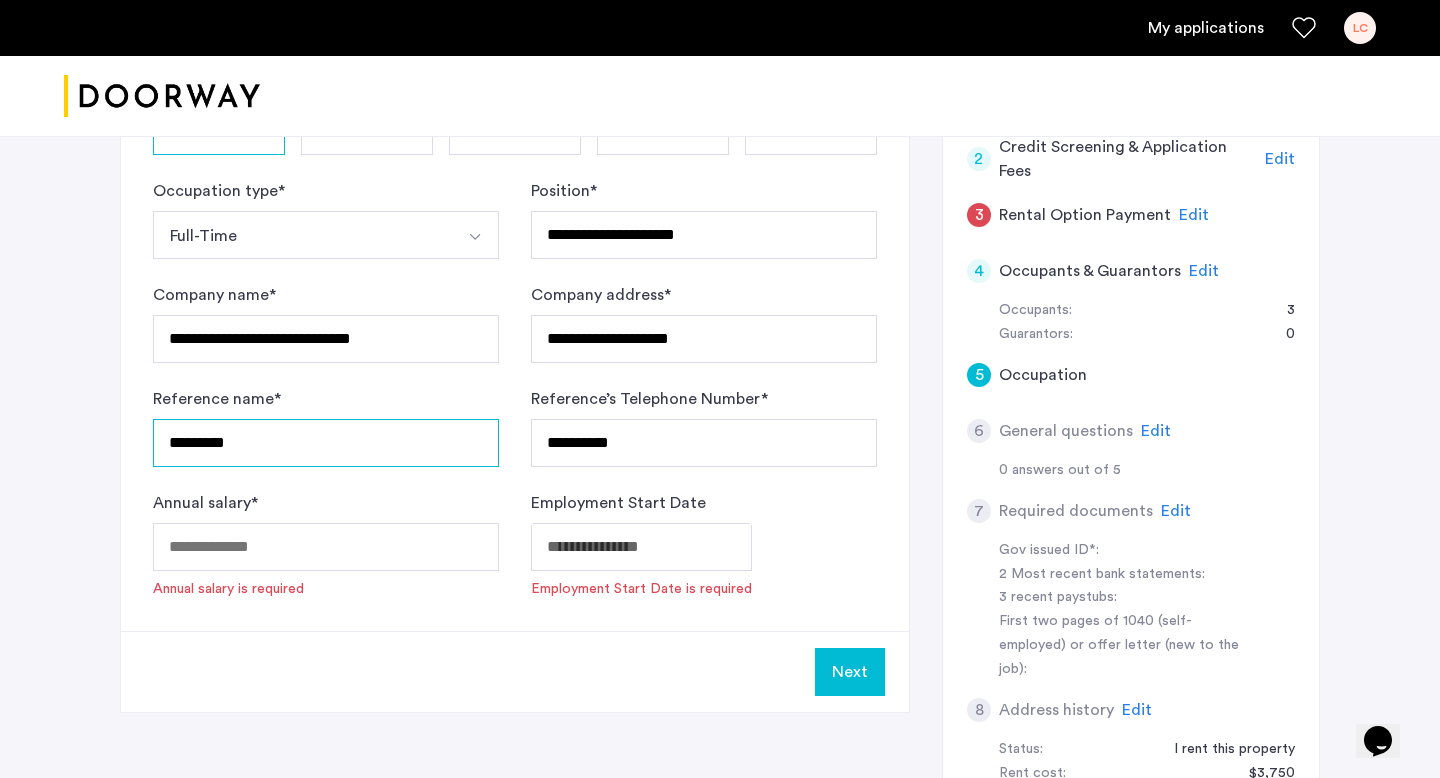 type on "*********" 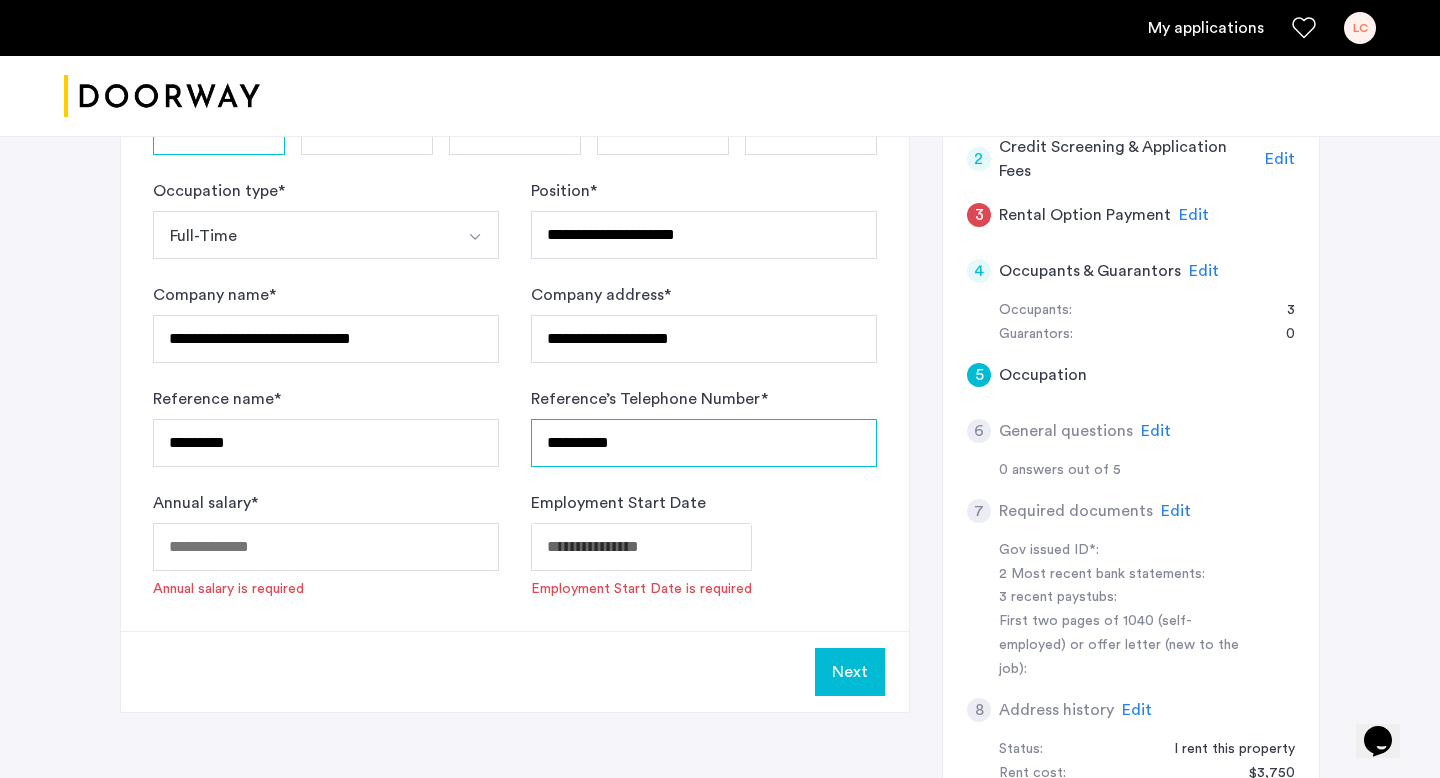 click on "**********" at bounding box center [704, 443] 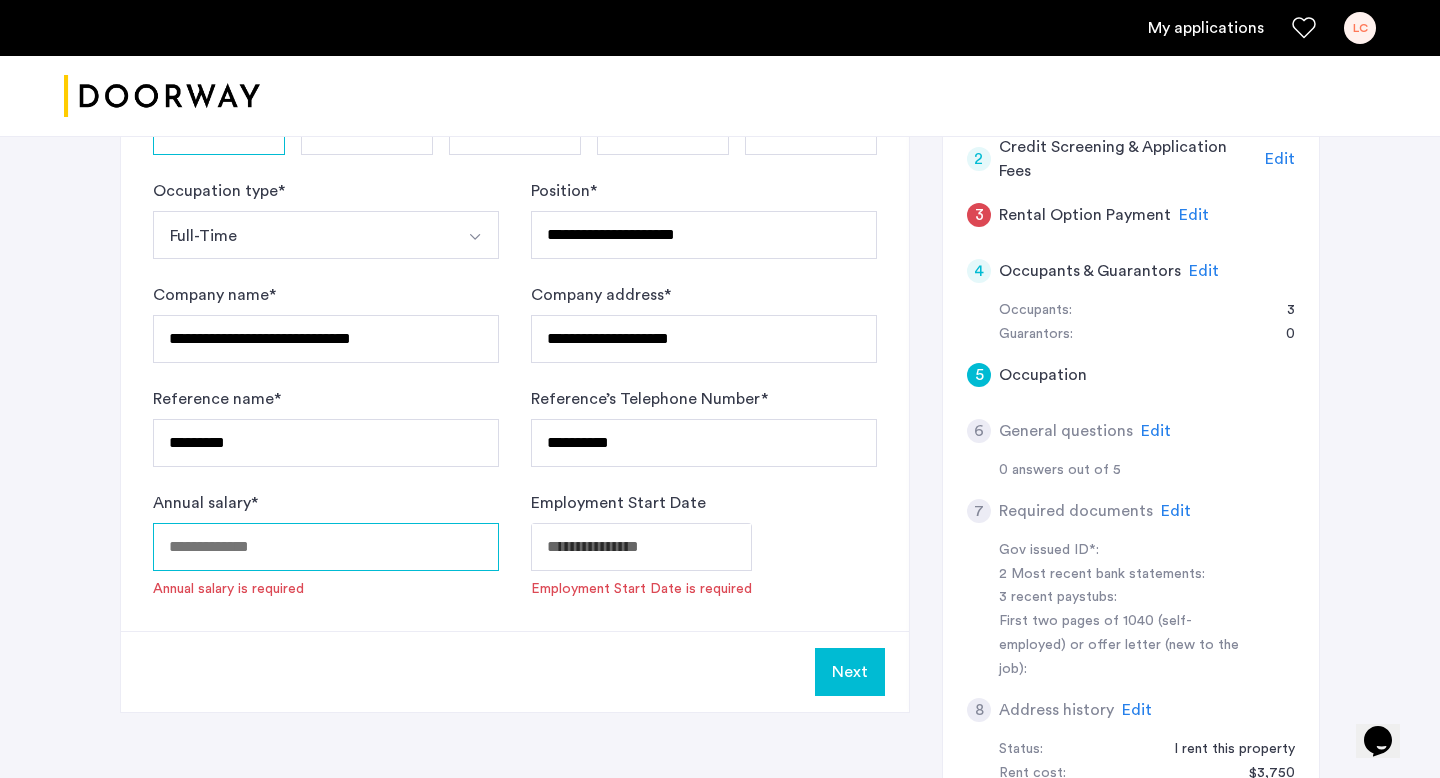 click on "Annual salary  *" at bounding box center [326, 547] 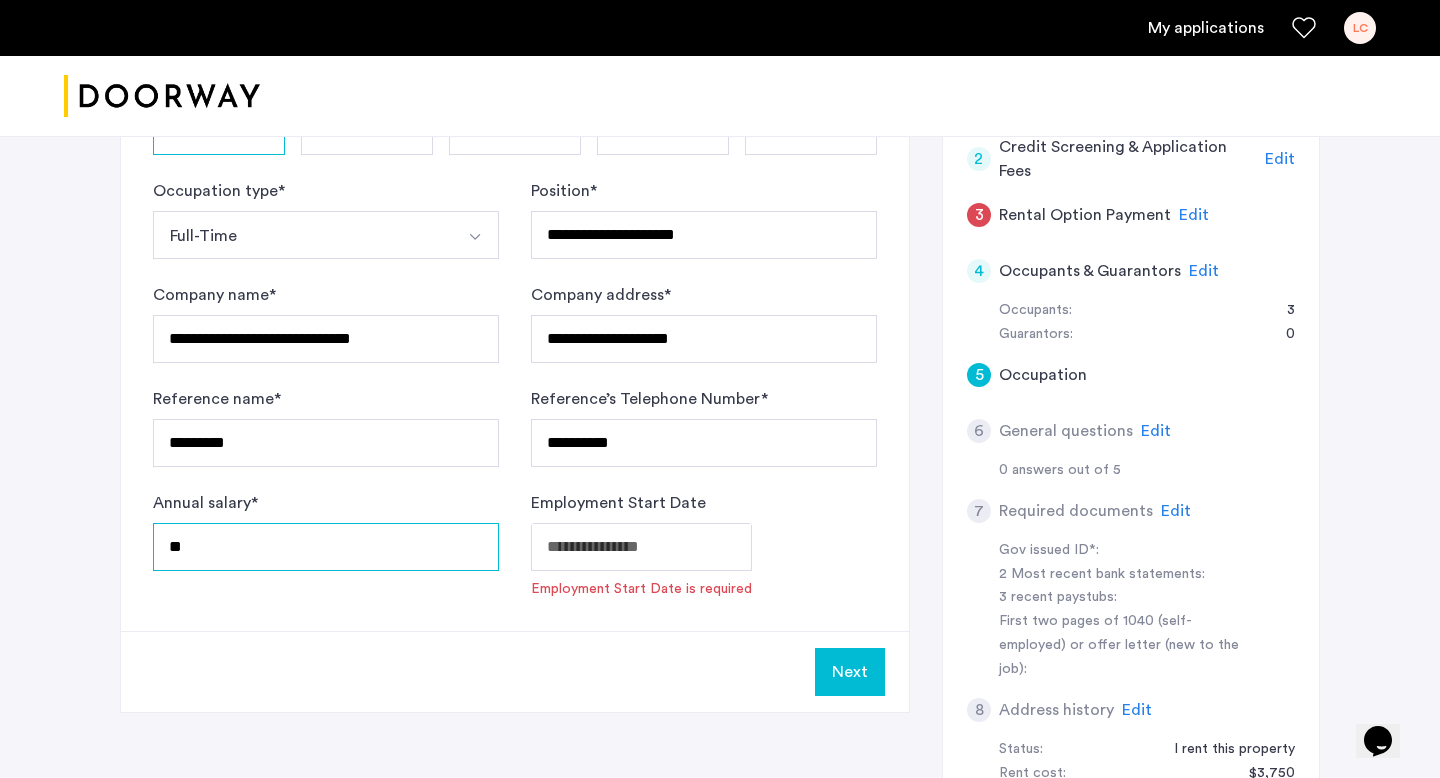 type on "*" 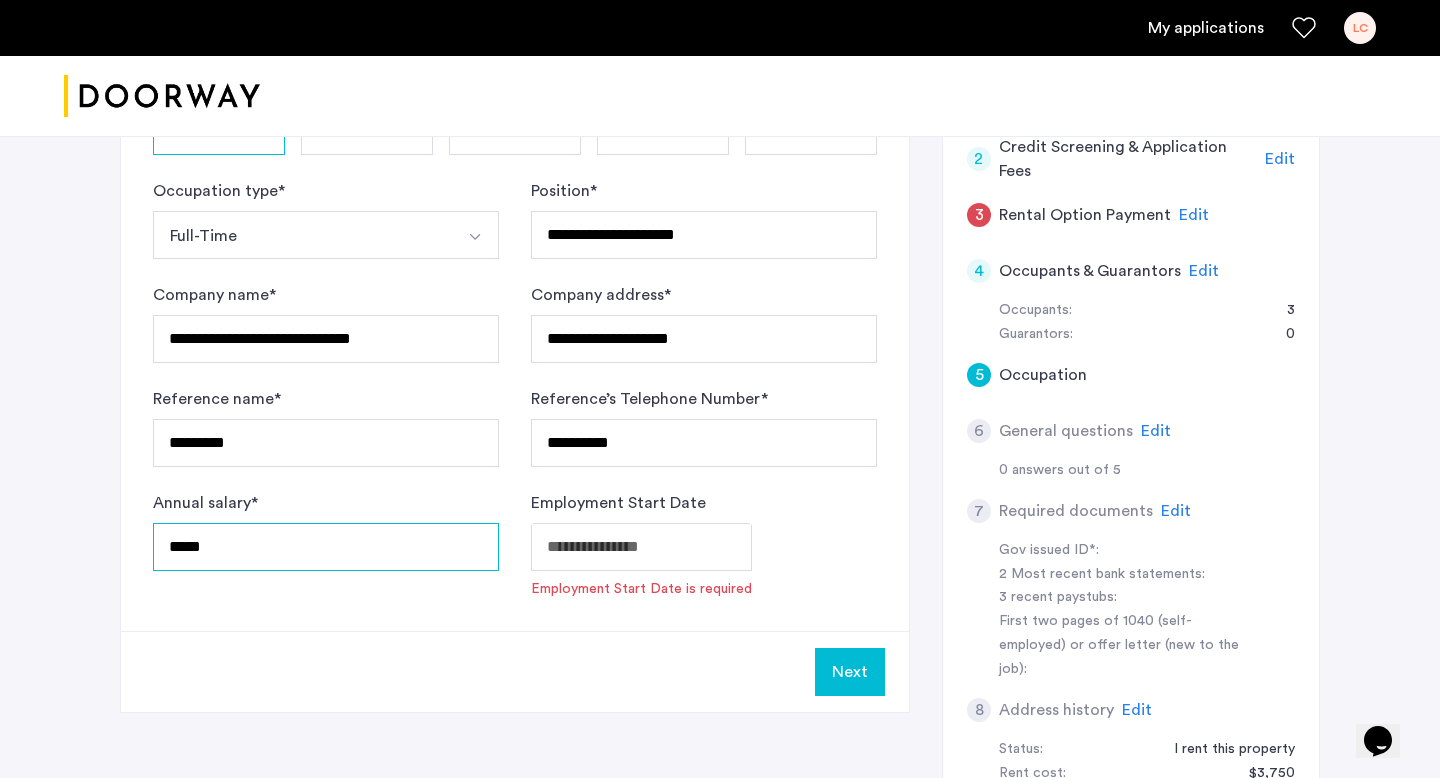 type on "*****" 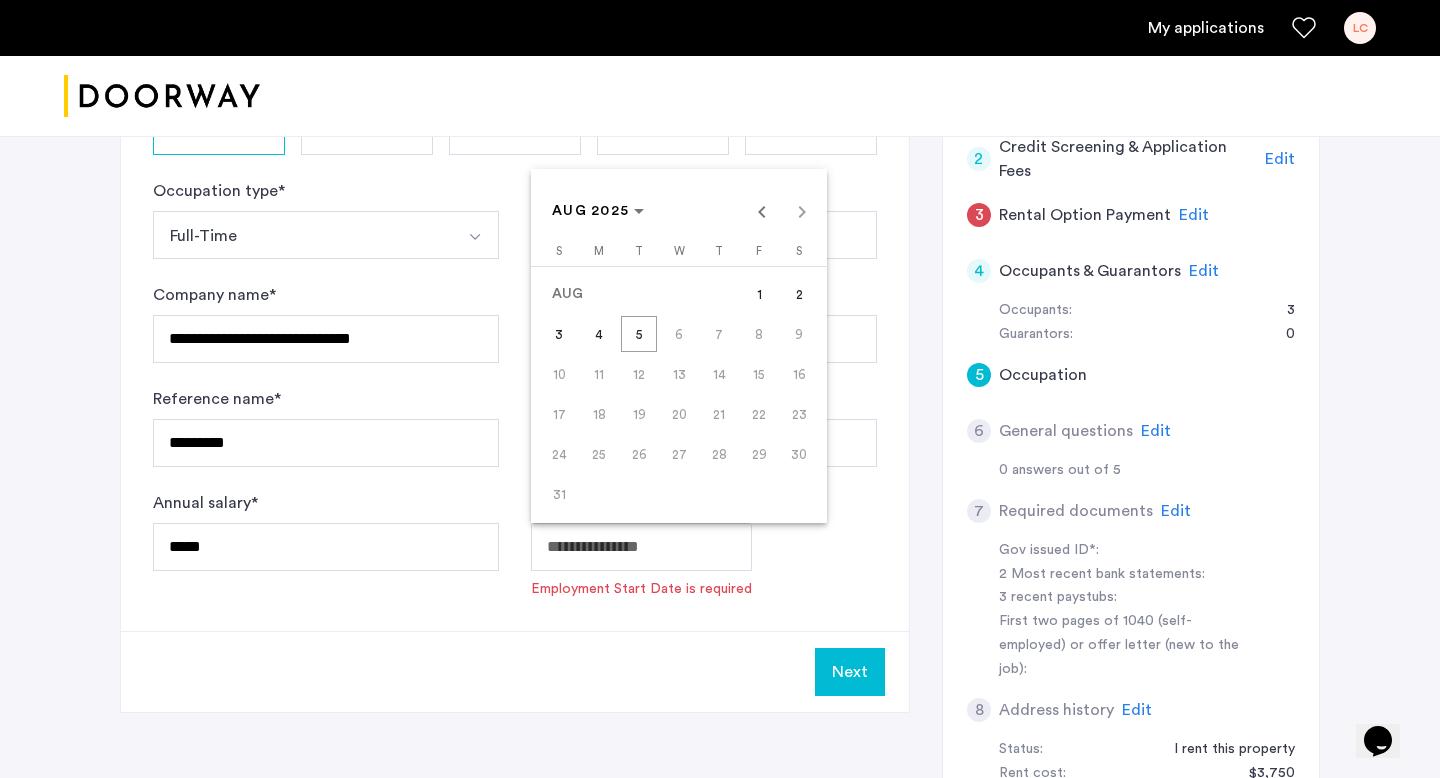 click on "**********" at bounding box center [720, -93] 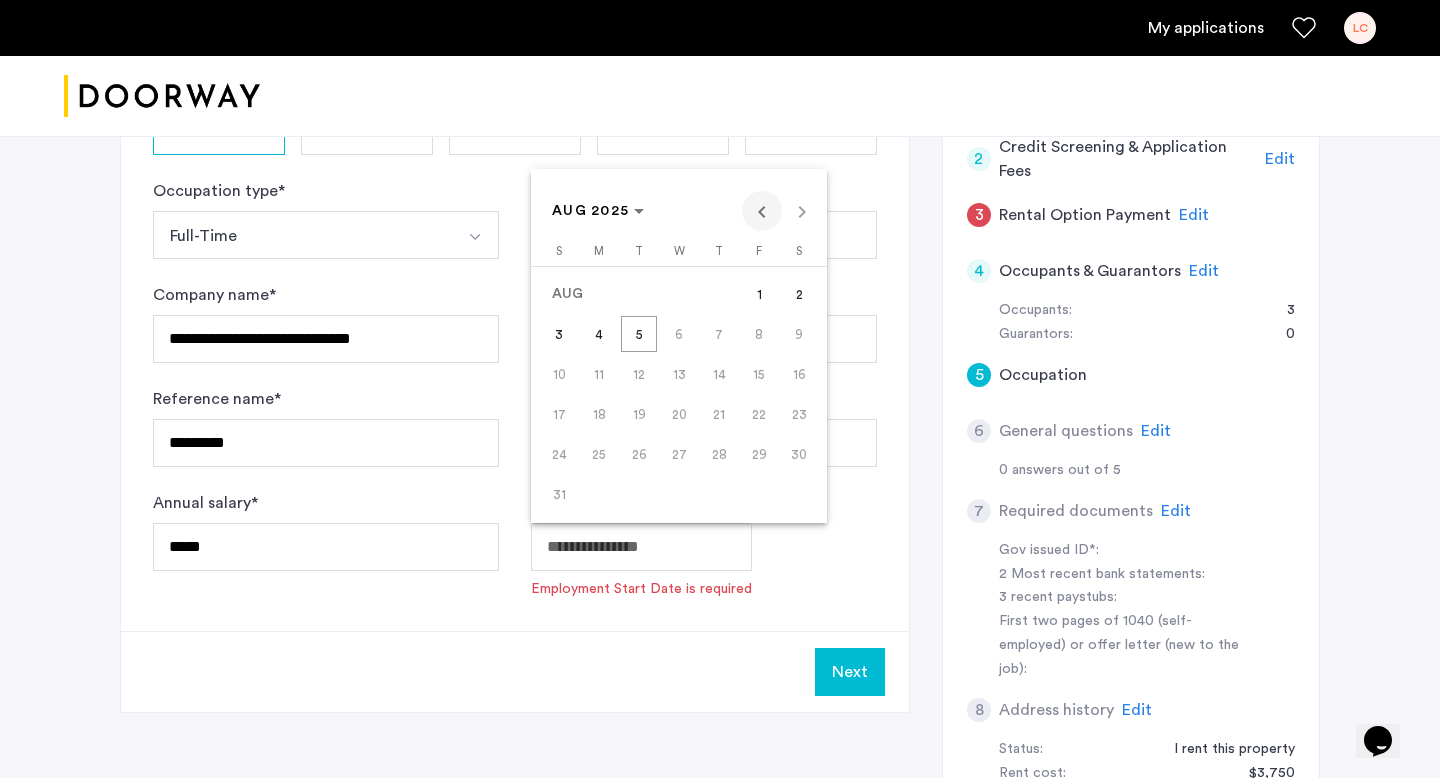 click at bounding box center [762, 211] 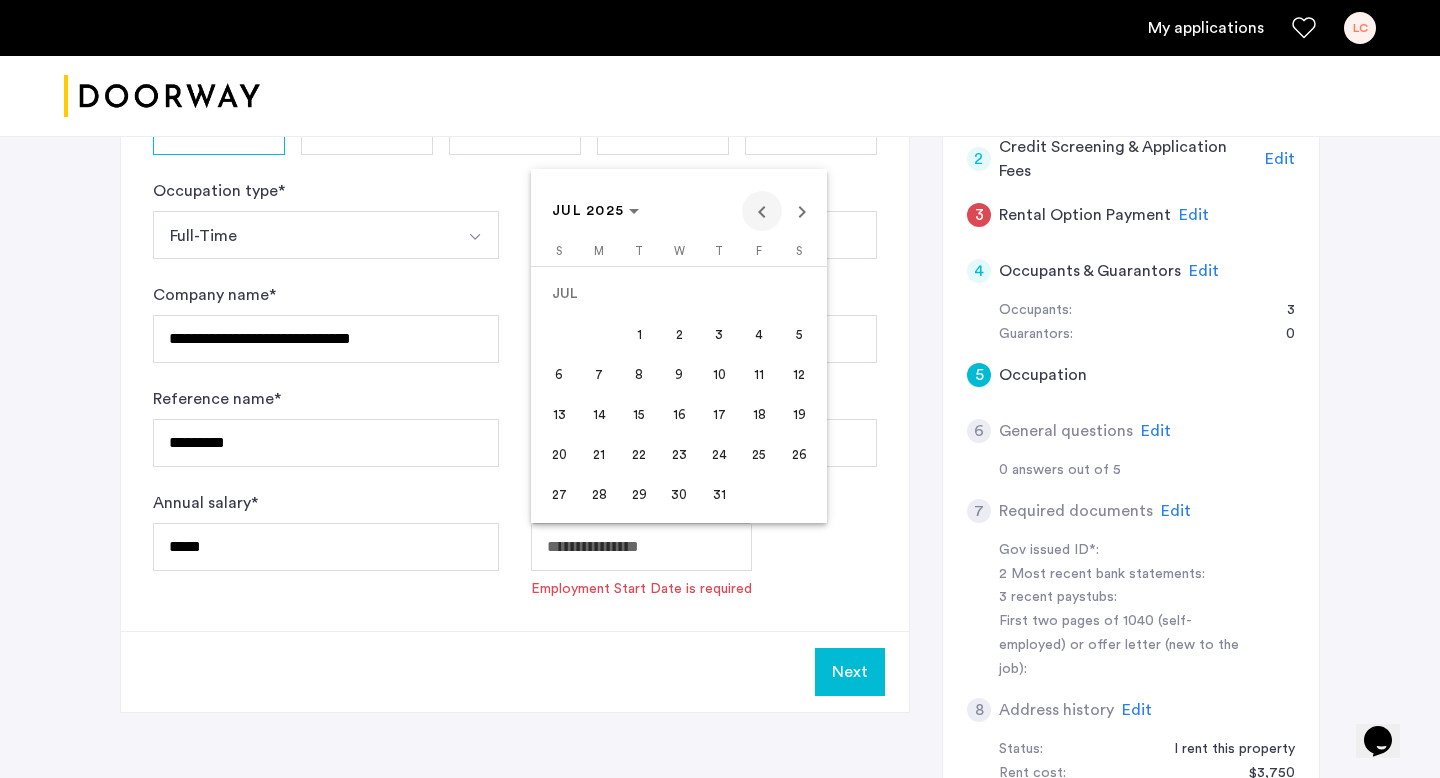 click at bounding box center [762, 211] 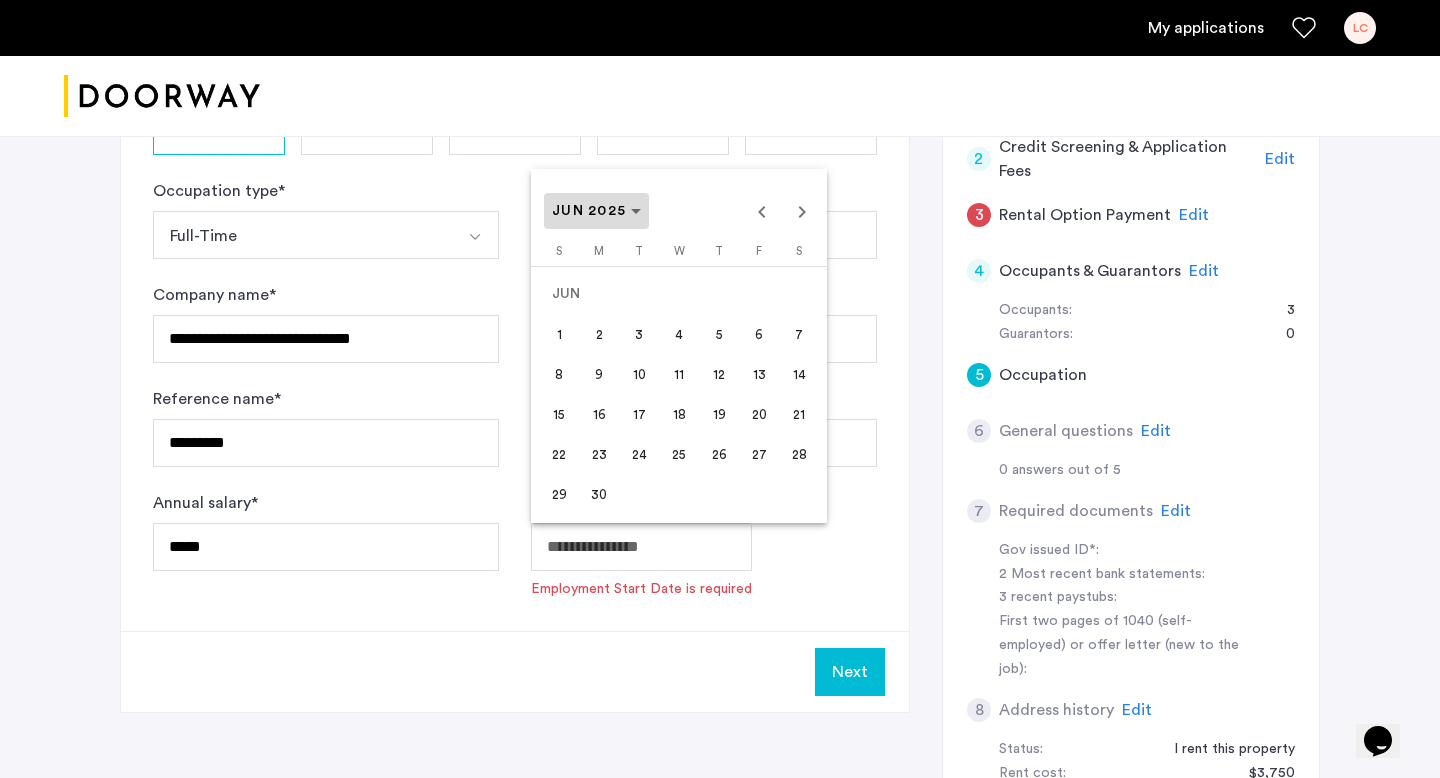click at bounding box center (596, 211) 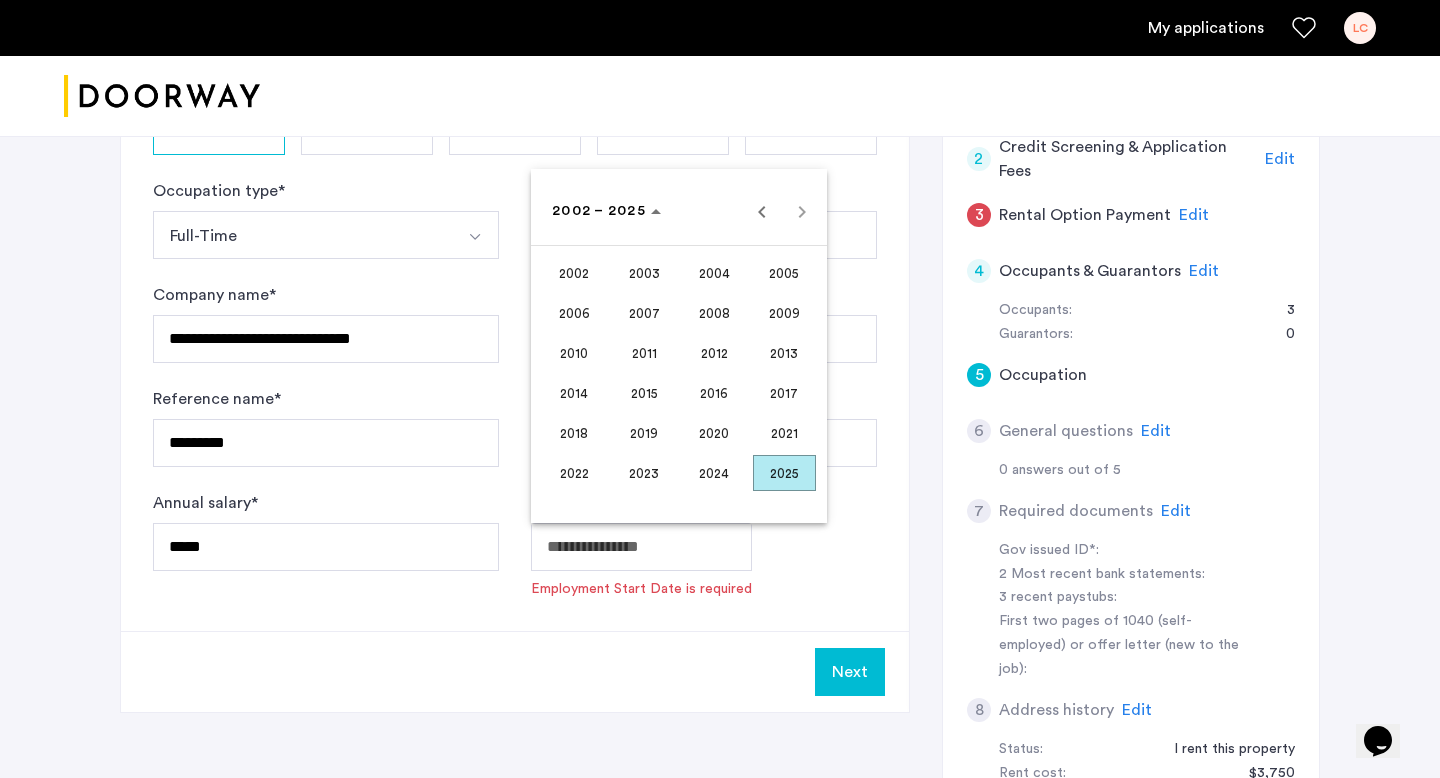 click on "2024" at bounding box center (714, 473) 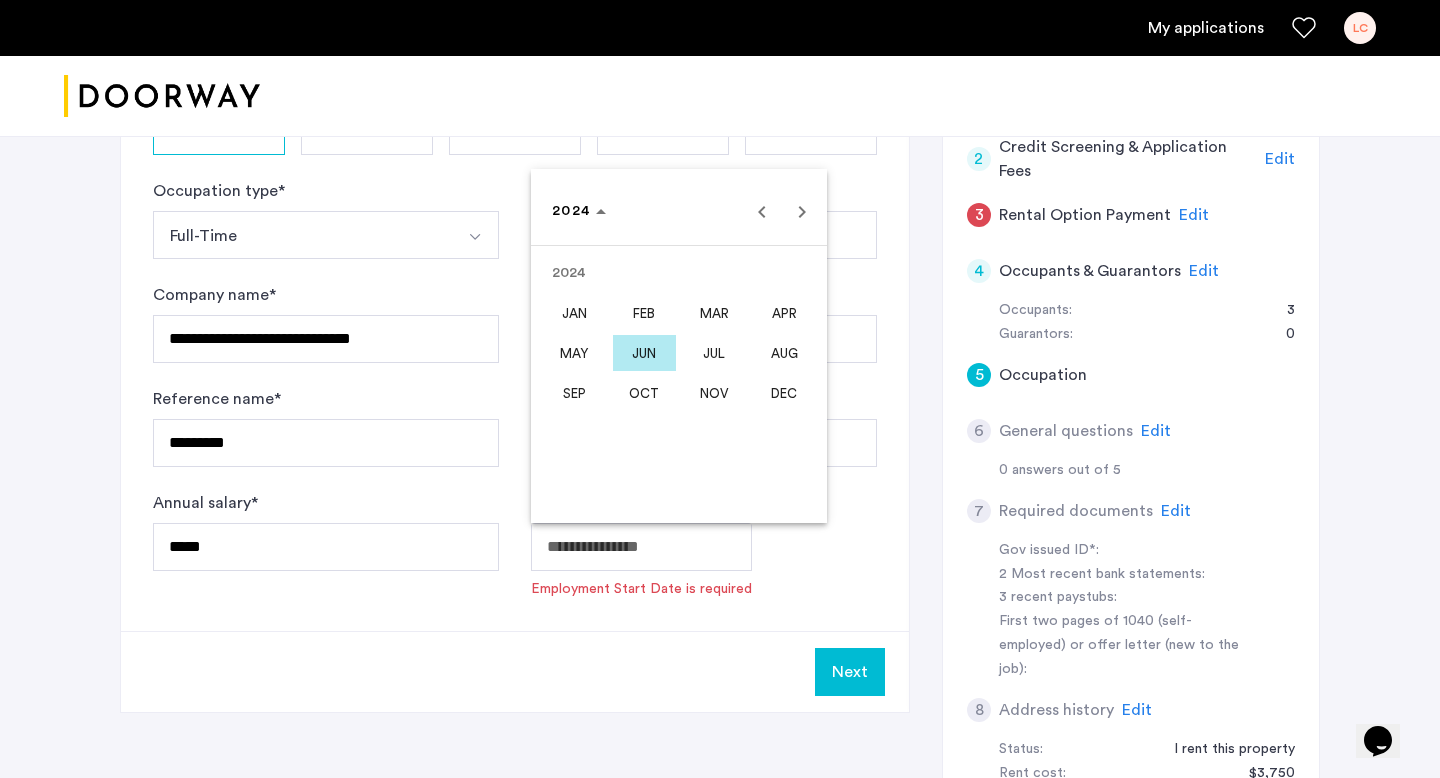 click on "JUN" at bounding box center [644, 353] 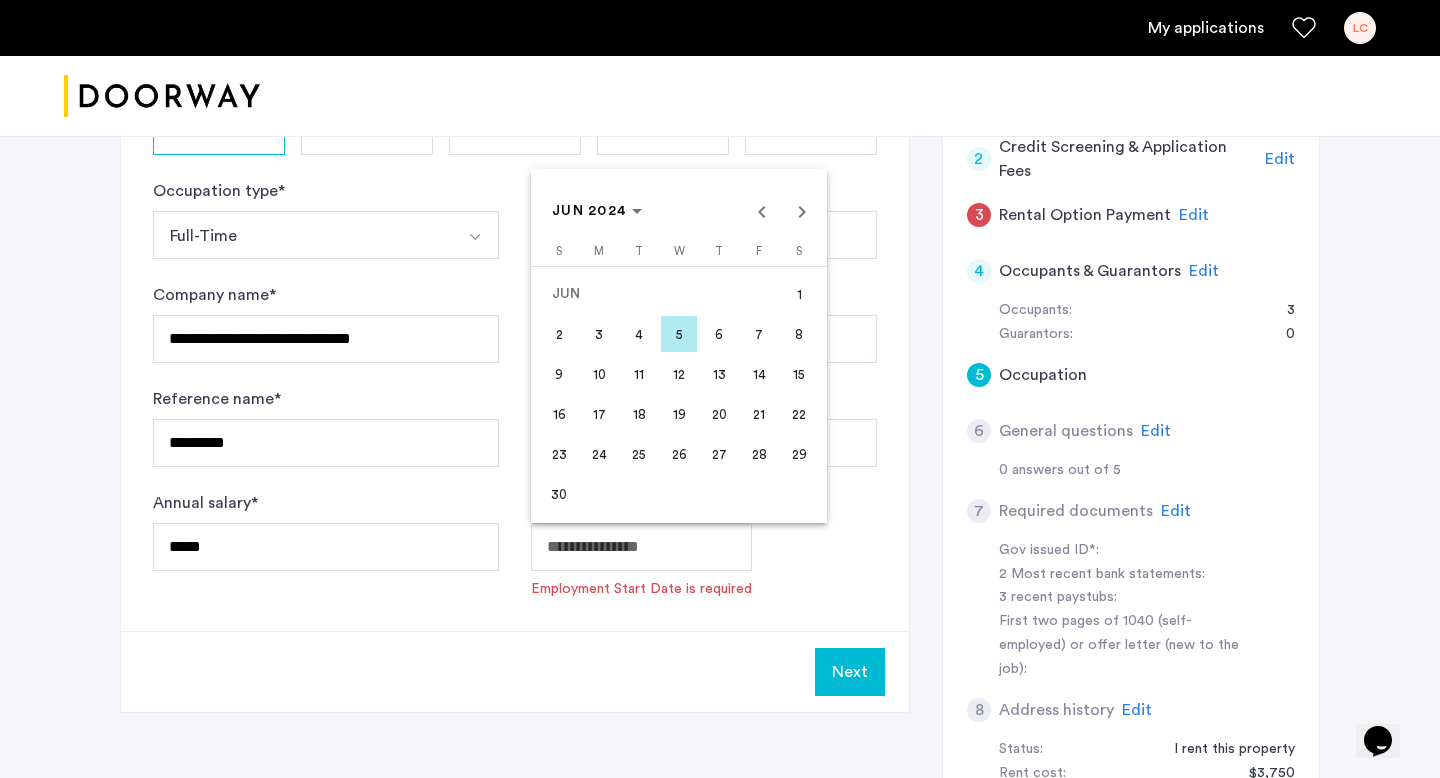 click on "3" at bounding box center [599, 334] 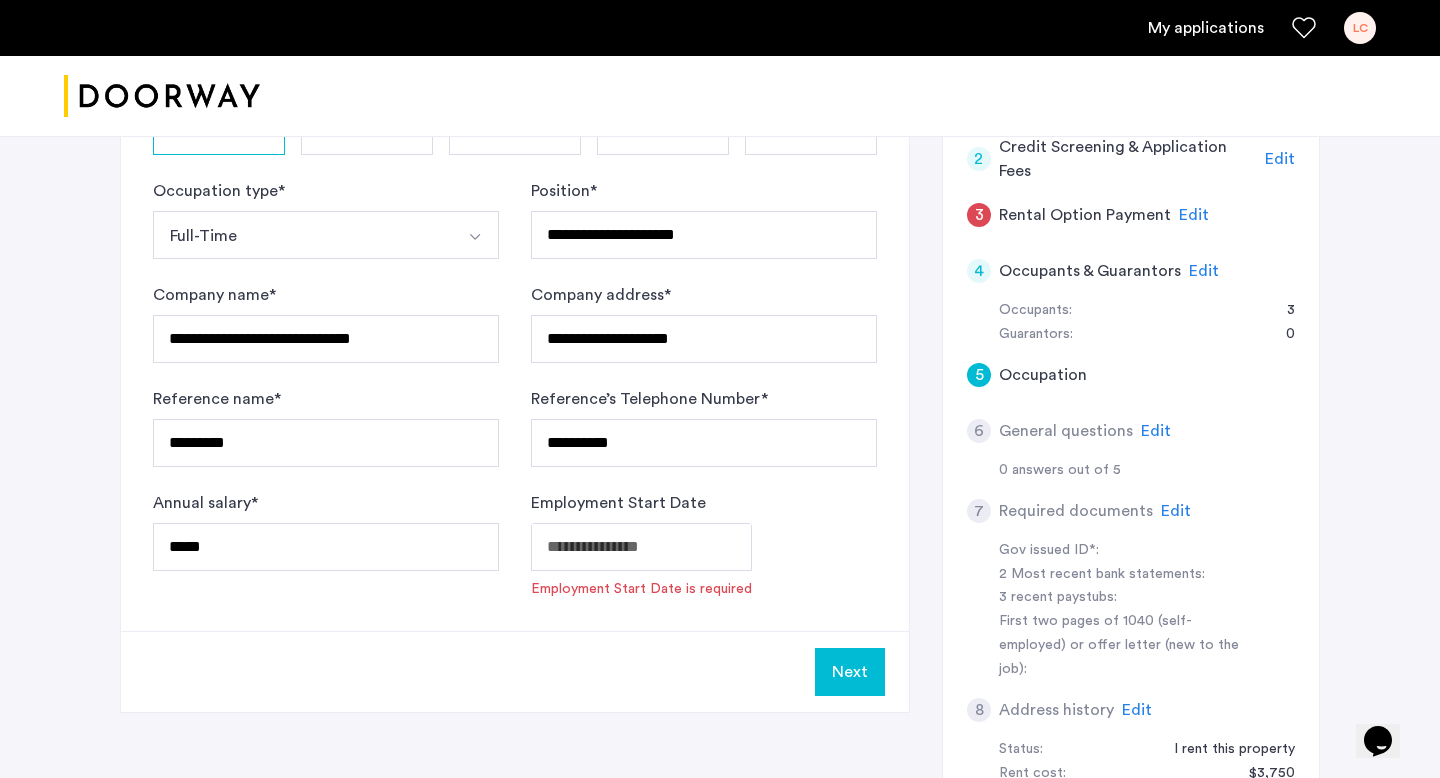 type on "**********" 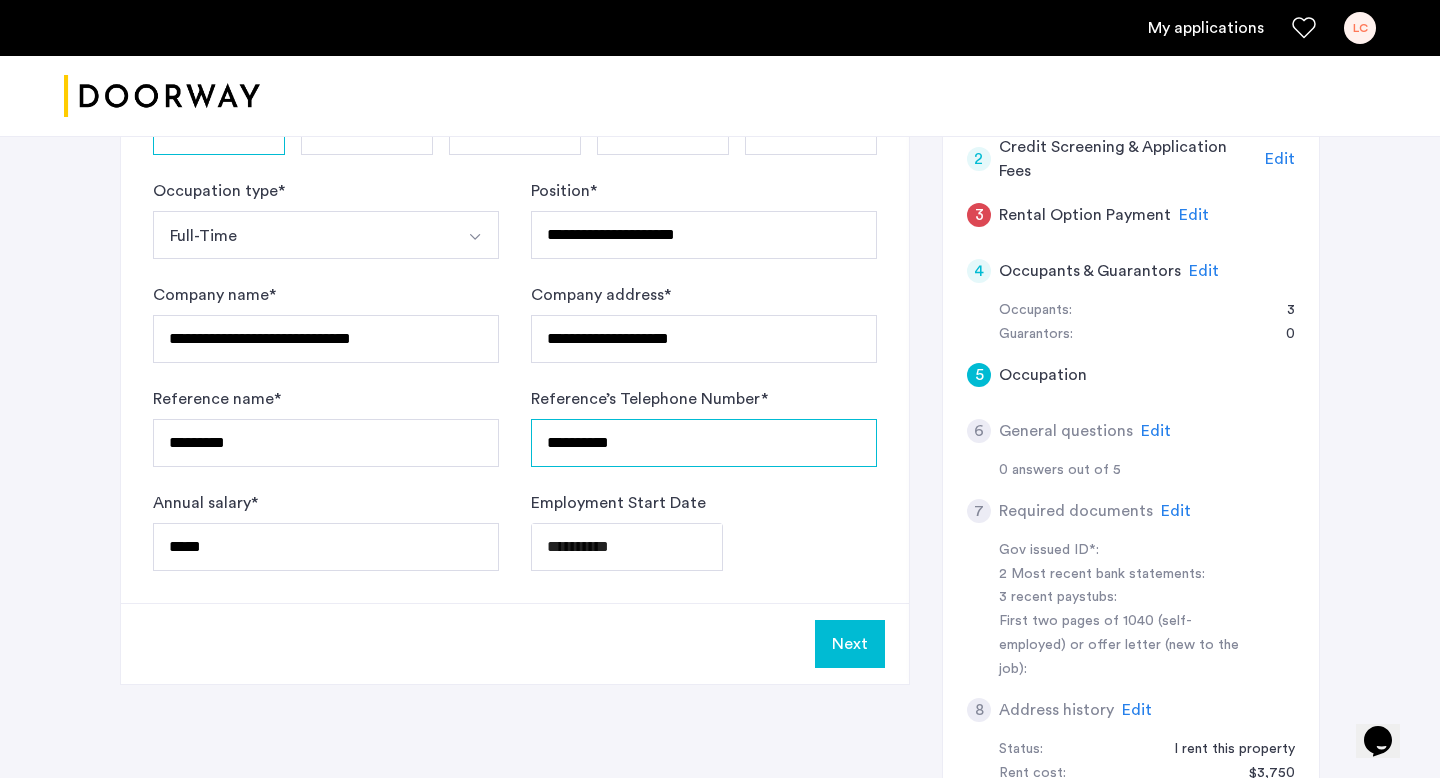 click on "**********" at bounding box center [704, 443] 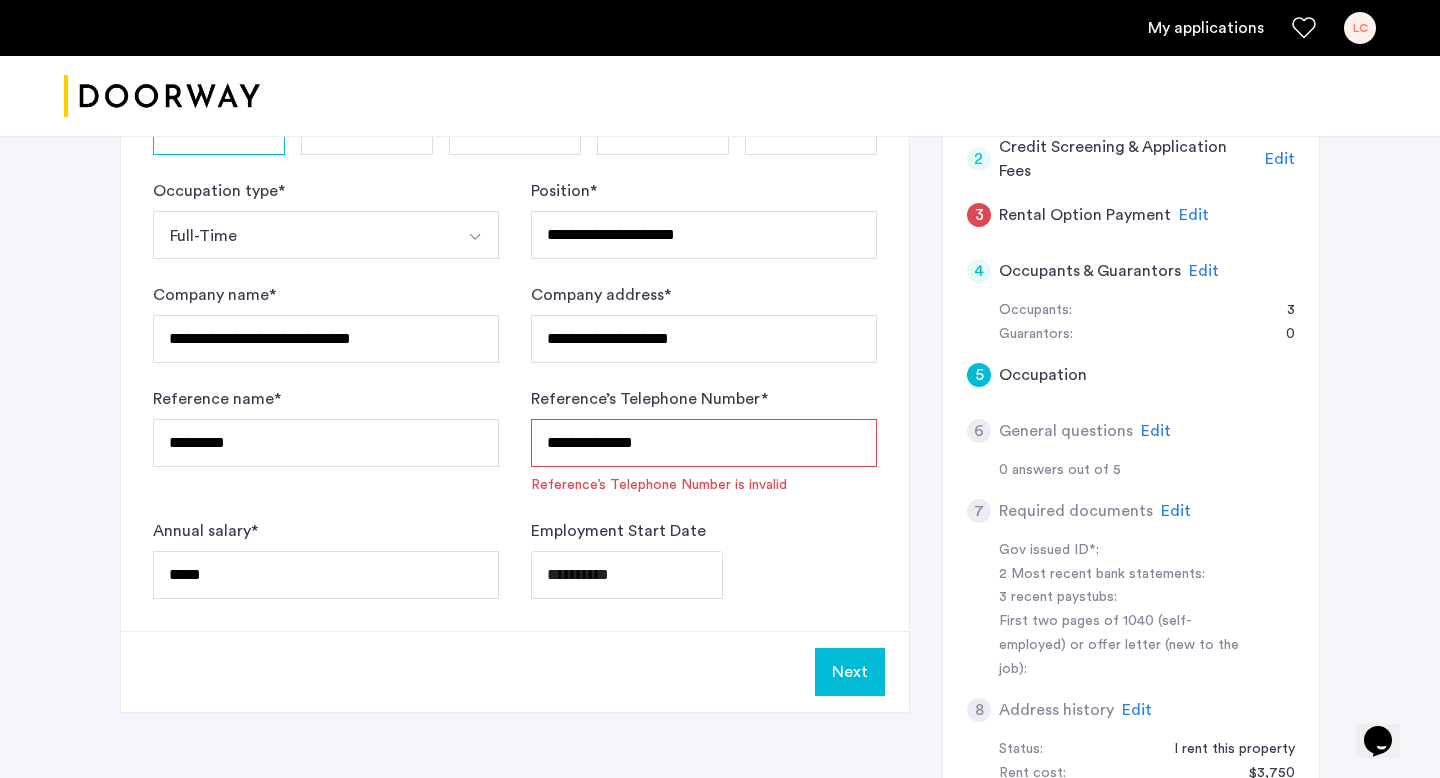 click on "**********" at bounding box center (704, 443) 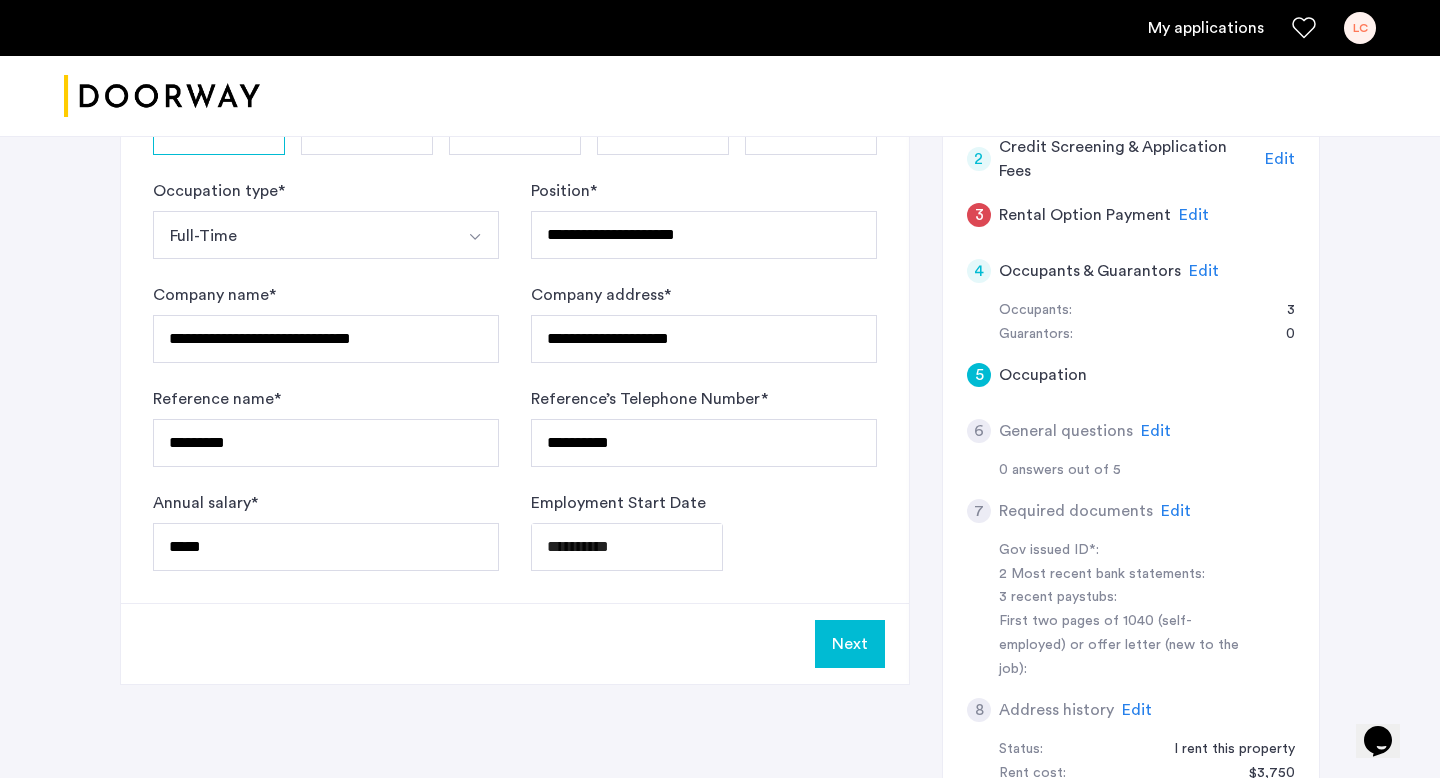 click on "Next" 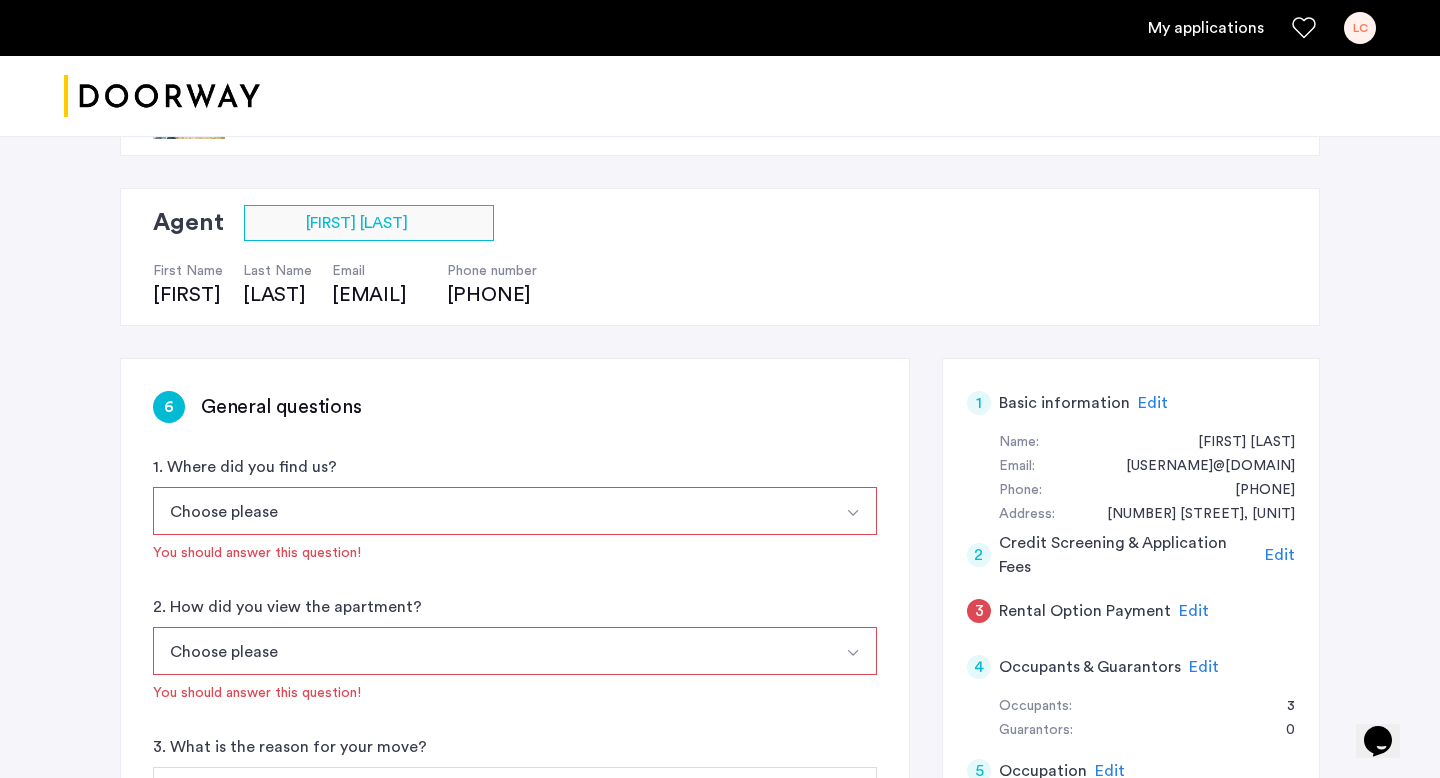 scroll, scrollTop: 125, scrollLeft: 0, axis: vertical 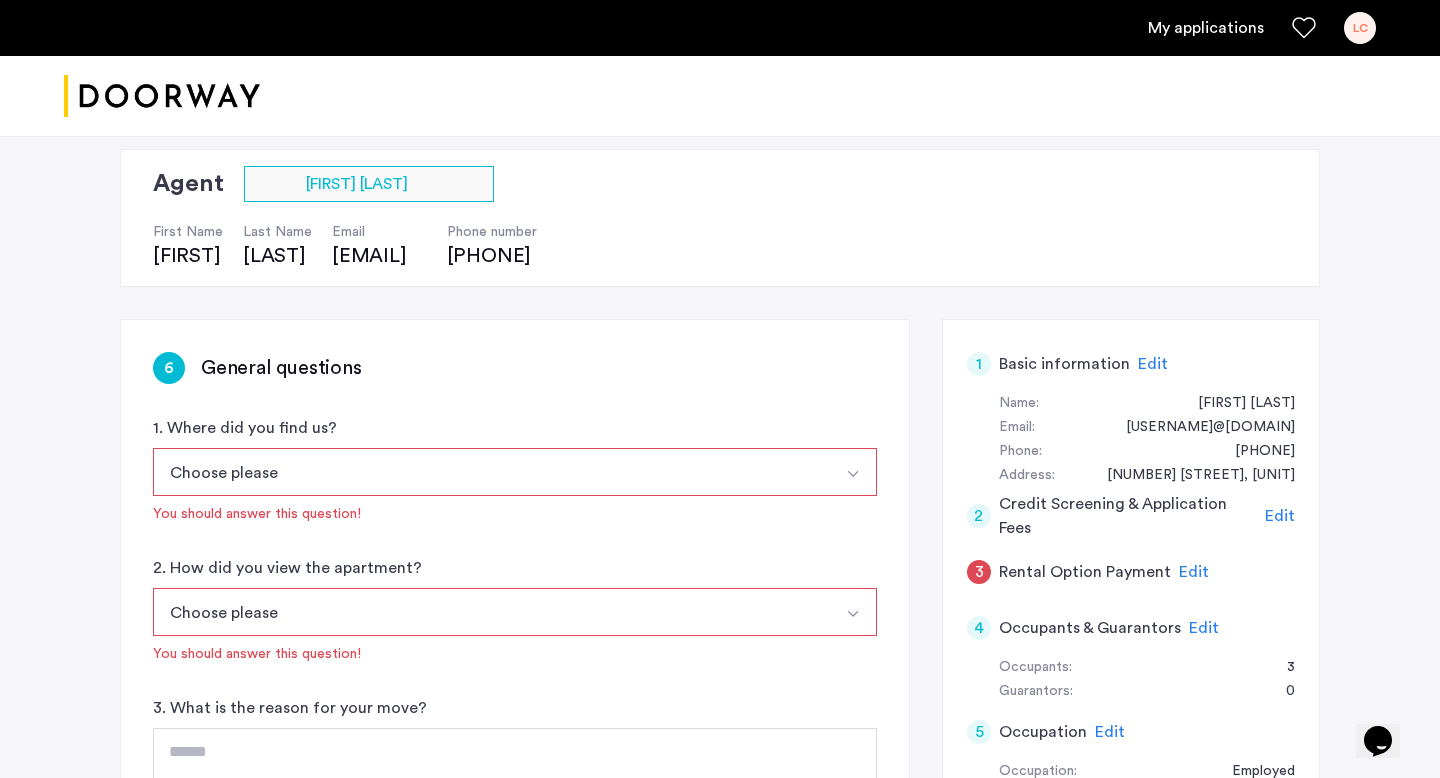 click on "Choose please" at bounding box center [491, 472] 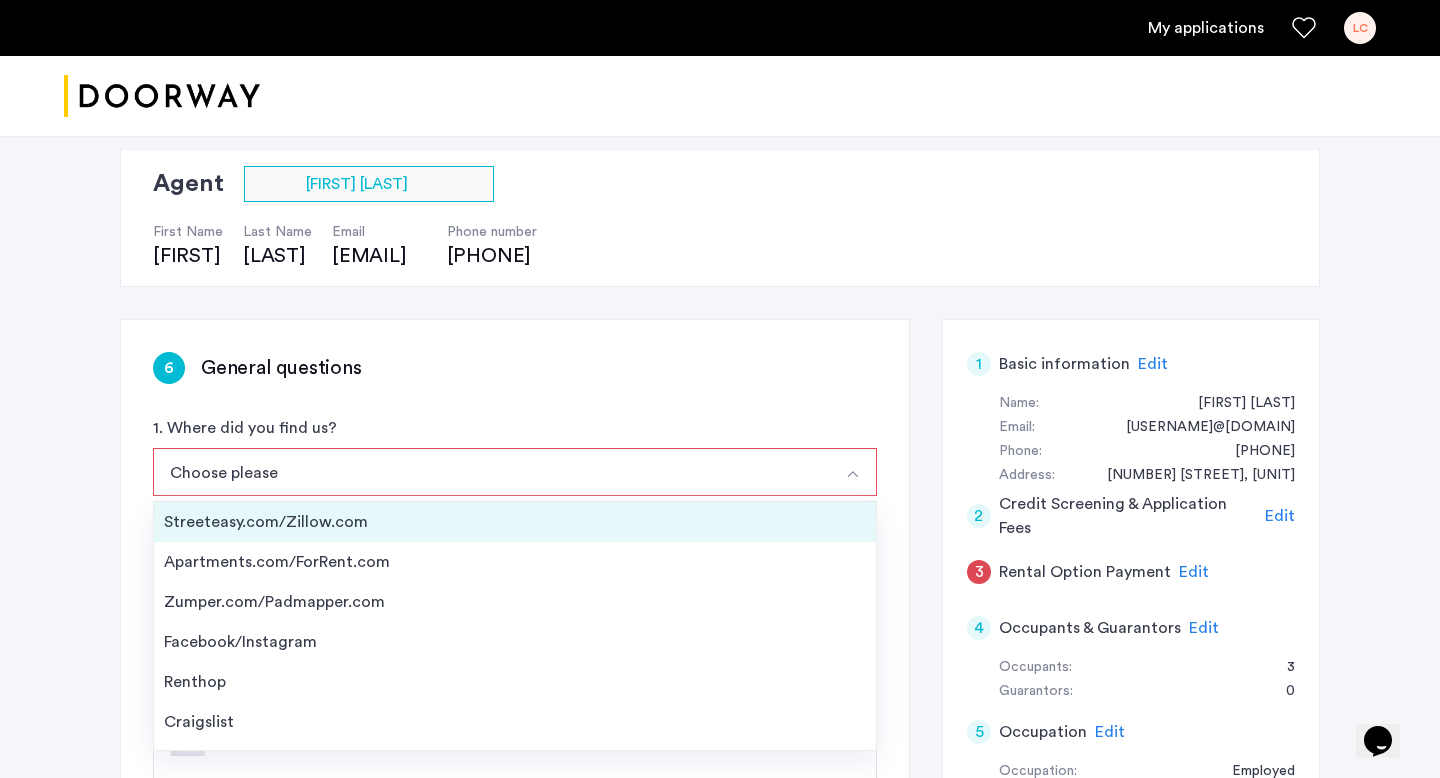 click on "Streeteasy.com/Zillow.com" at bounding box center [515, 522] 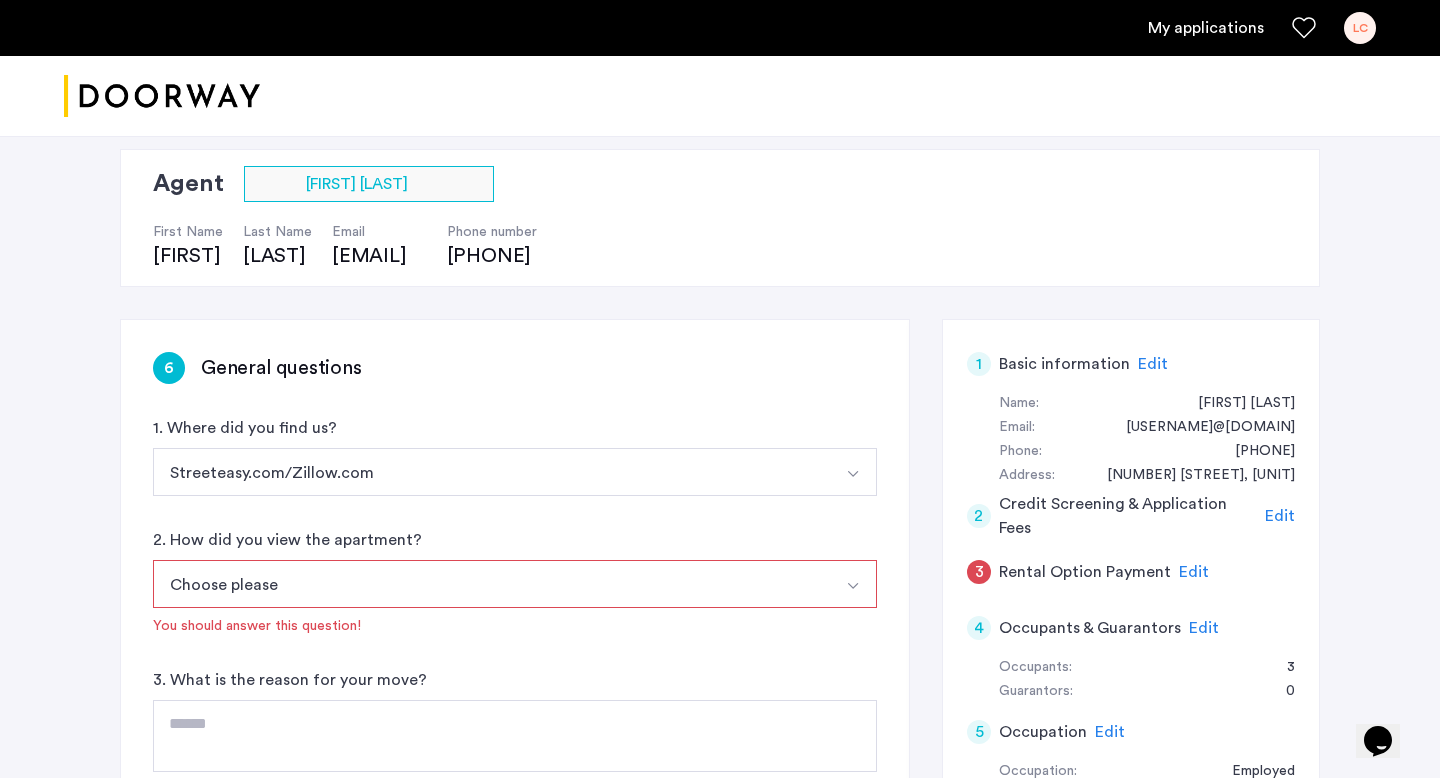 click on "Choose please" at bounding box center [491, 584] 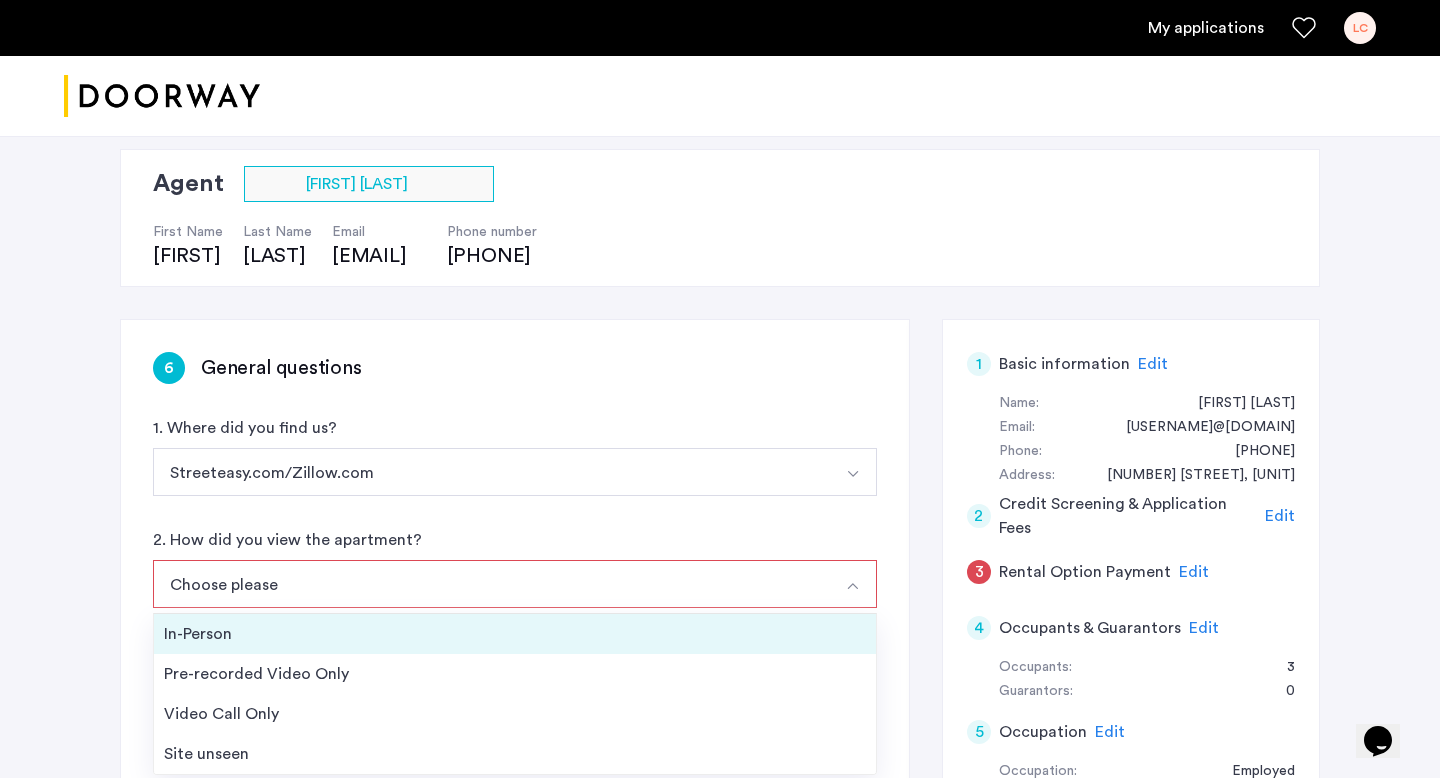 click on "In-Person" at bounding box center (515, 634) 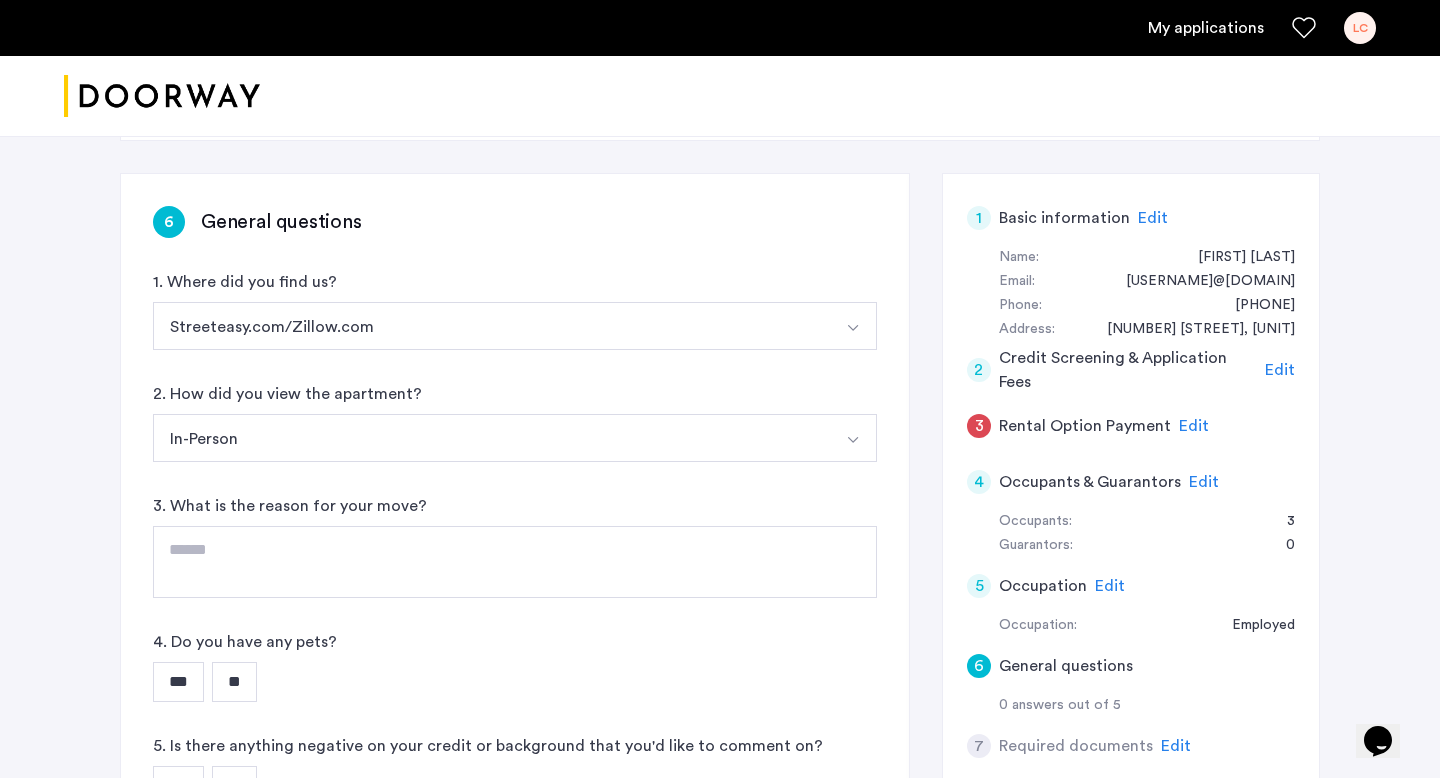 scroll, scrollTop: 295, scrollLeft: 0, axis: vertical 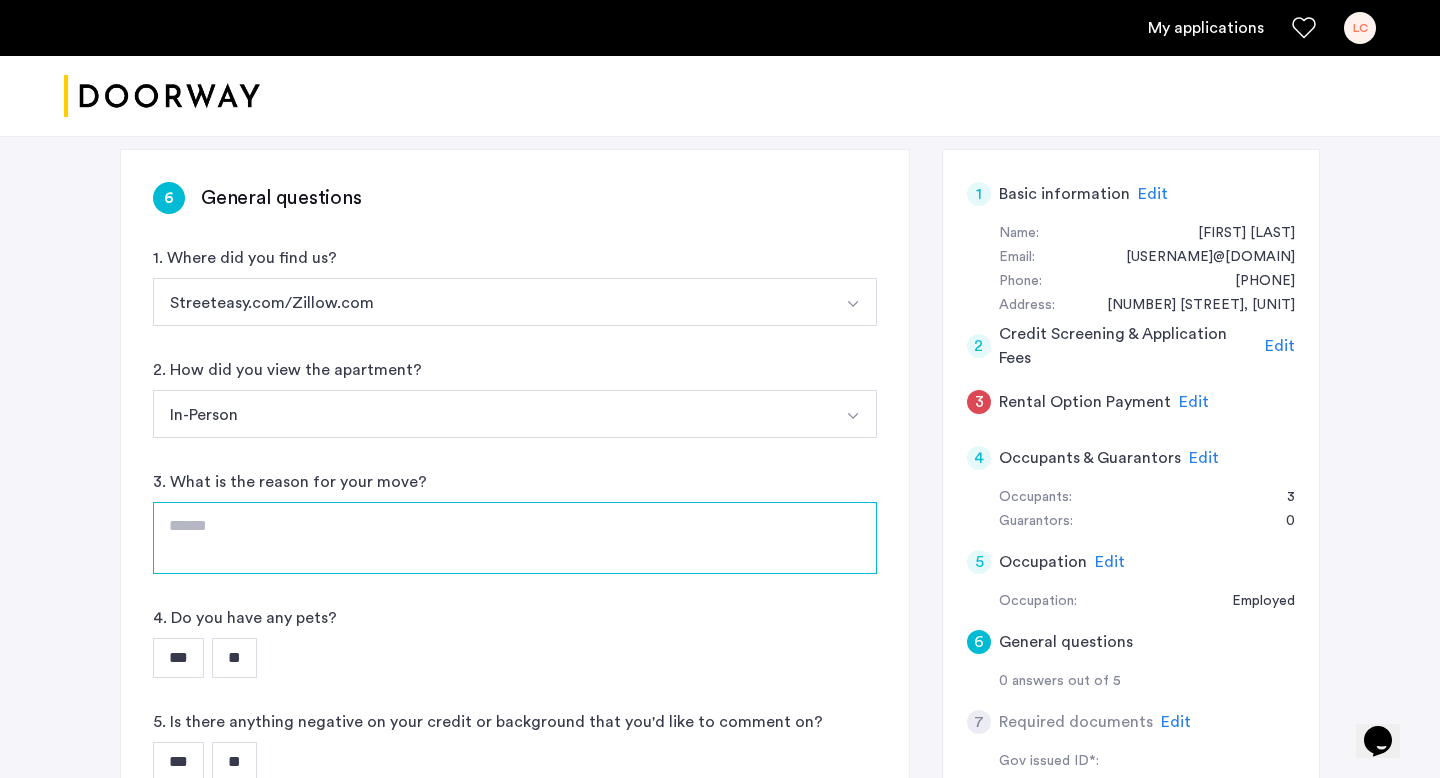 click 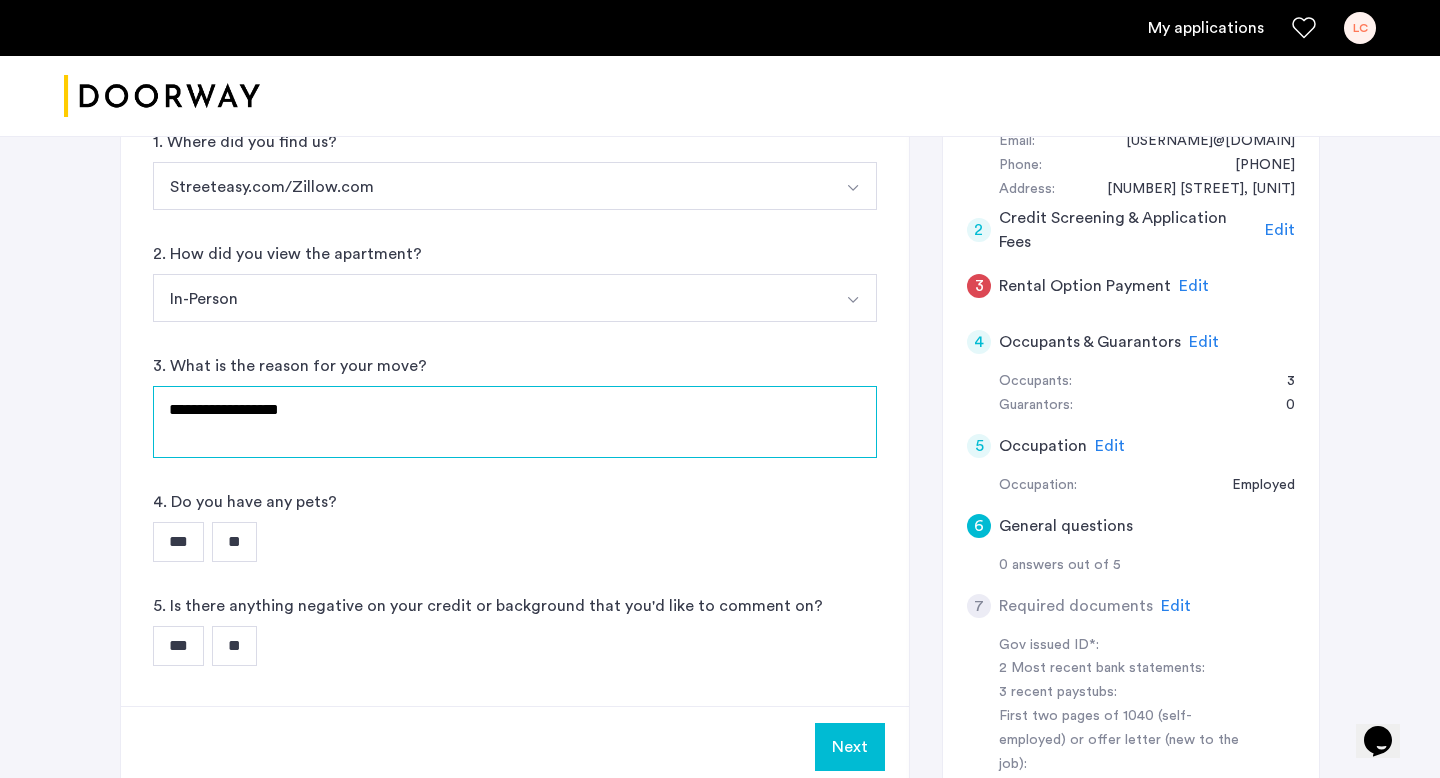 scroll, scrollTop: 428, scrollLeft: 0, axis: vertical 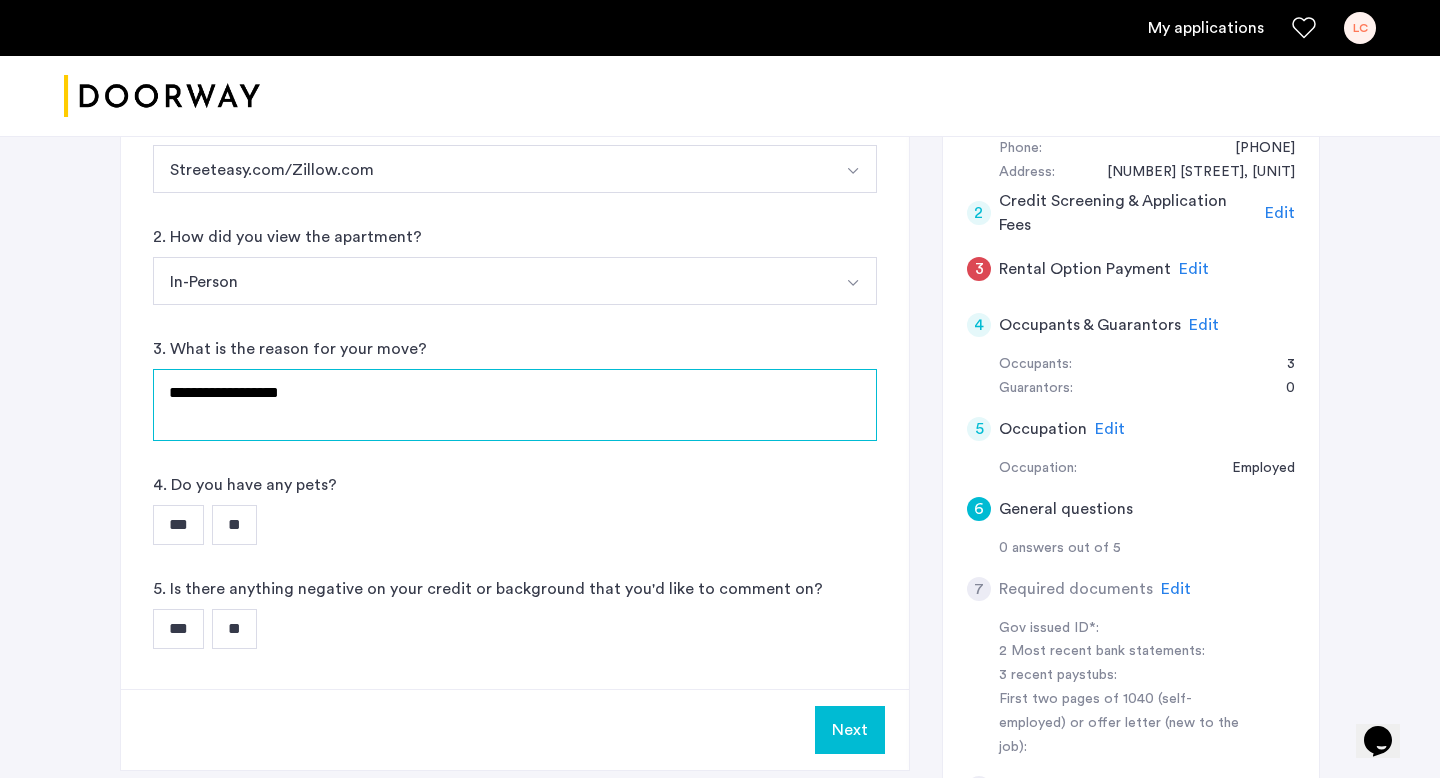 type on "**********" 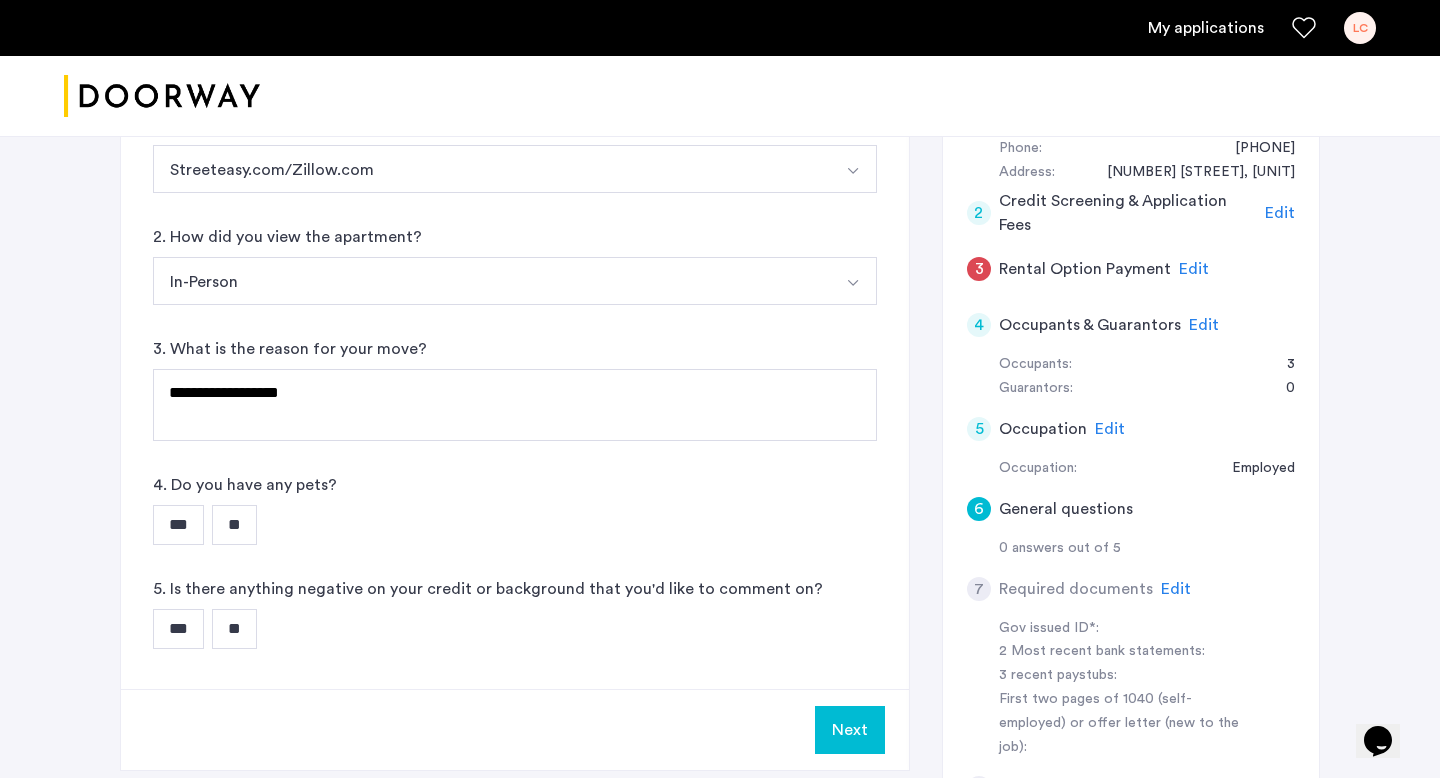 click on "**" at bounding box center (234, 525) 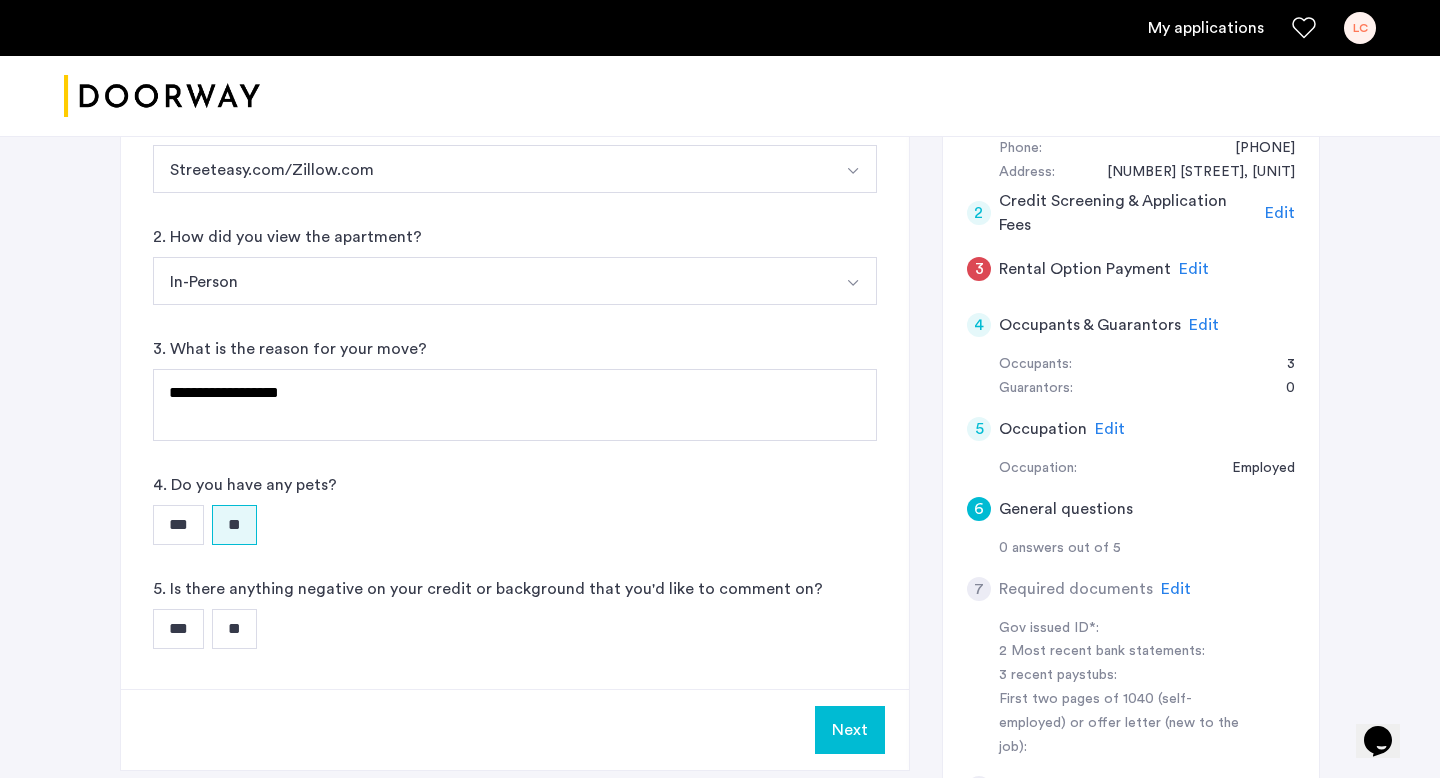 click on "**" at bounding box center (234, 629) 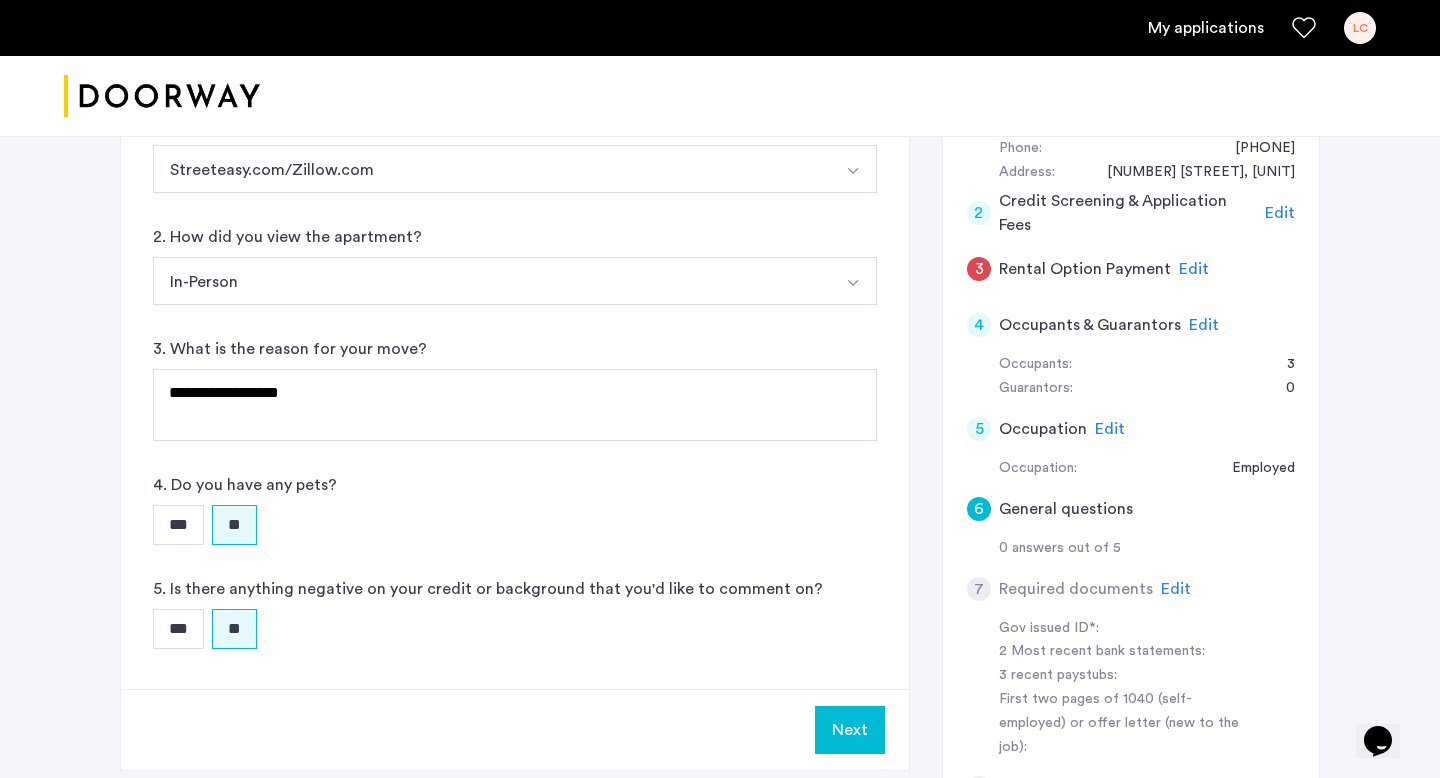 scroll, scrollTop: 488, scrollLeft: 0, axis: vertical 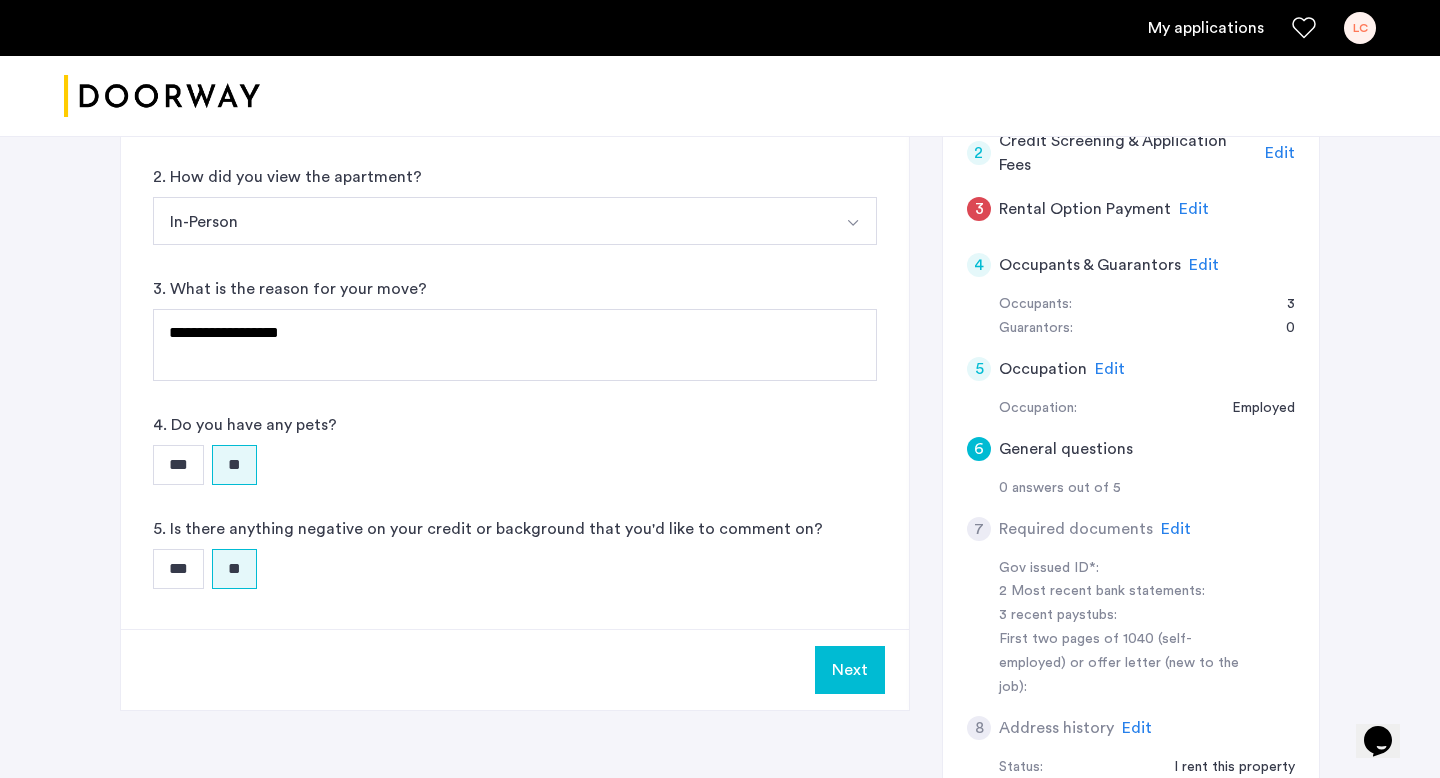 click on "Next" at bounding box center [850, 670] 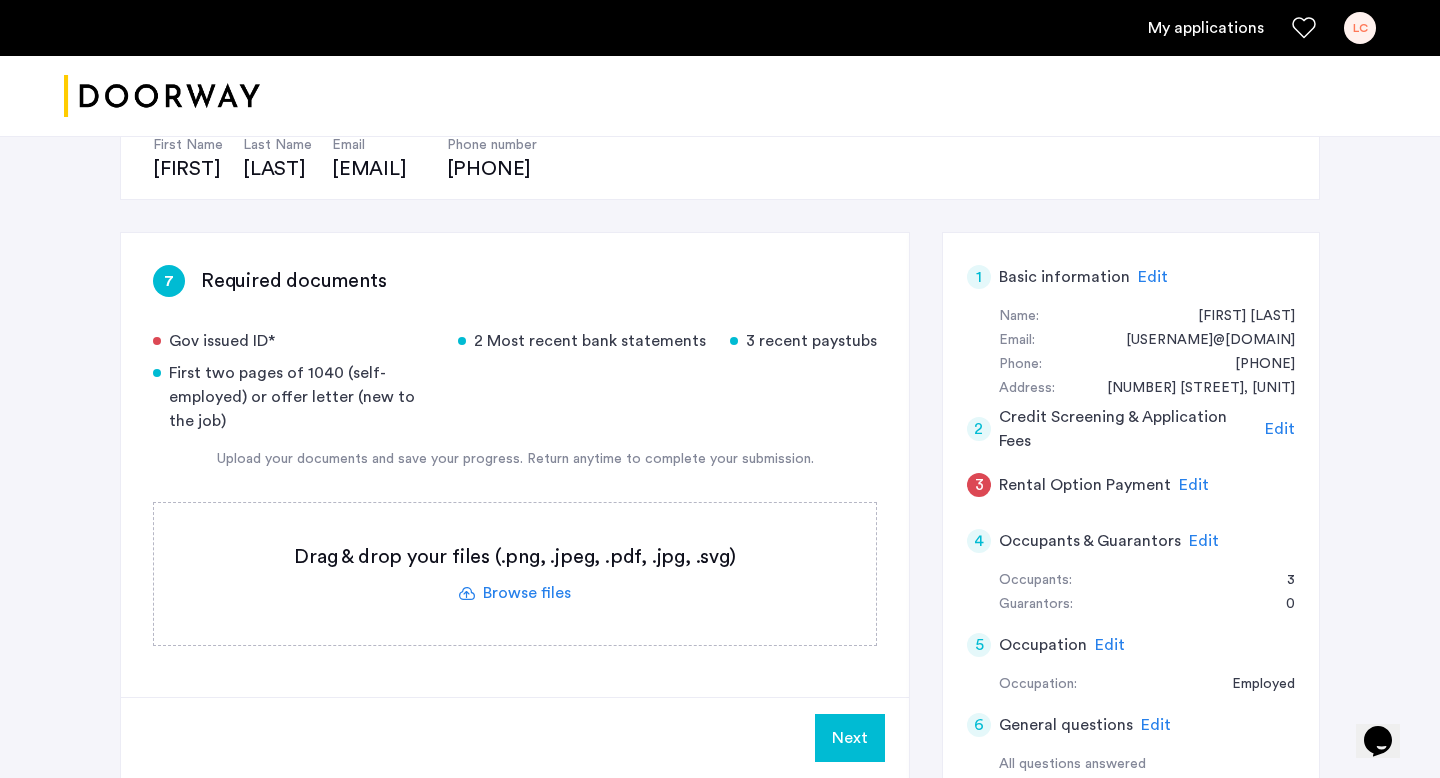 scroll, scrollTop: 213, scrollLeft: 0, axis: vertical 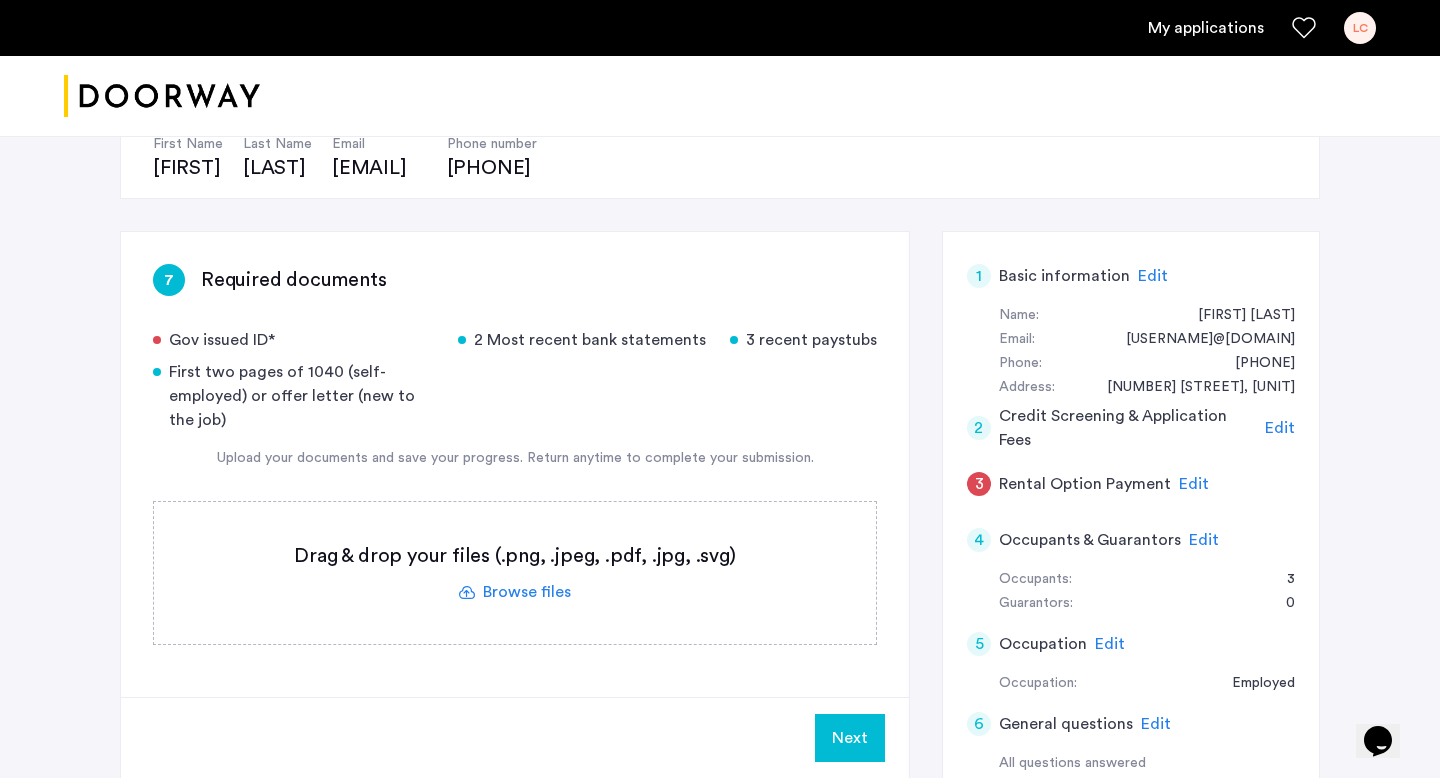 click 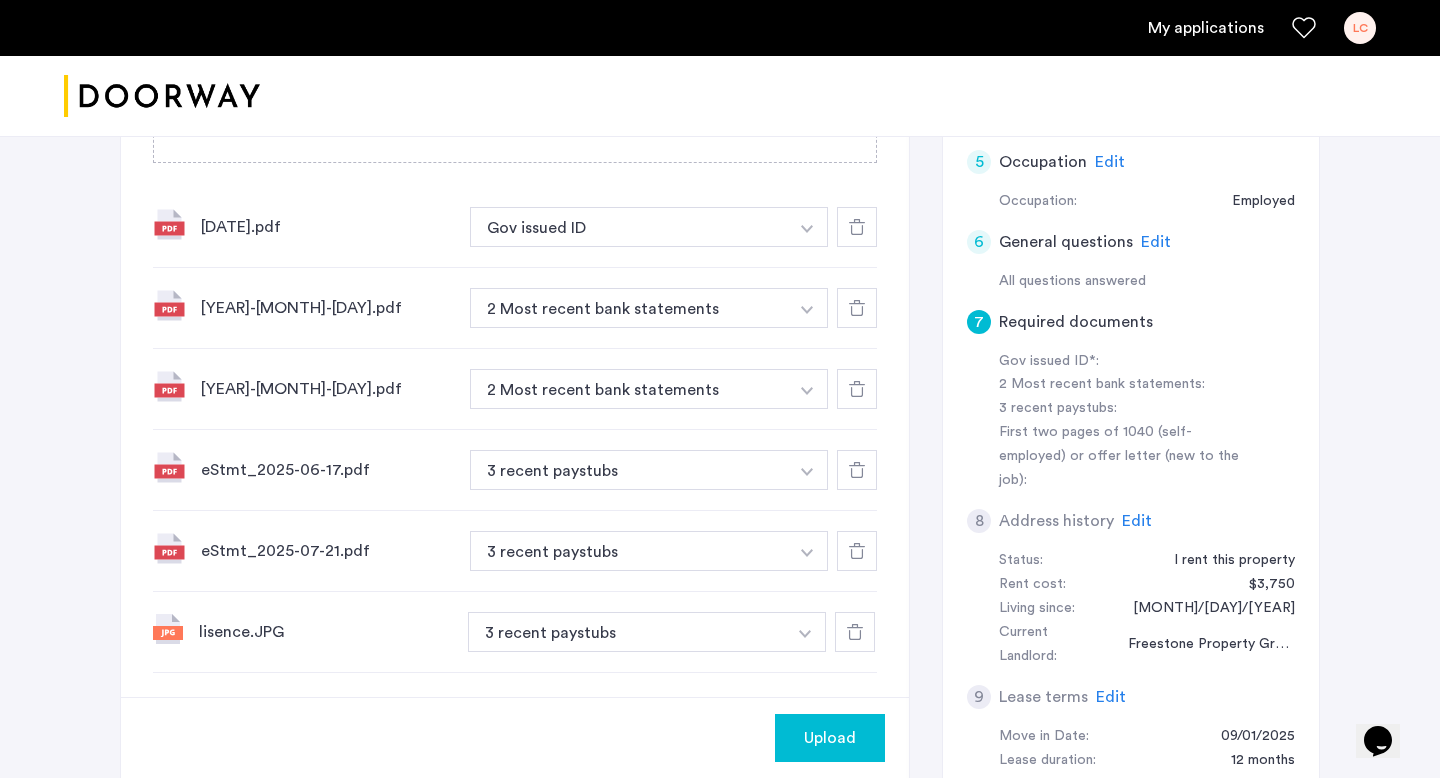 scroll, scrollTop: 685, scrollLeft: 0, axis: vertical 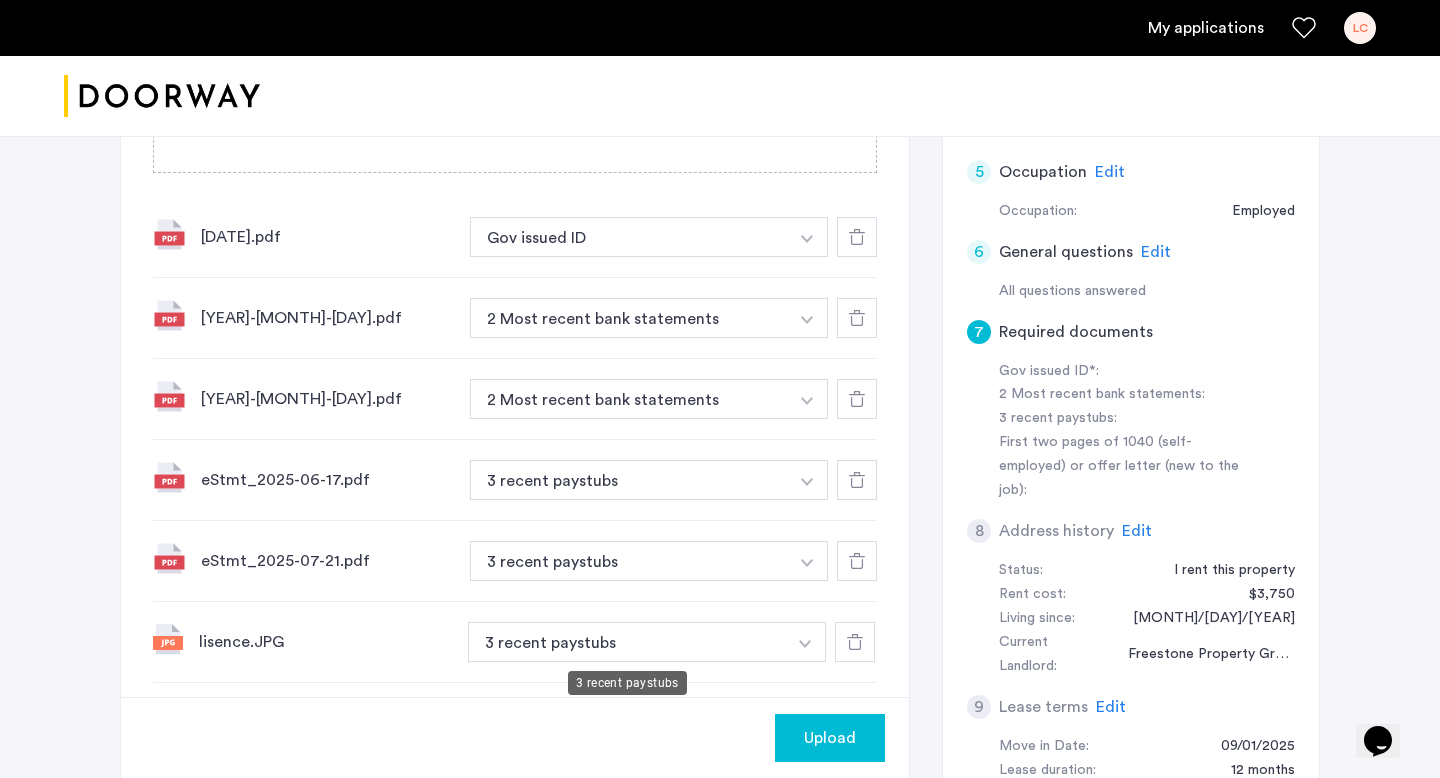 click on "3 recent paystubs" at bounding box center (629, 480) 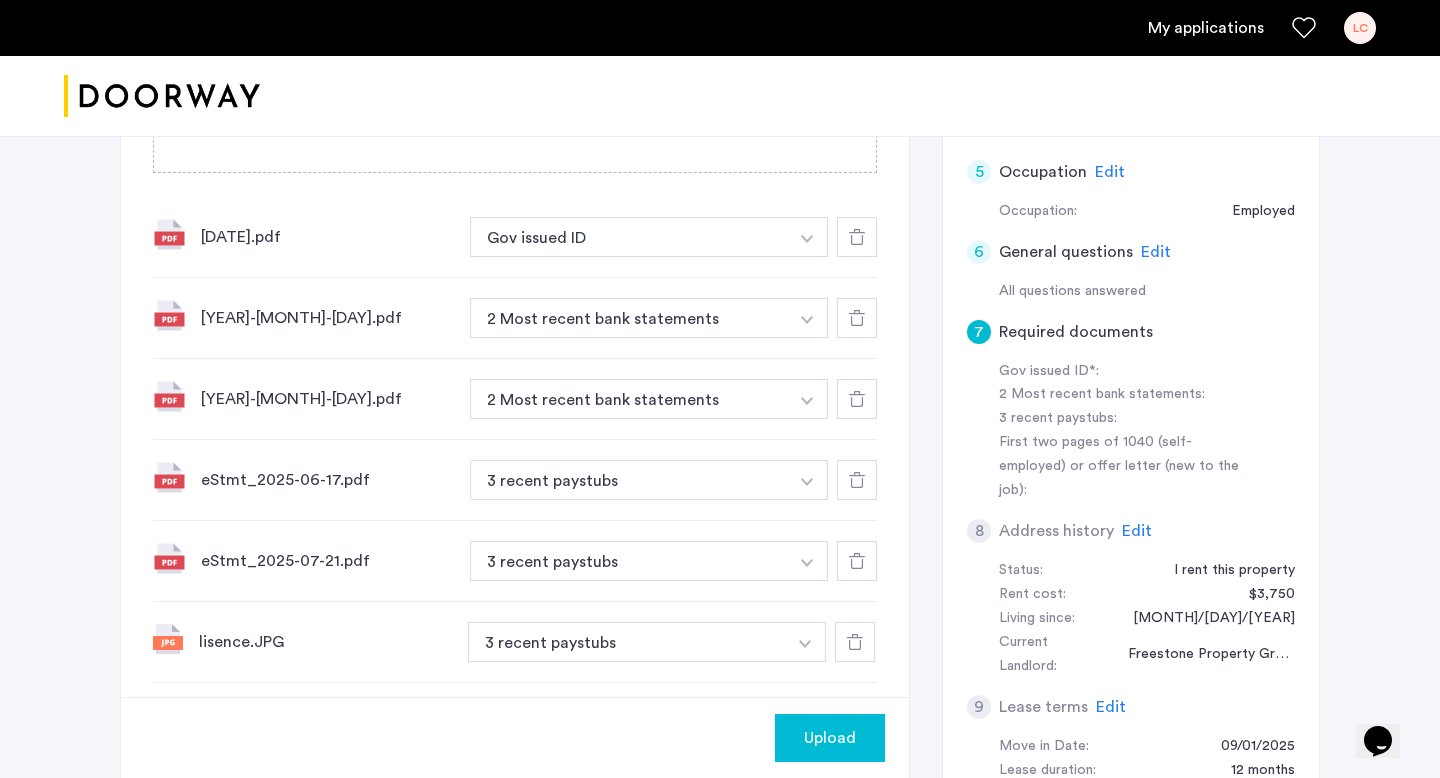 click on "3 recent paystubs" at bounding box center [627, 642] 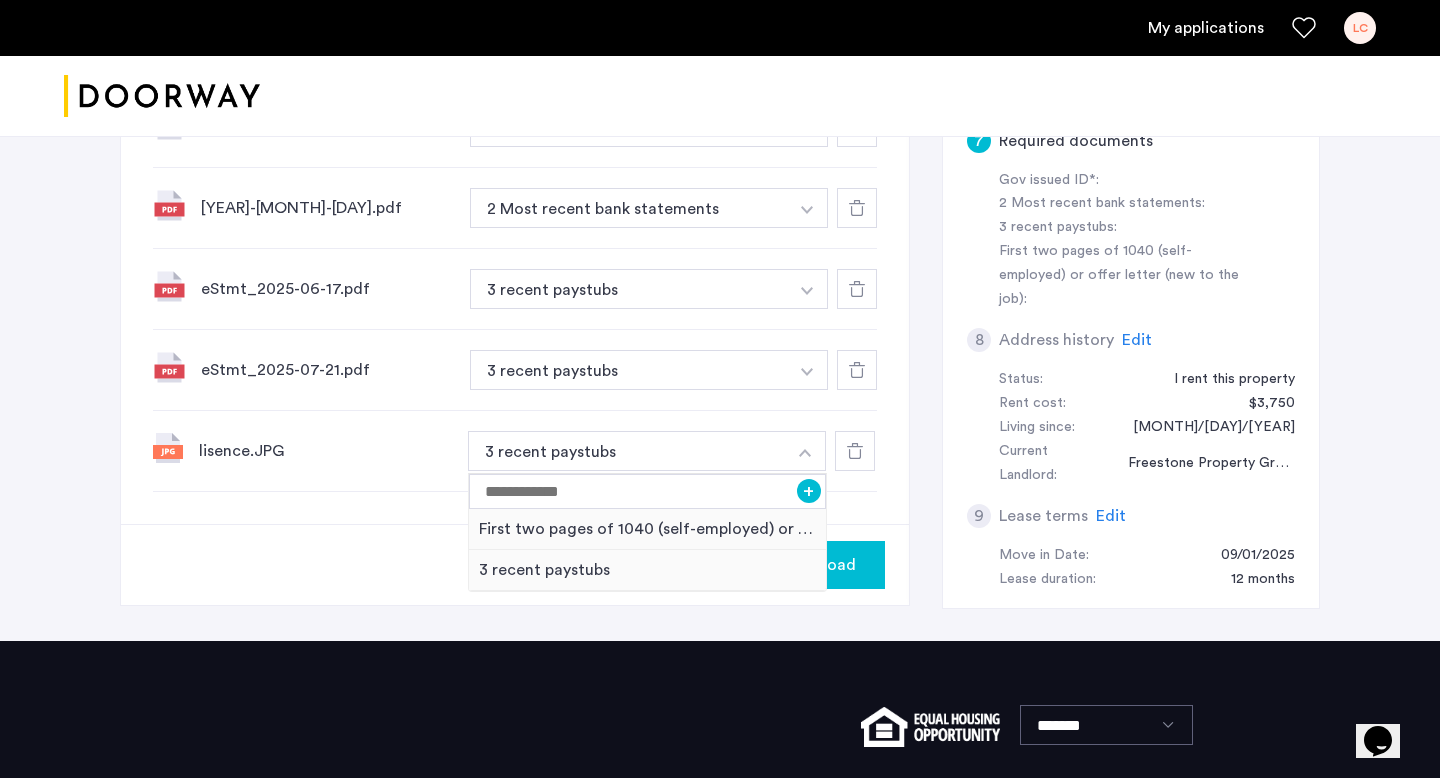 scroll, scrollTop: 854, scrollLeft: 0, axis: vertical 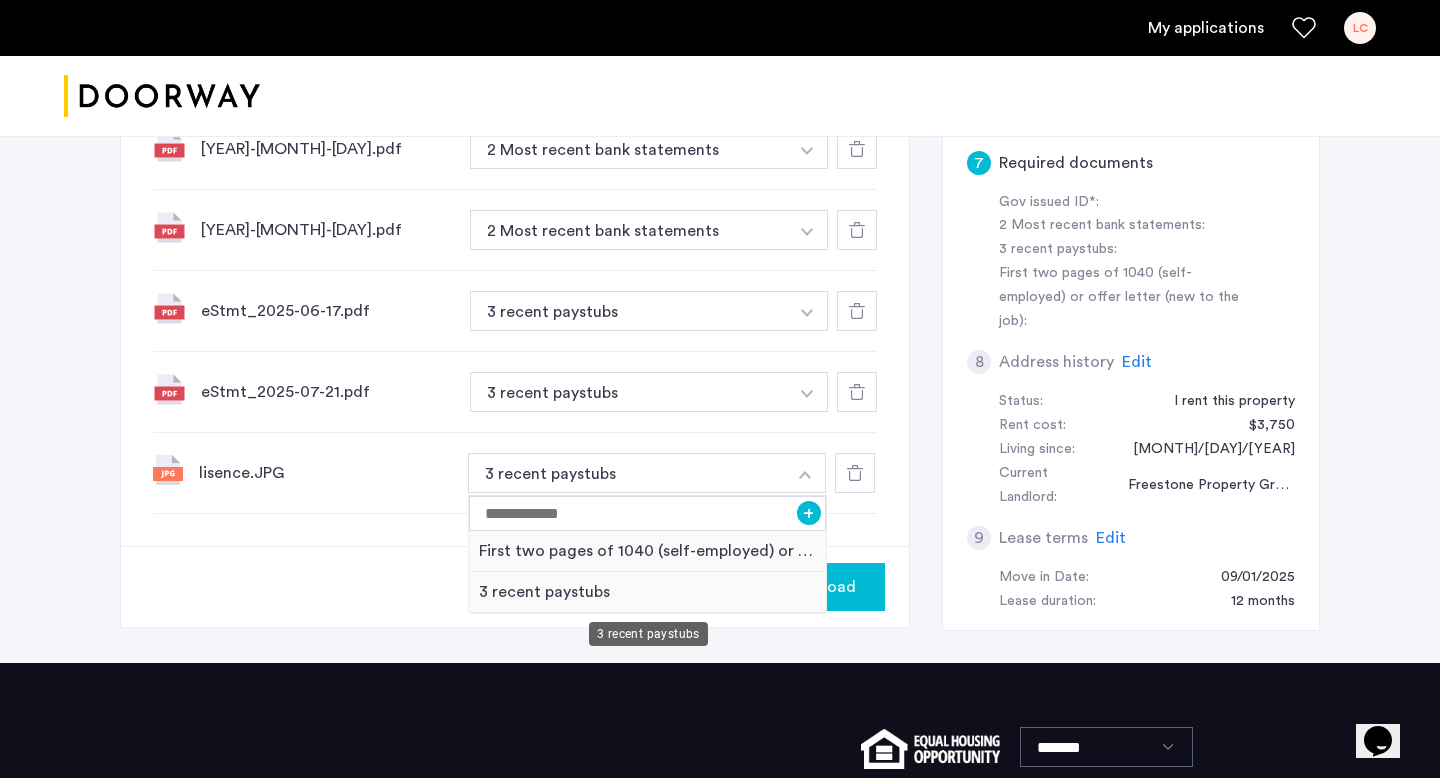 click on "3 recent paystubs" at bounding box center (647, 592) 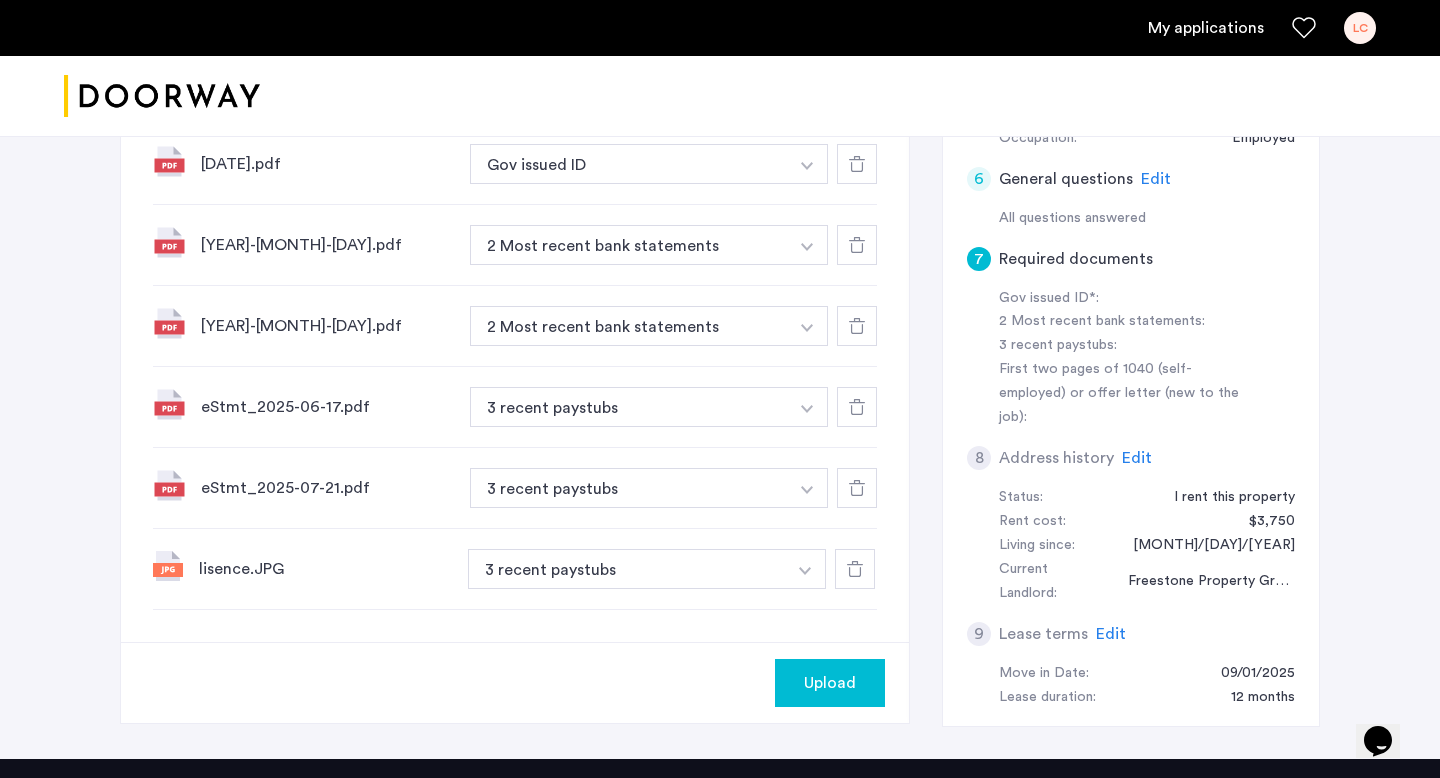 scroll, scrollTop: 696, scrollLeft: 0, axis: vertical 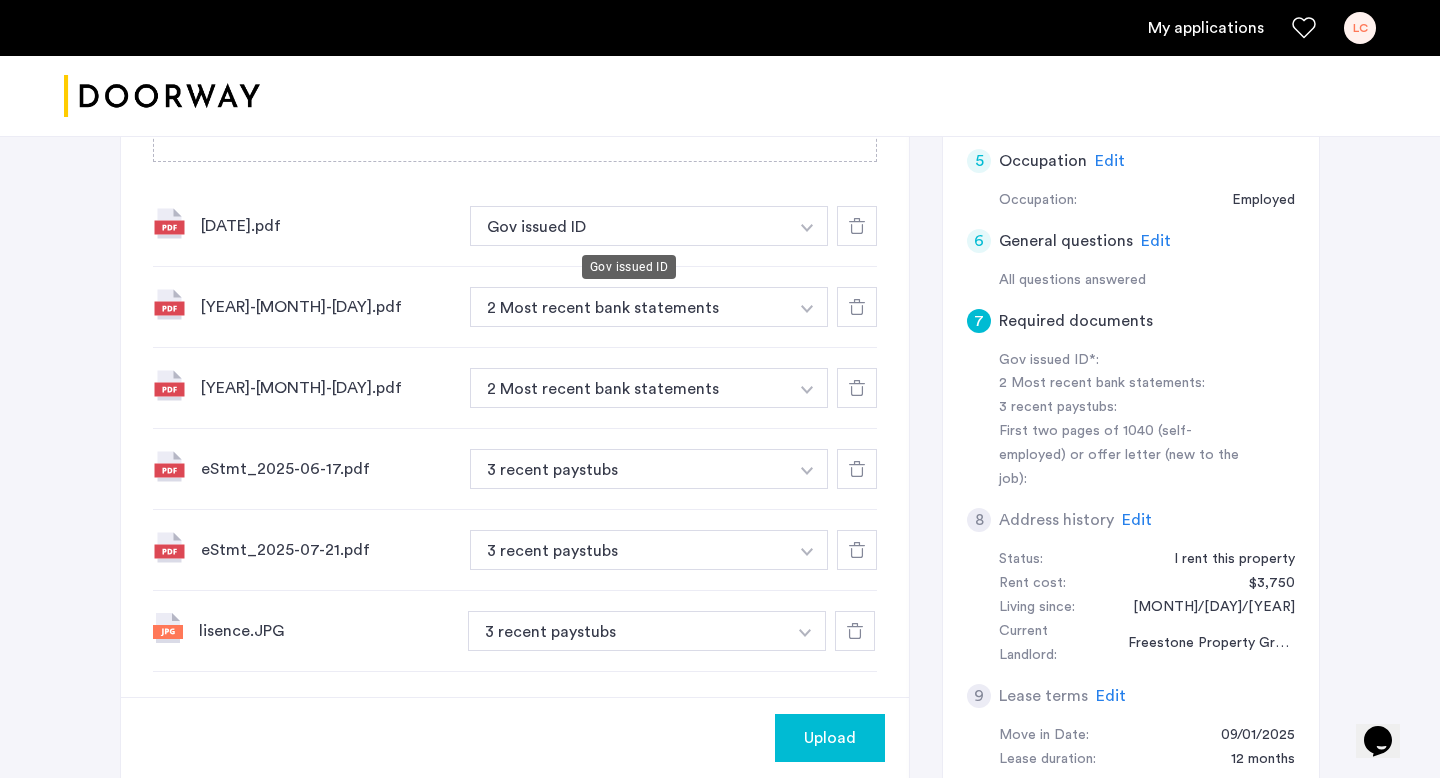 click on "Gov issued ID" at bounding box center (629, 226) 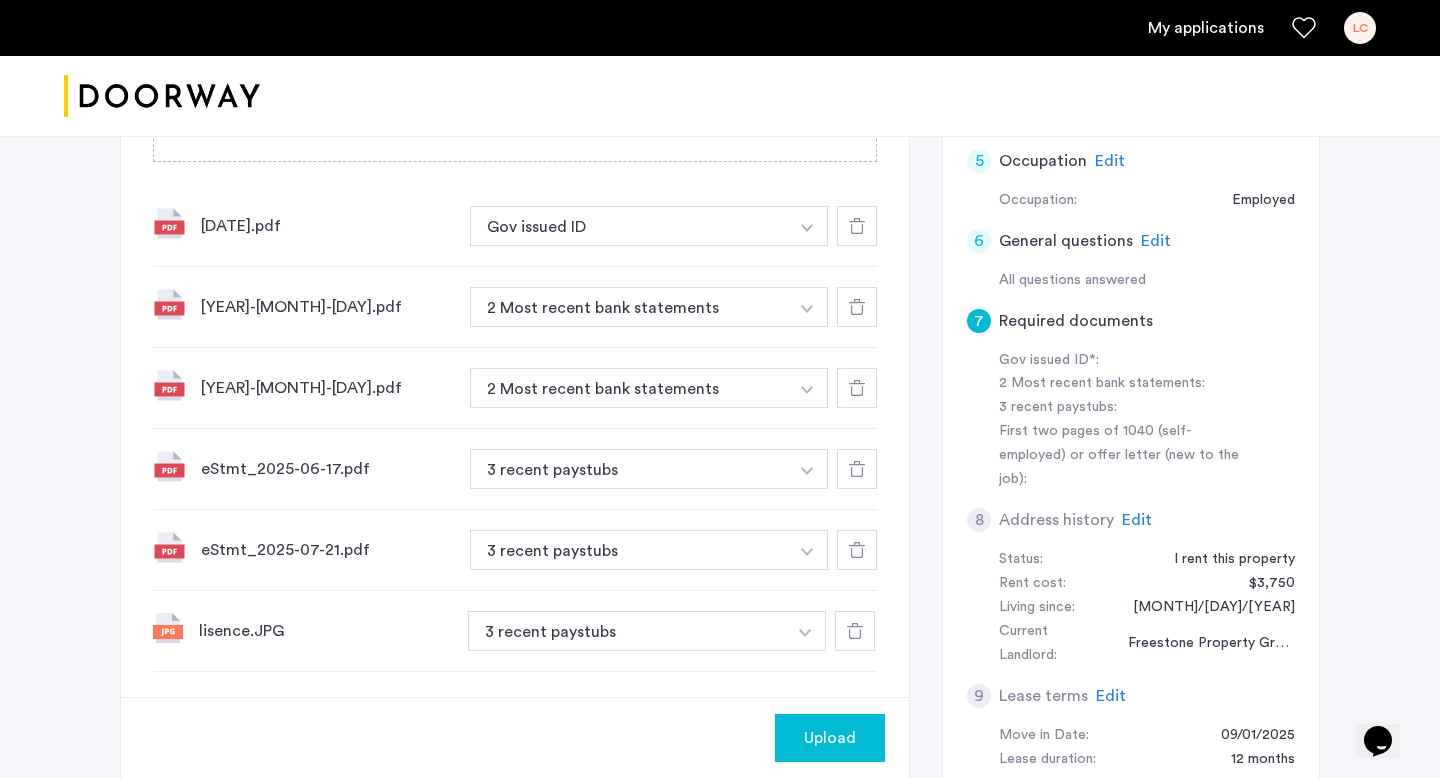 click on "Gov issued ID" at bounding box center [629, 226] 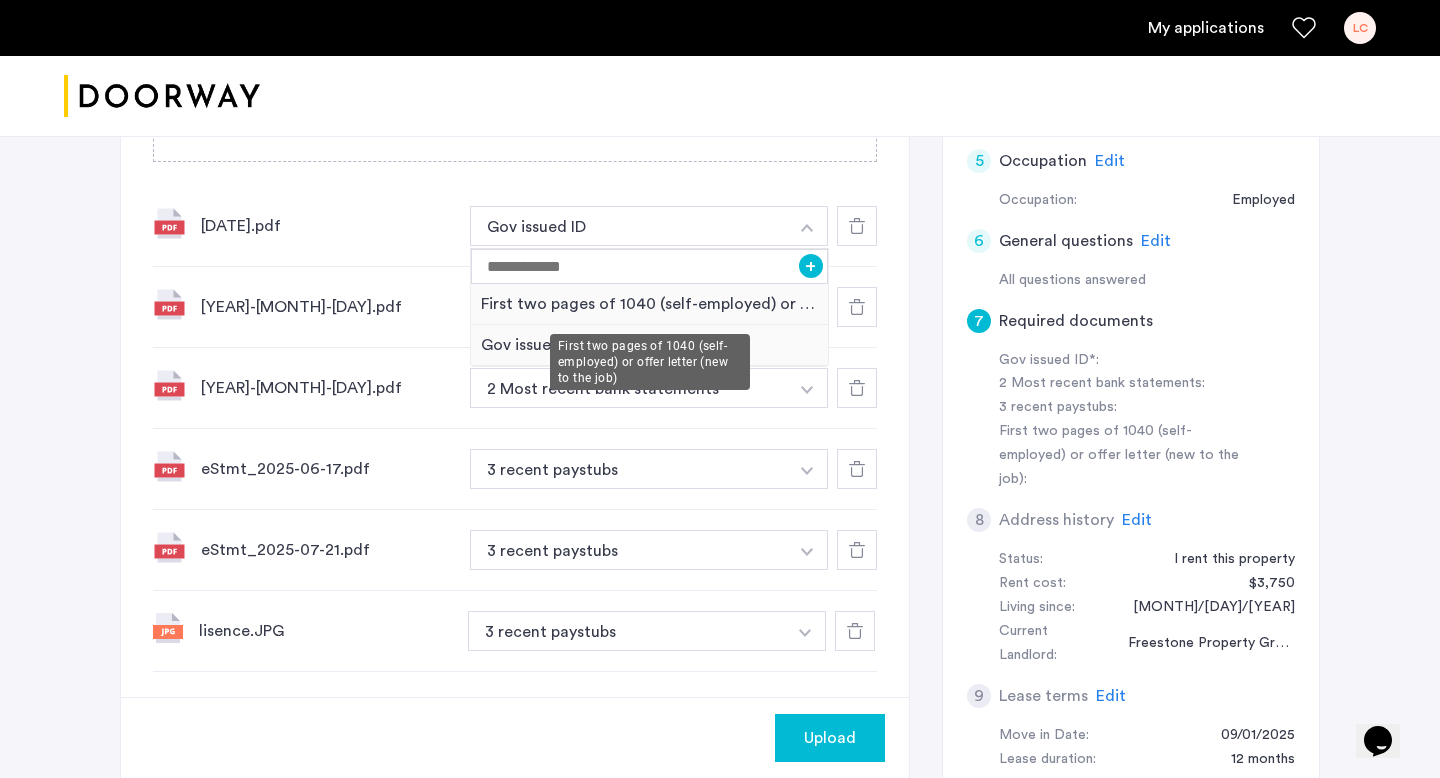 click on "First two pages of 1040 (self-employed) or offer letter (new to the job)" at bounding box center [649, 304] 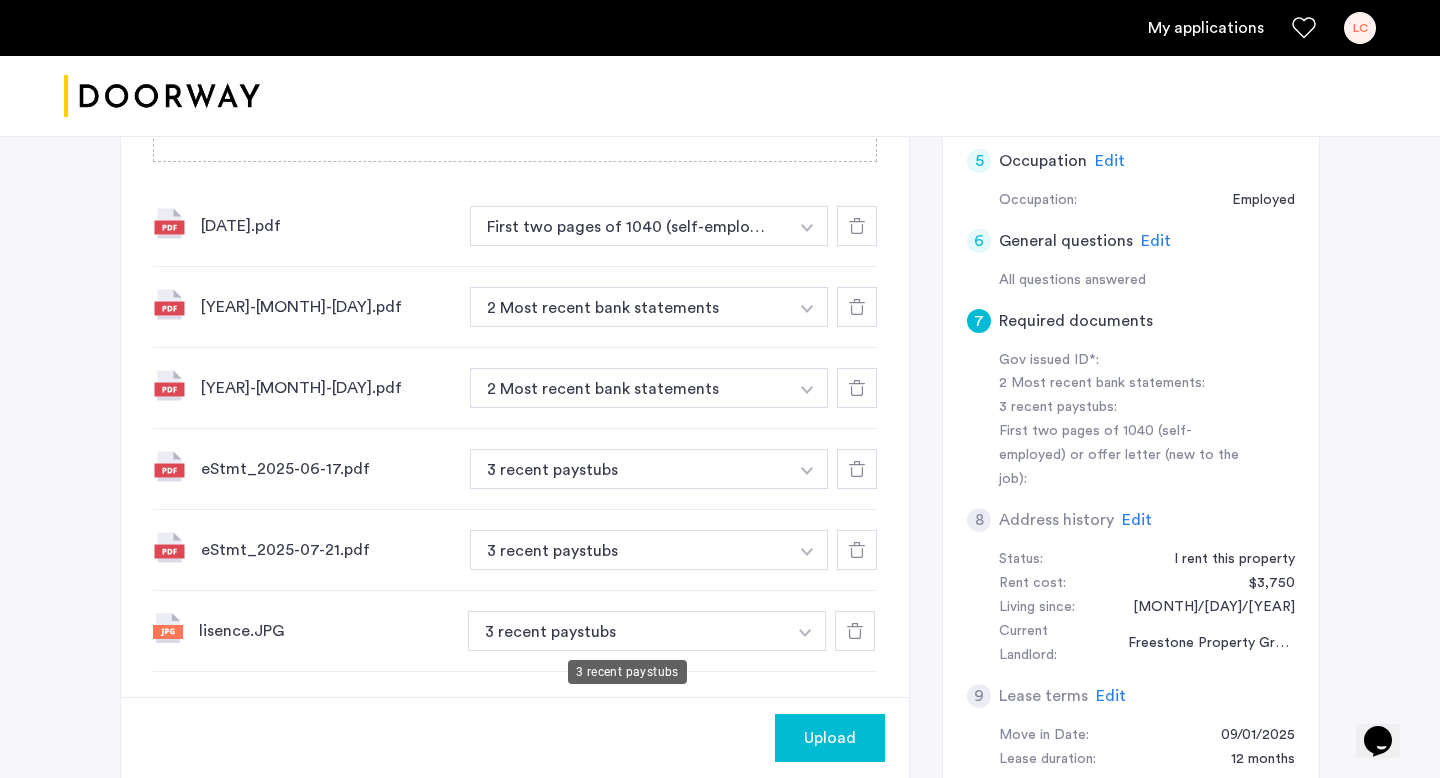 click on "3 recent paystubs" at bounding box center [629, 469] 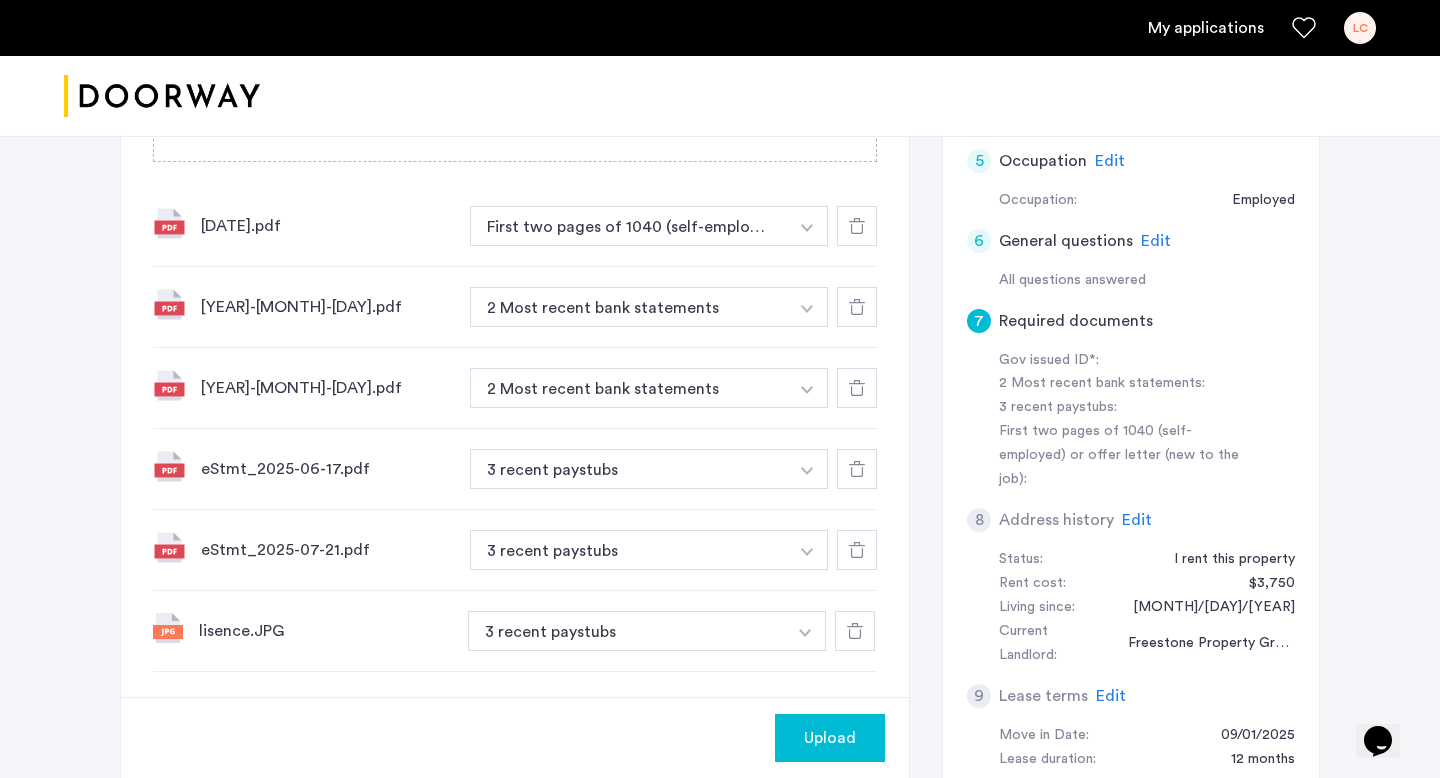 click at bounding box center (807, 226) 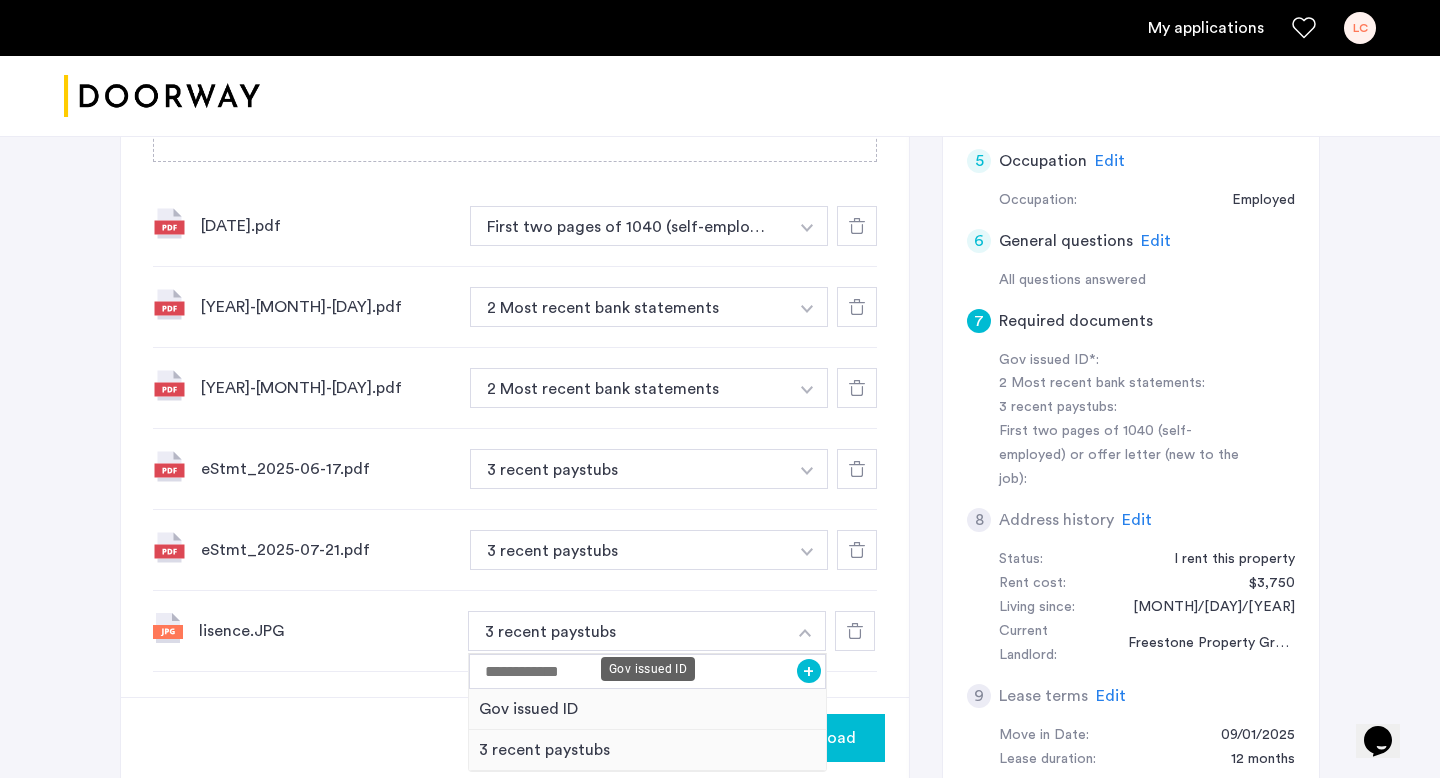 click on "Gov issued ID" at bounding box center [647, 709] 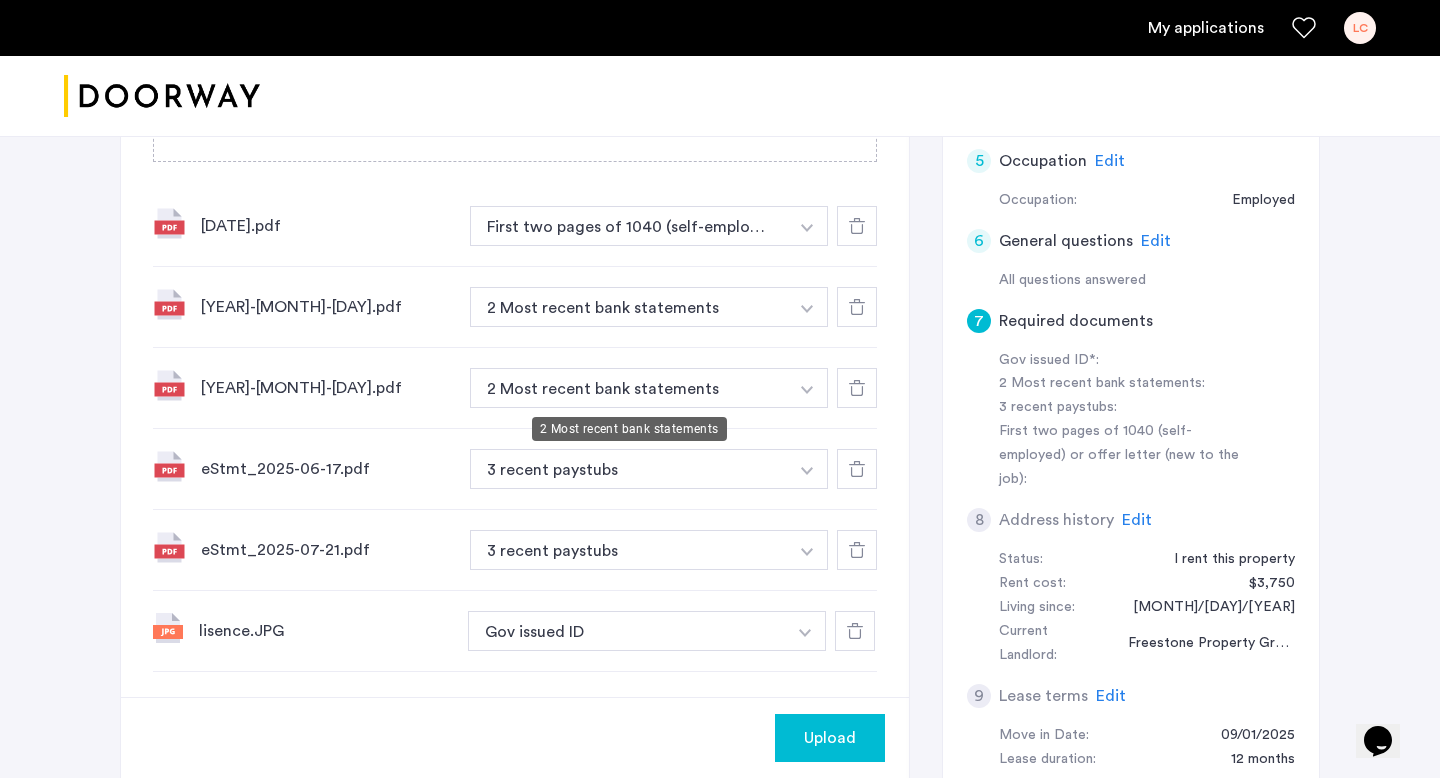 click on "2 Most recent bank statements" at bounding box center (629, 388) 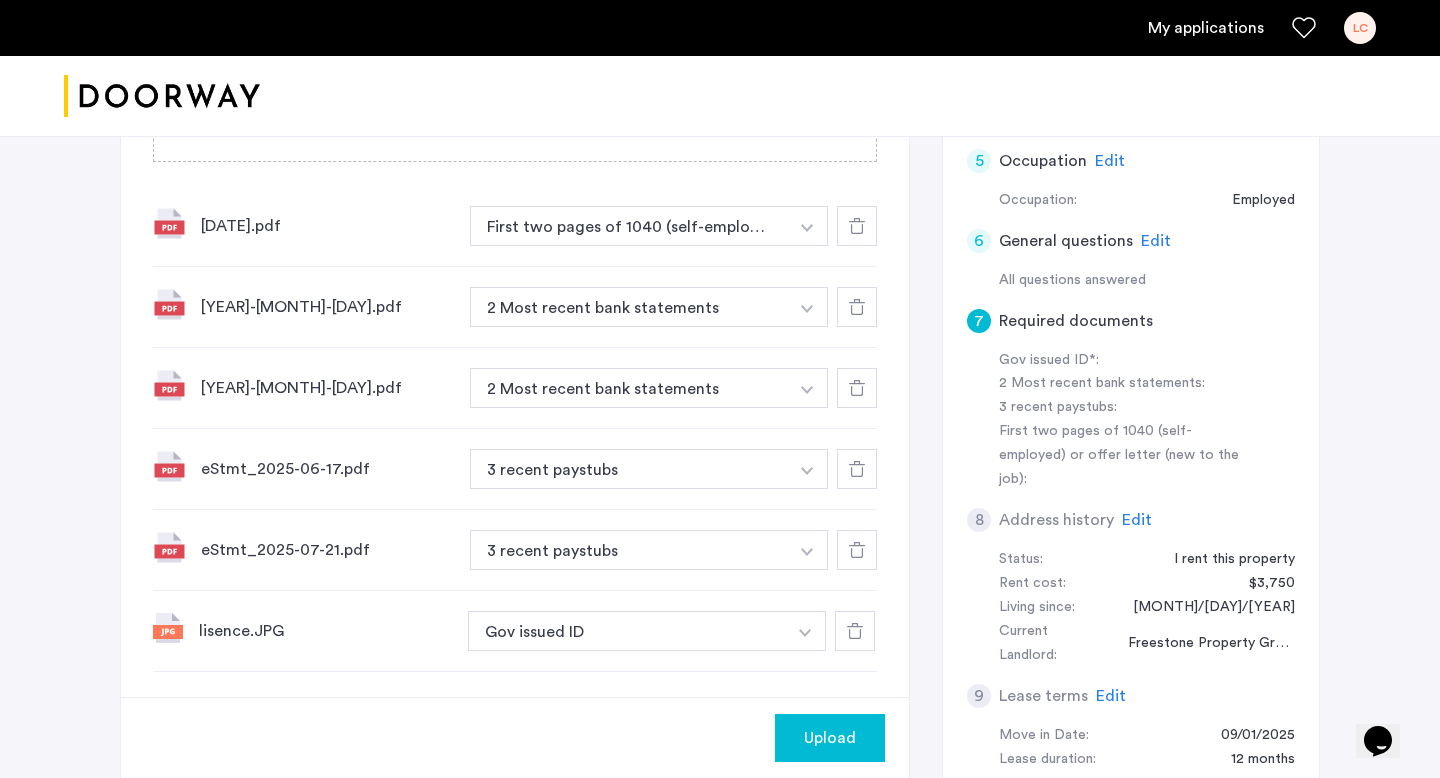 click at bounding box center [807, 228] 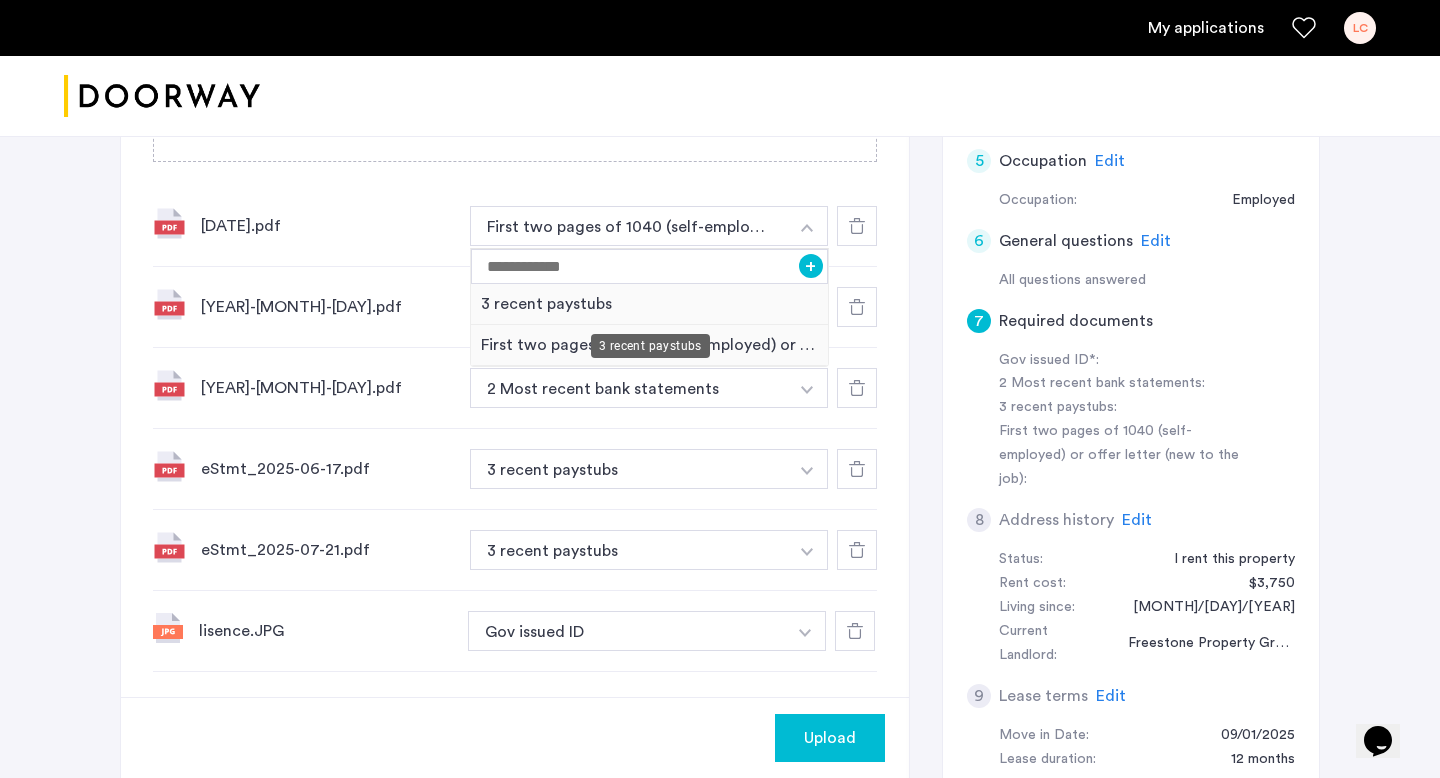 click on "3 recent paystubs" at bounding box center [649, 304] 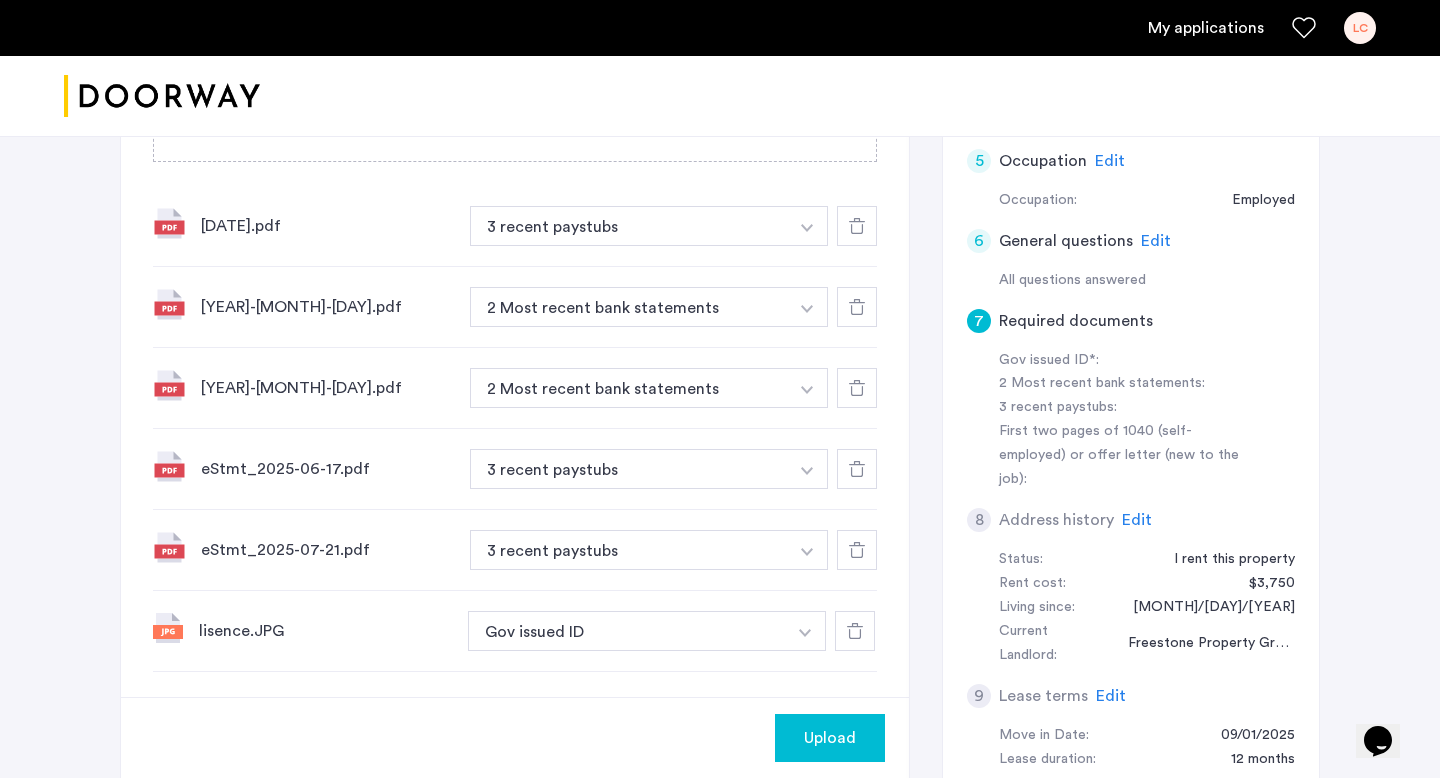 click at bounding box center (807, 228) 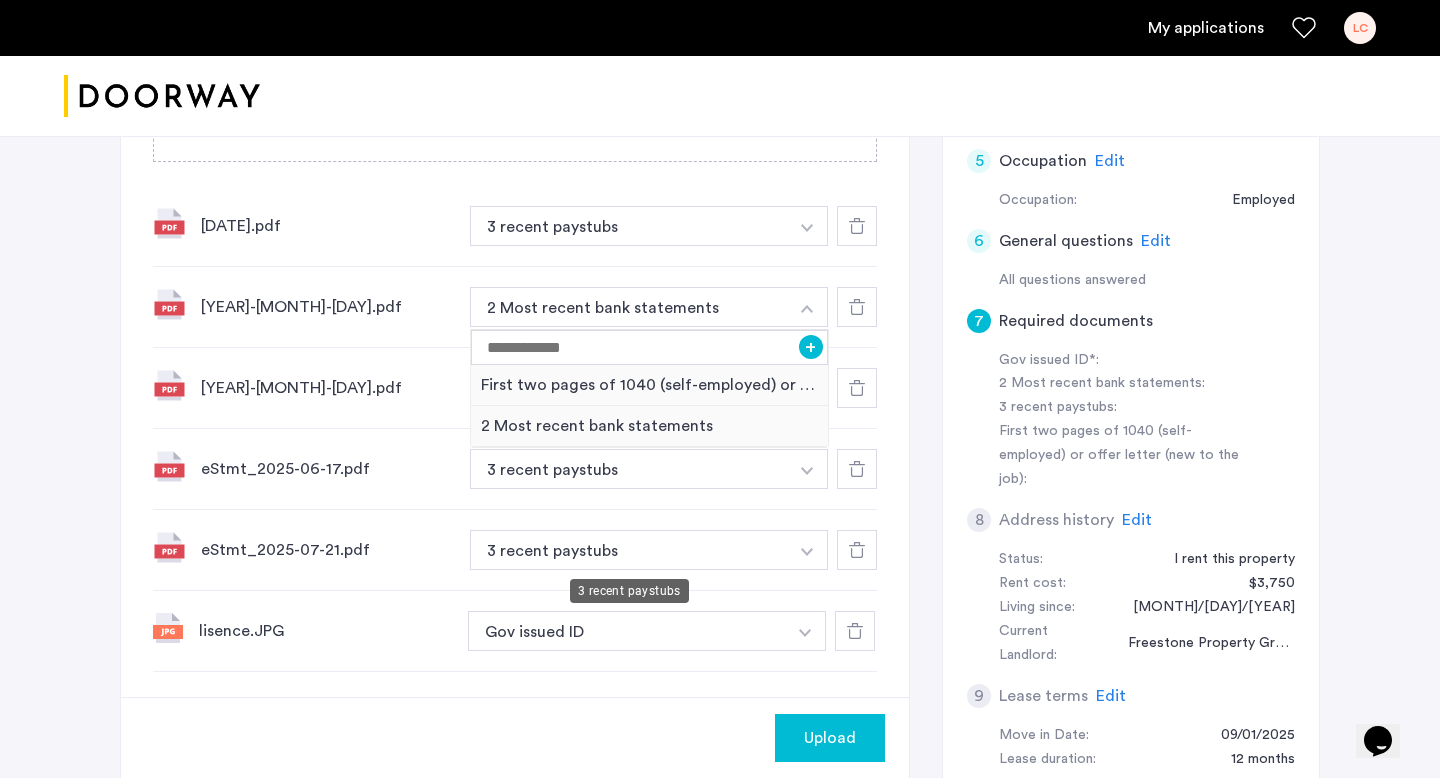 click on "3 recent paystubs" at bounding box center [629, 226] 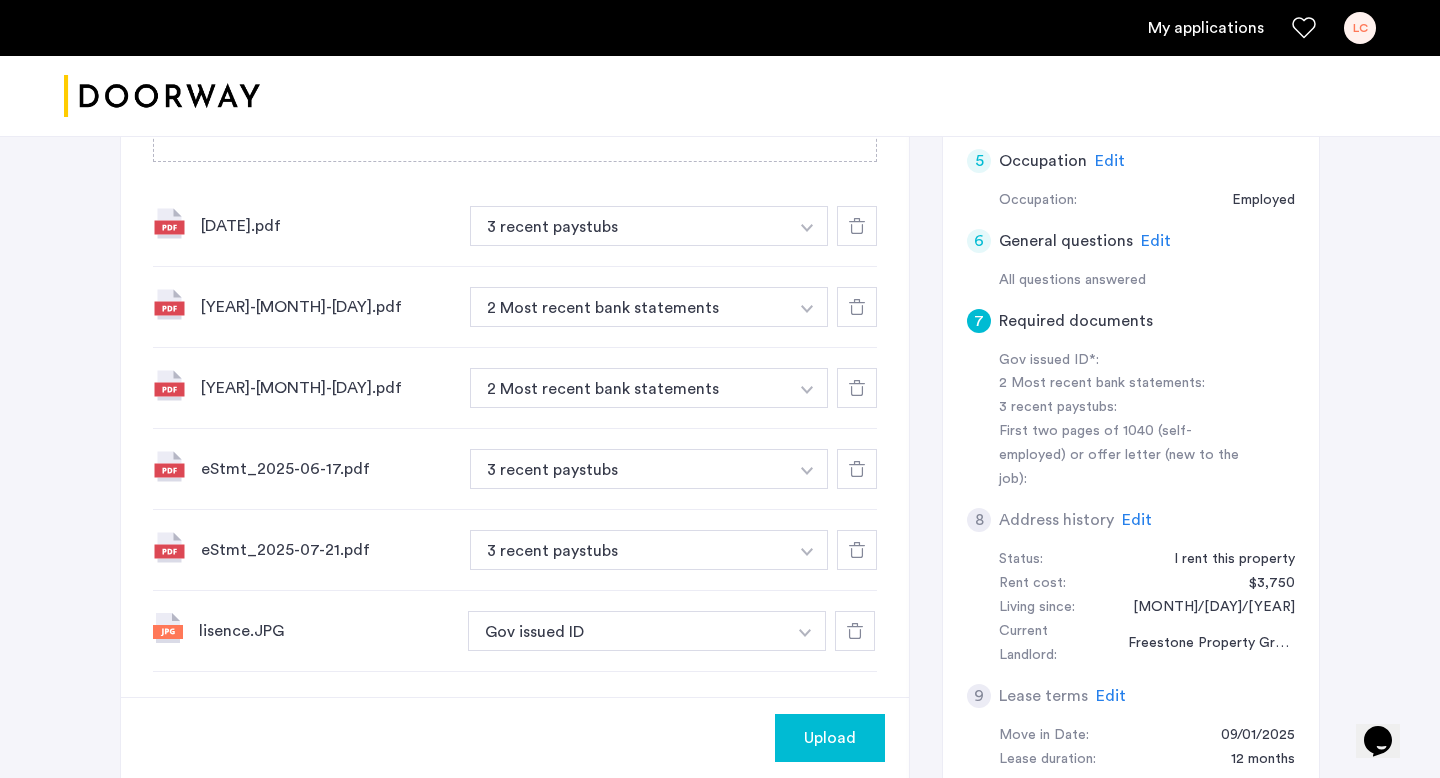 click on "3 recent paystubs" at bounding box center [629, 550] 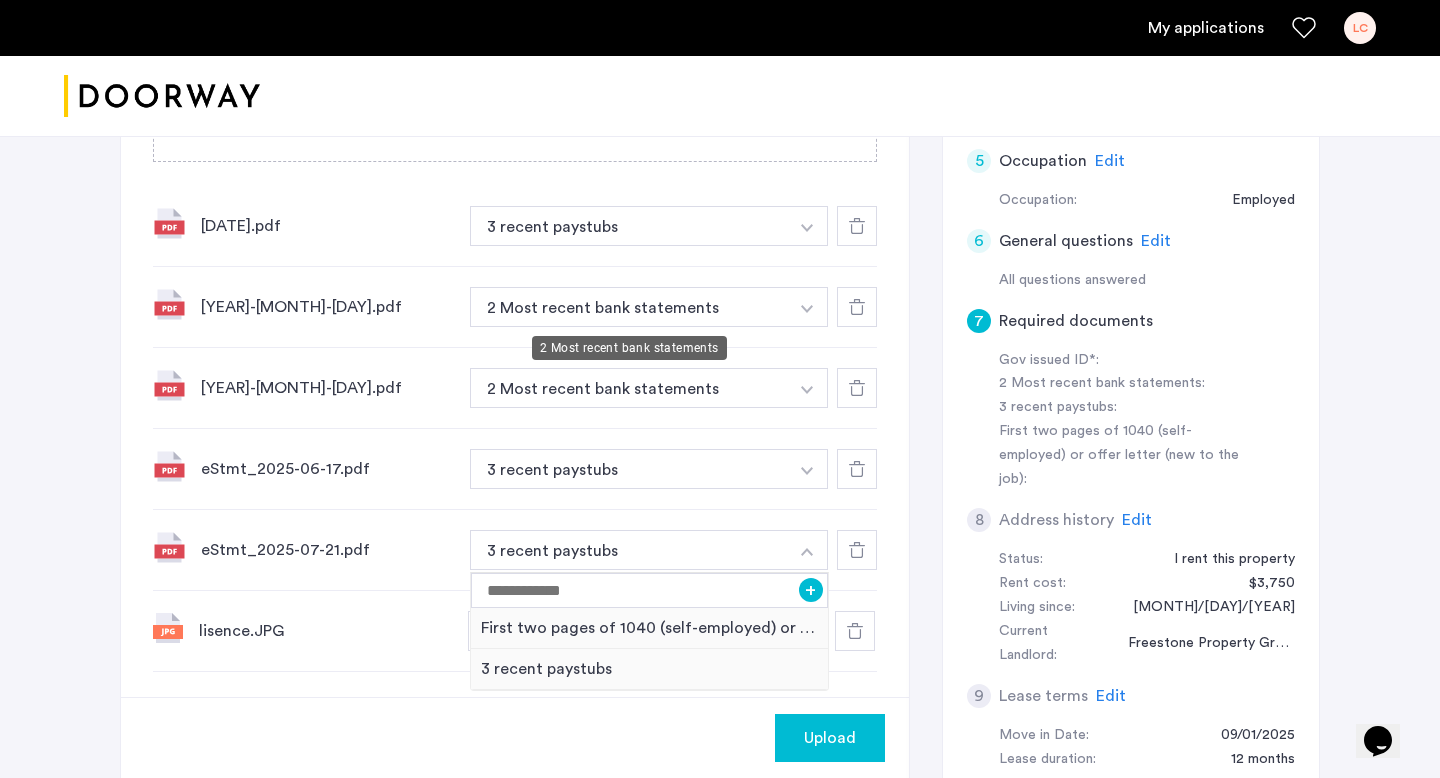 click on "2 Most recent bank statements" at bounding box center (629, 307) 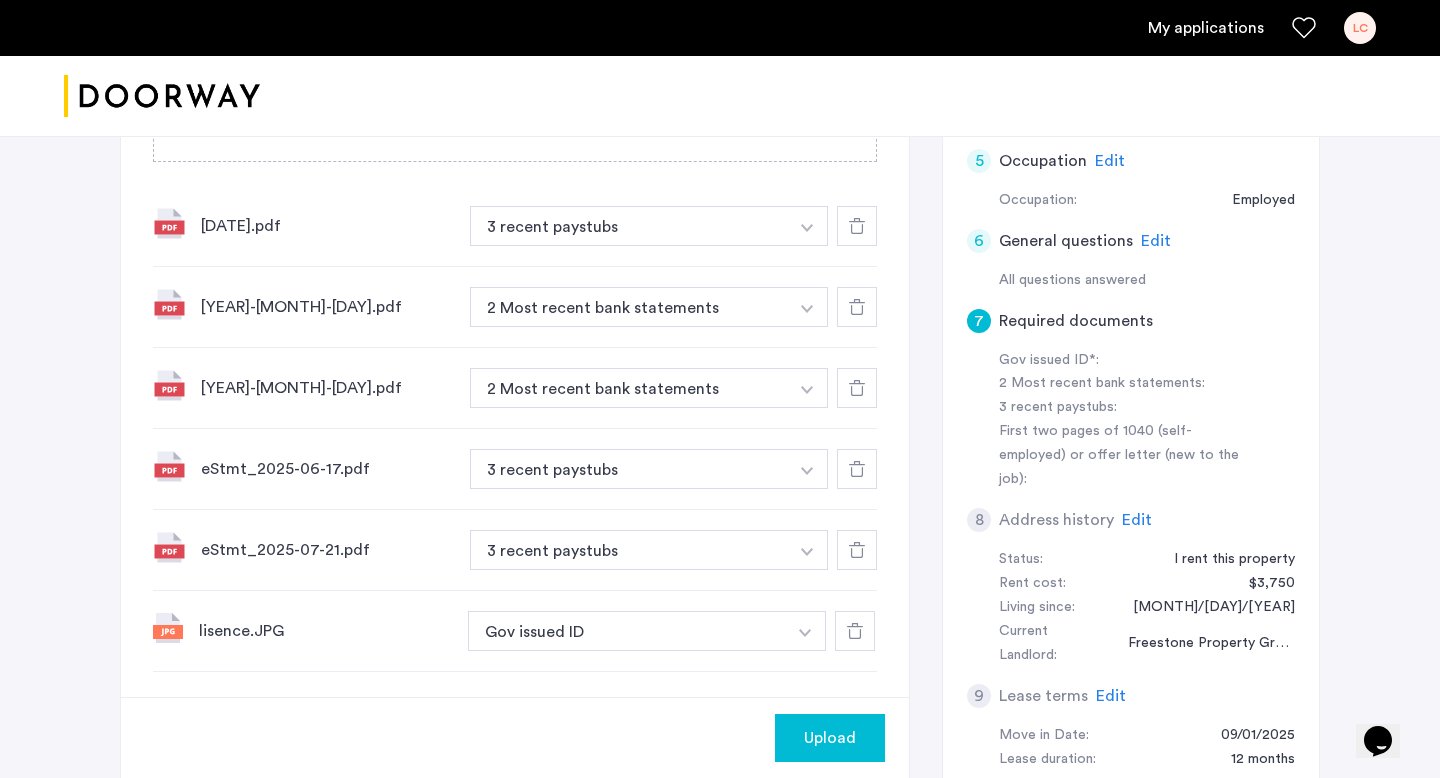 click on "2 Most recent bank statements" at bounding box center (629, 307) 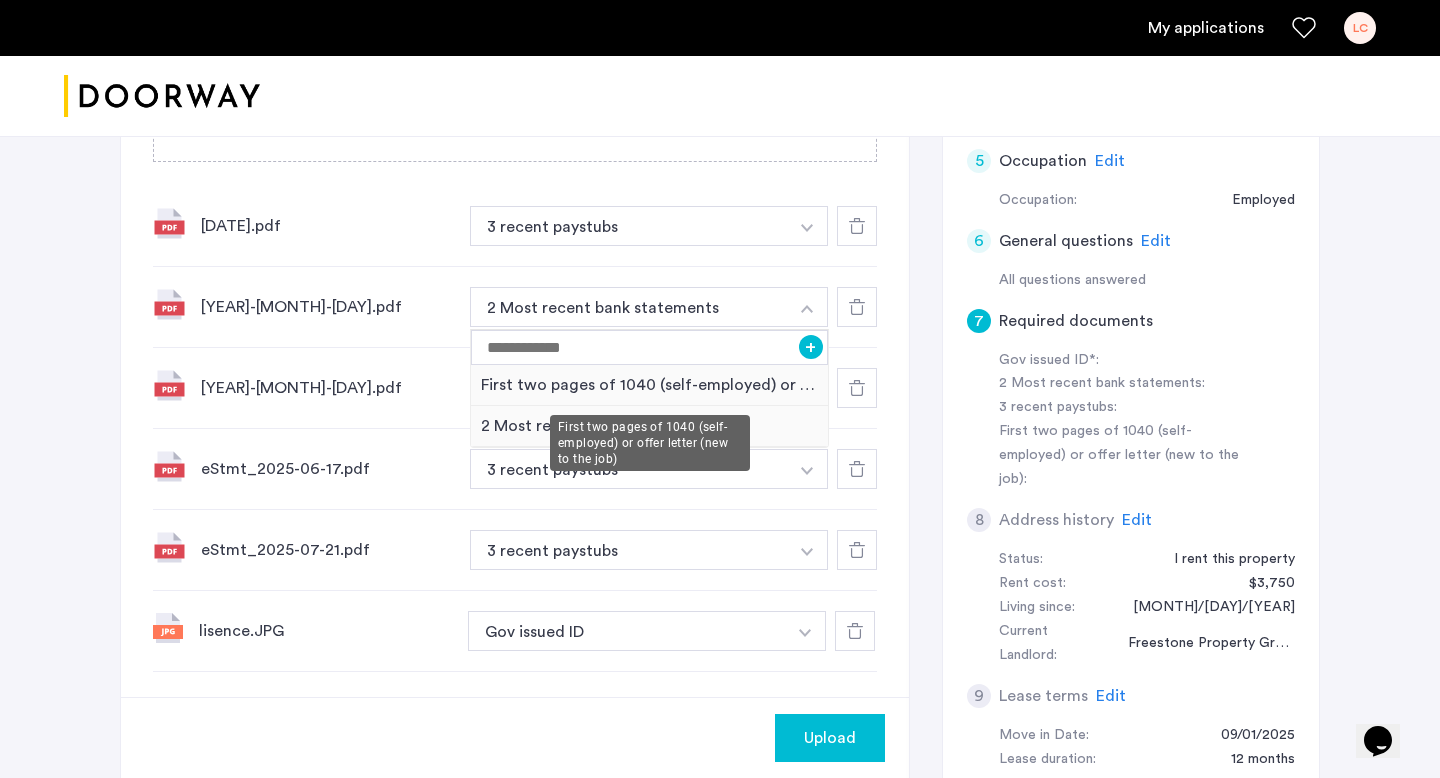 click on "First two pages of 1040 (self-employed) or offer letter (new to the job)" at bounding box center [649, 385] 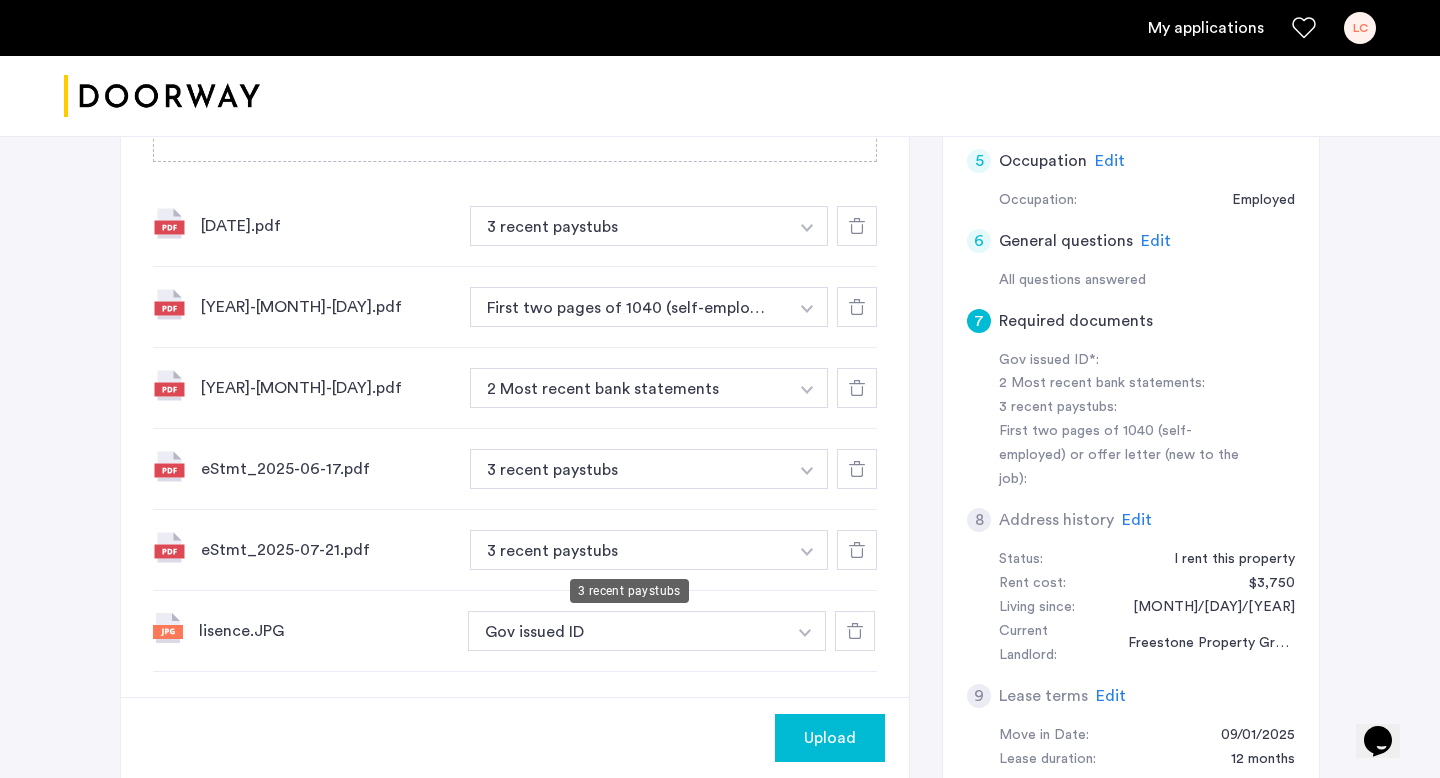 click on "3 recent paystubs" at bounding box center (629, 226) 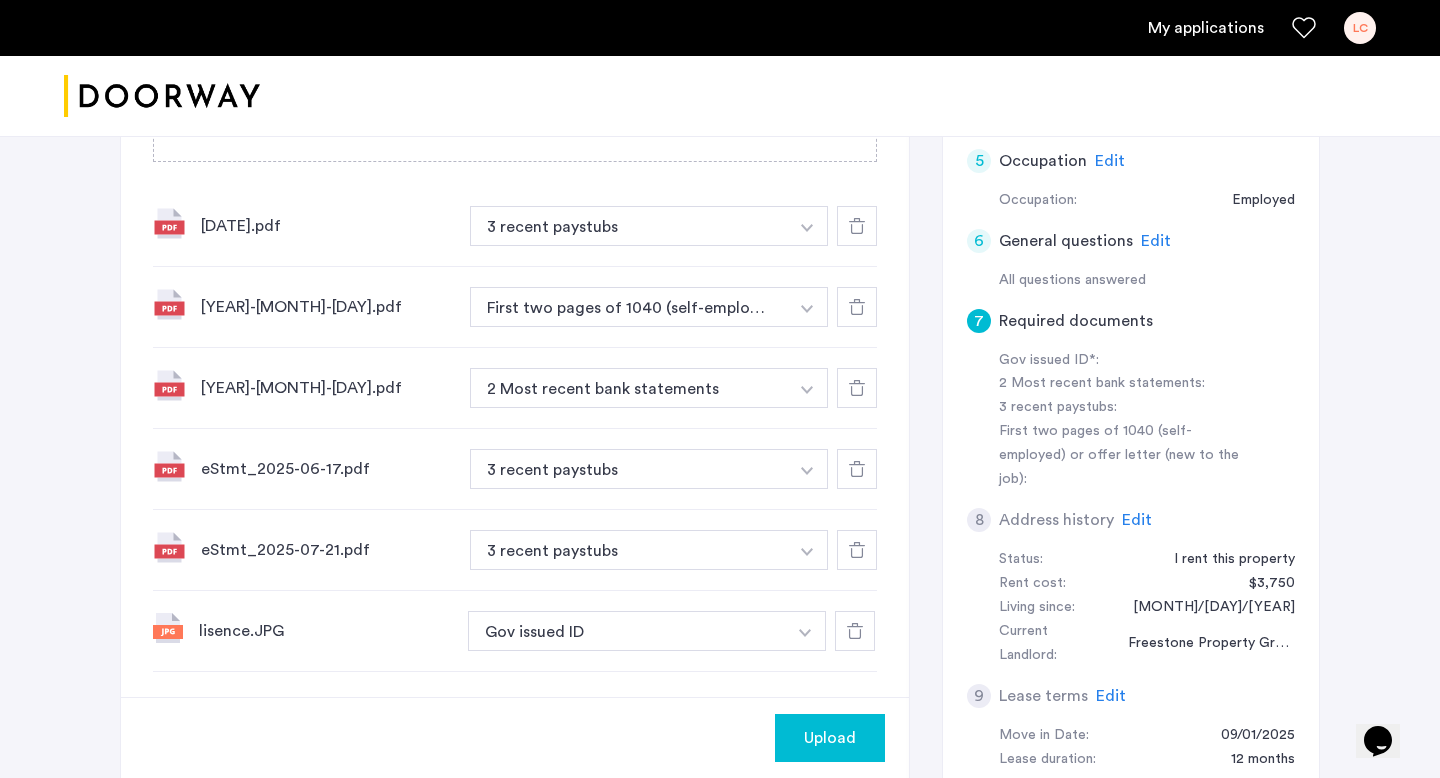 click on "3 recent paystubs" at bounding box center (629, 550) 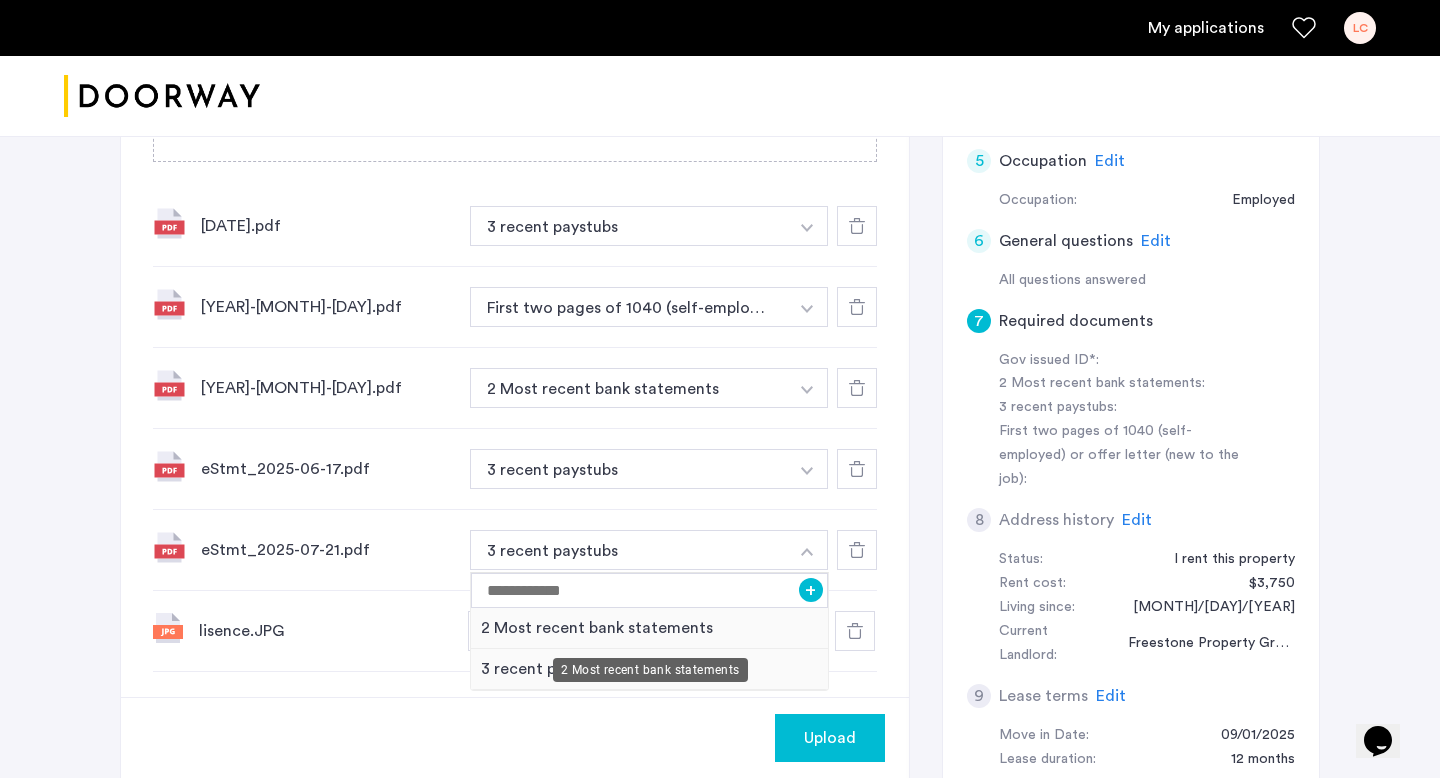 click on "2 Most recent bank statements" at bounding box center [649, 628] 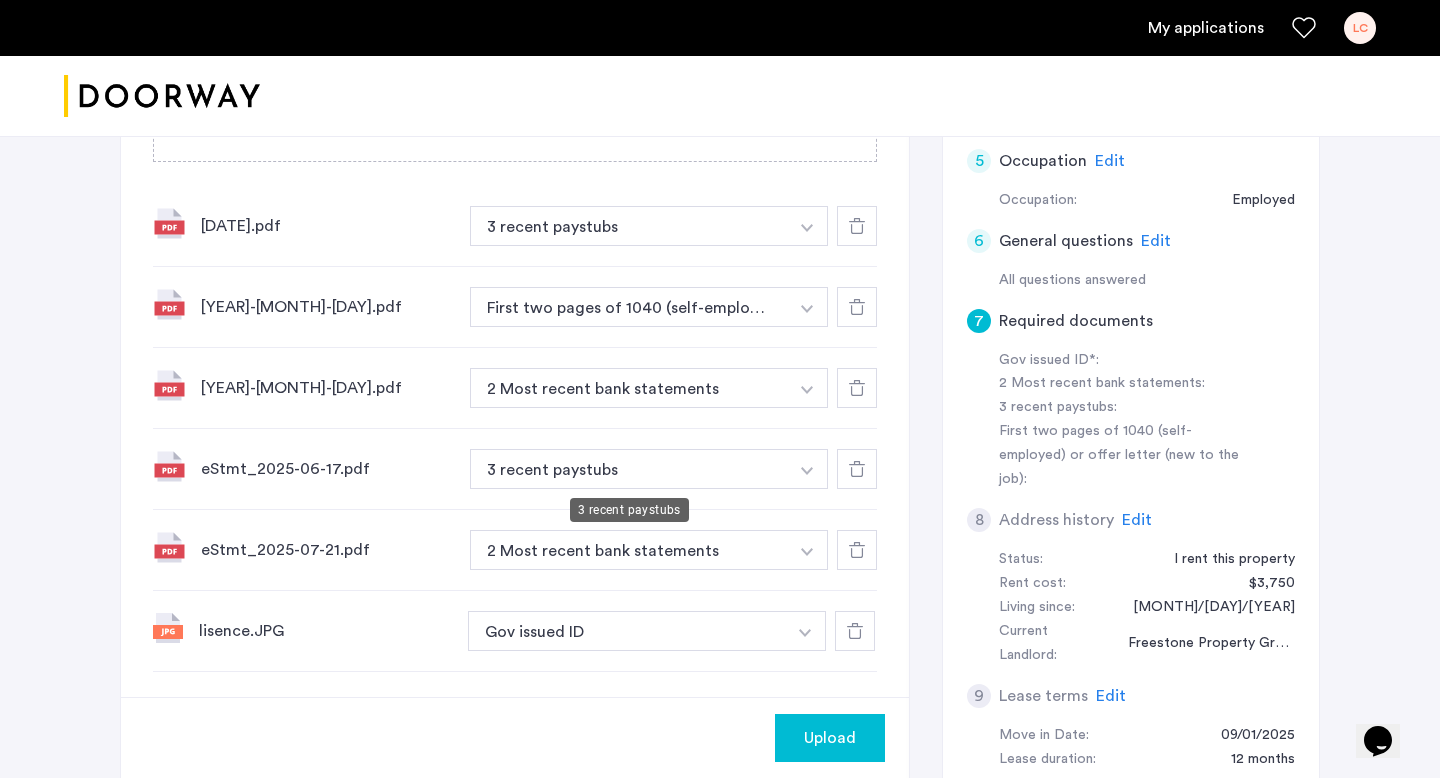 click on "3 recent paystubs" at bounding box center [629, 469] 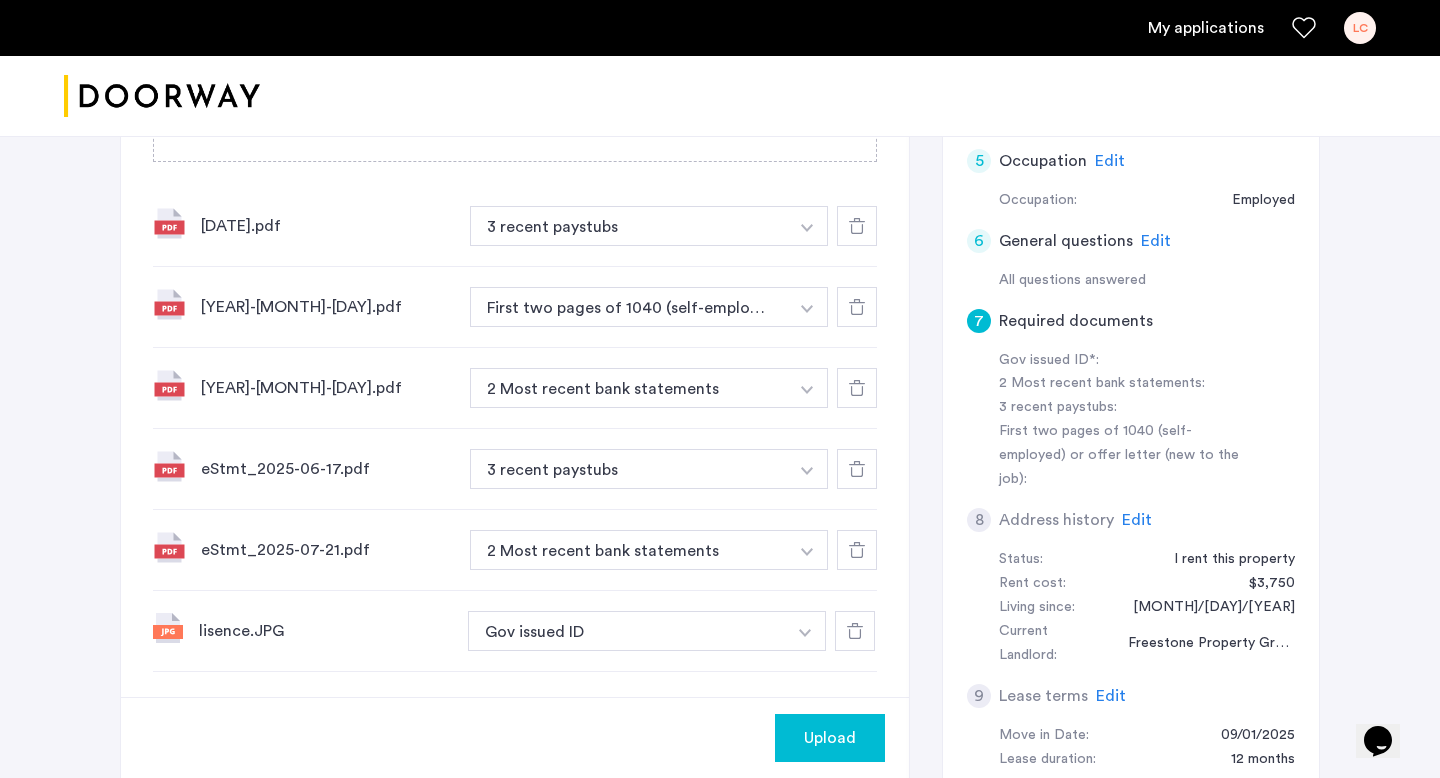 click at bounding box center (807, 226) 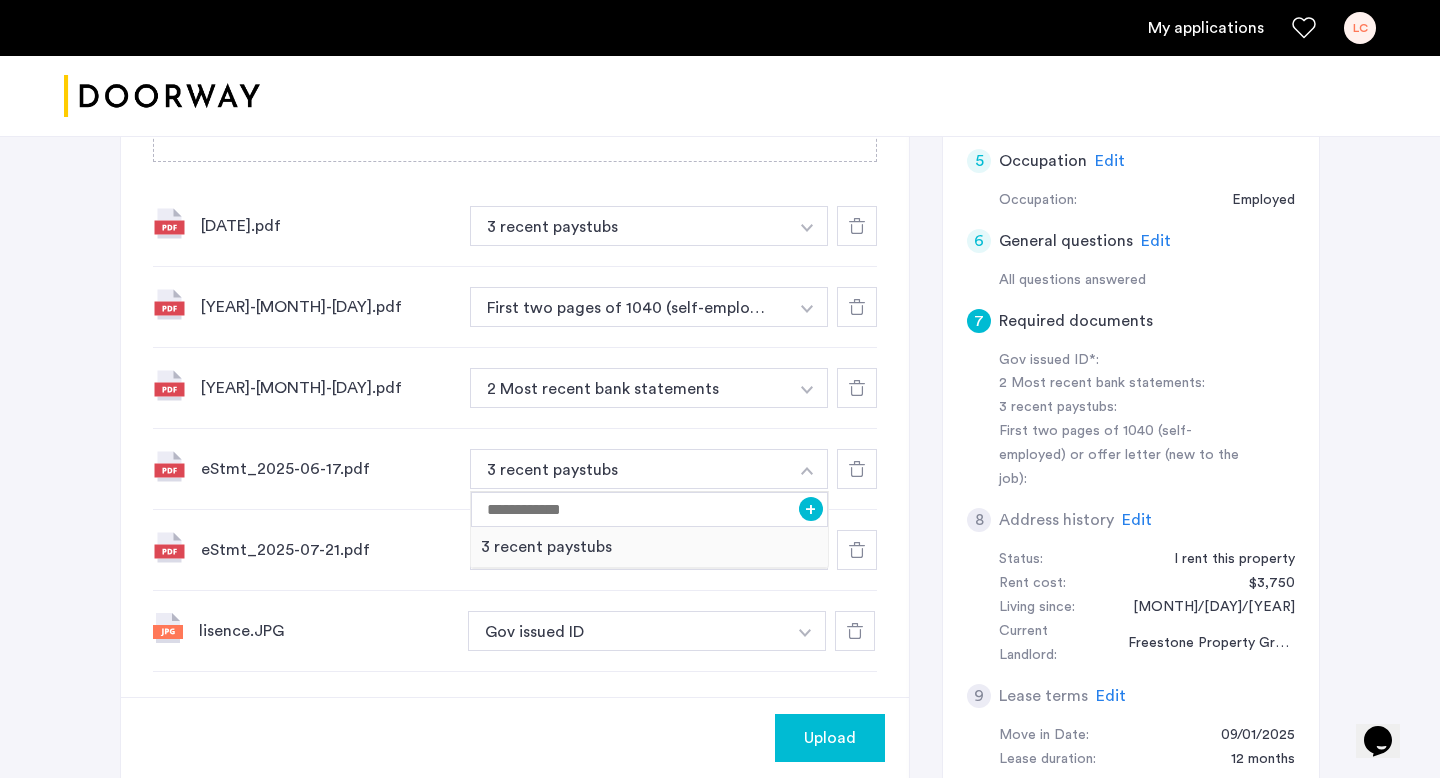 click at bounding box center (807, 226) 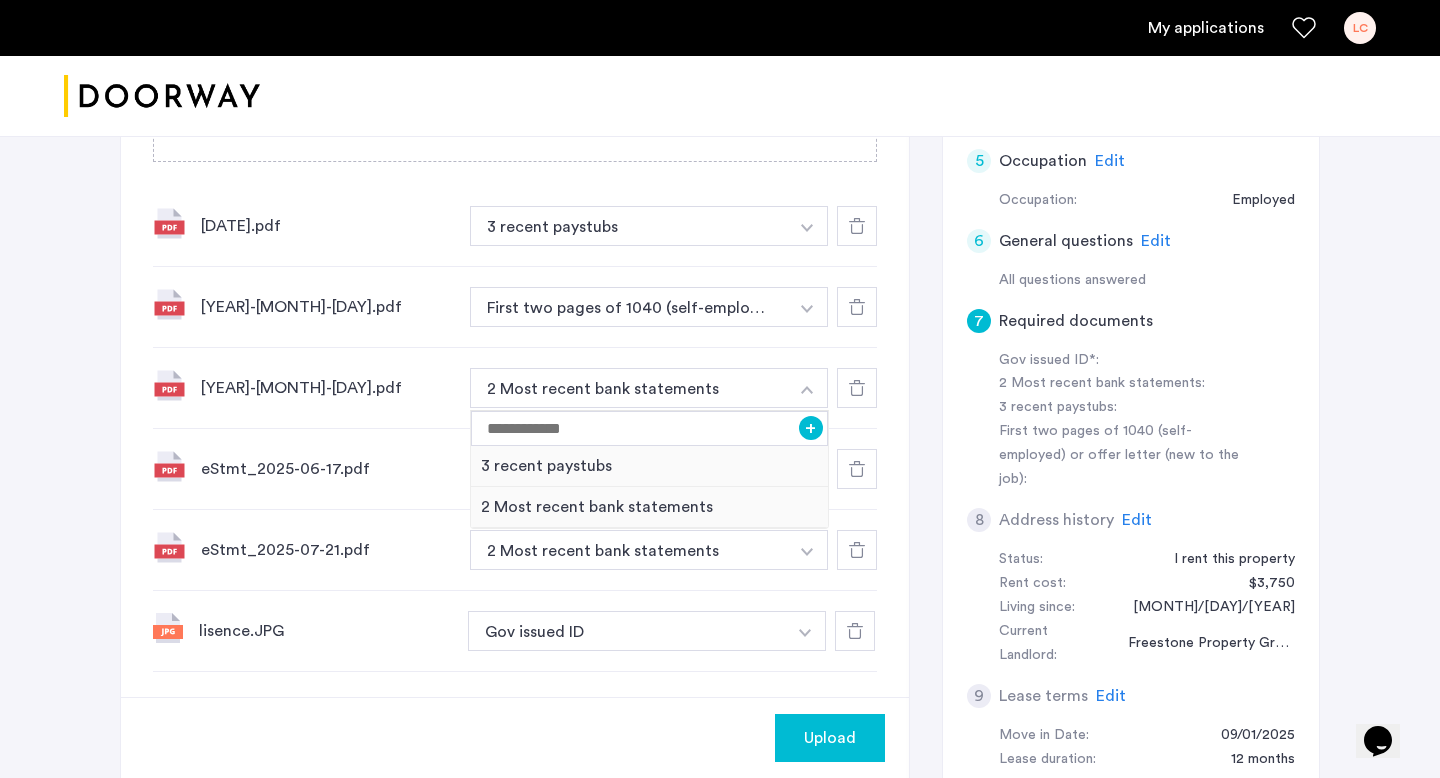 click at bounding box center [807, 226] 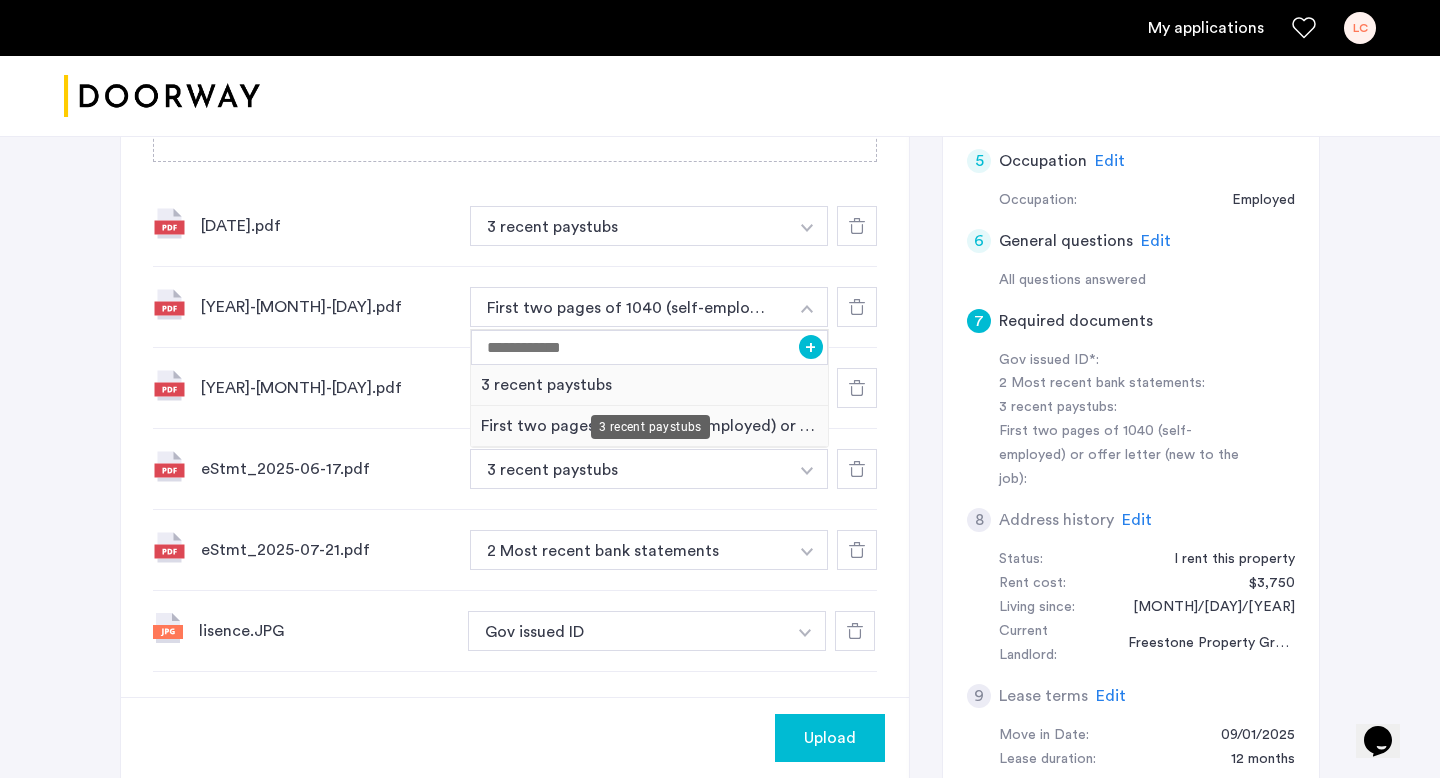 click on "3 recent paystubs" at bounding box center [649, 385] 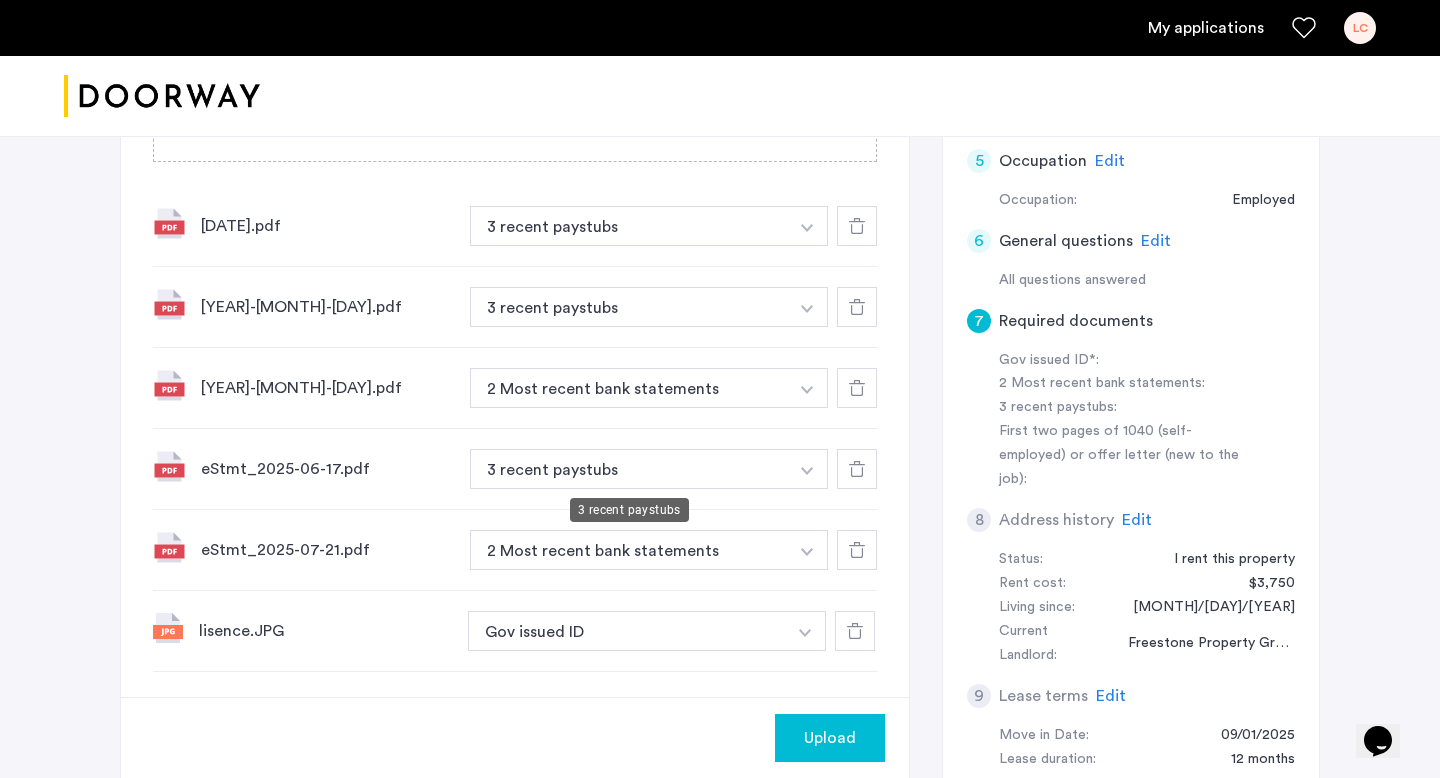 click on "3 recent paystubs" at bounding box center [629, 226] 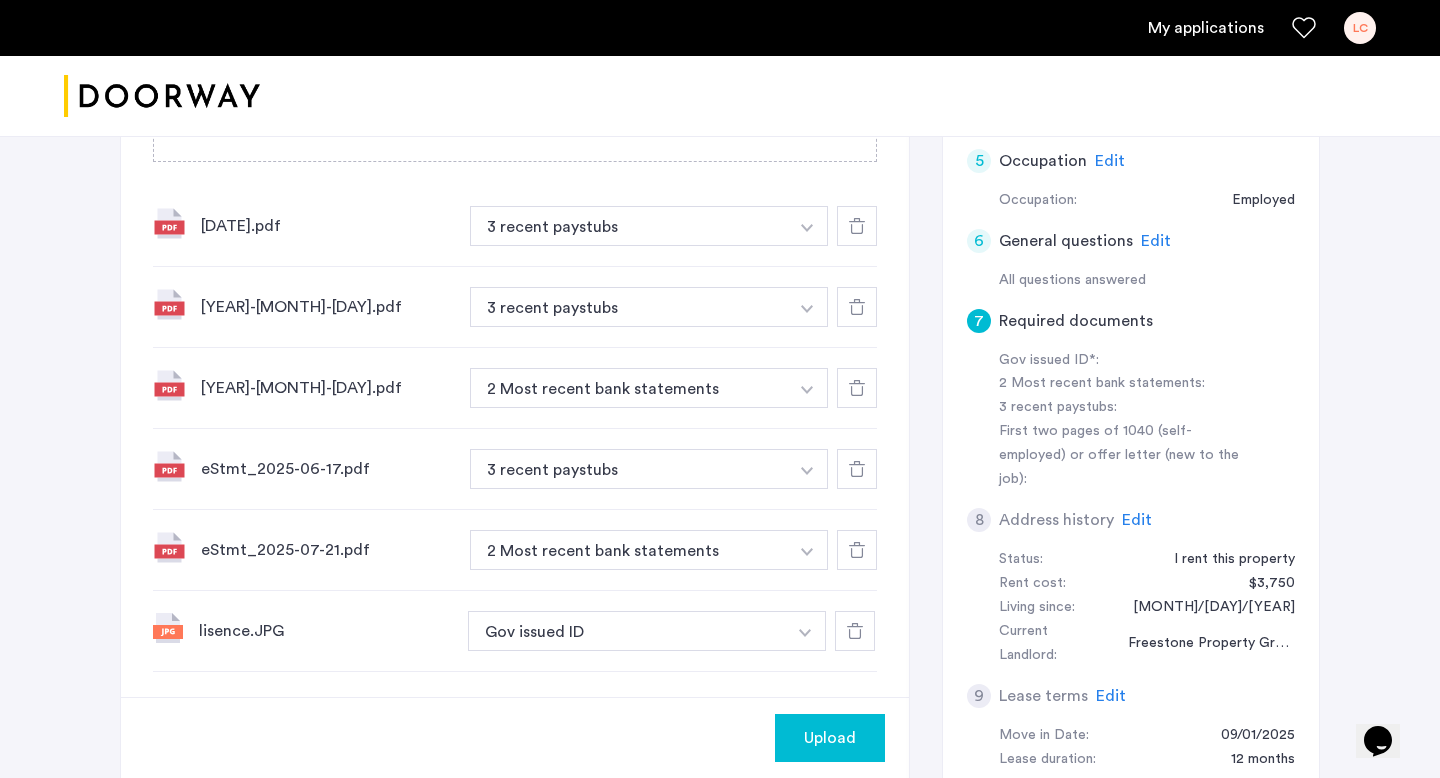 click at bounding box center (807, 226) 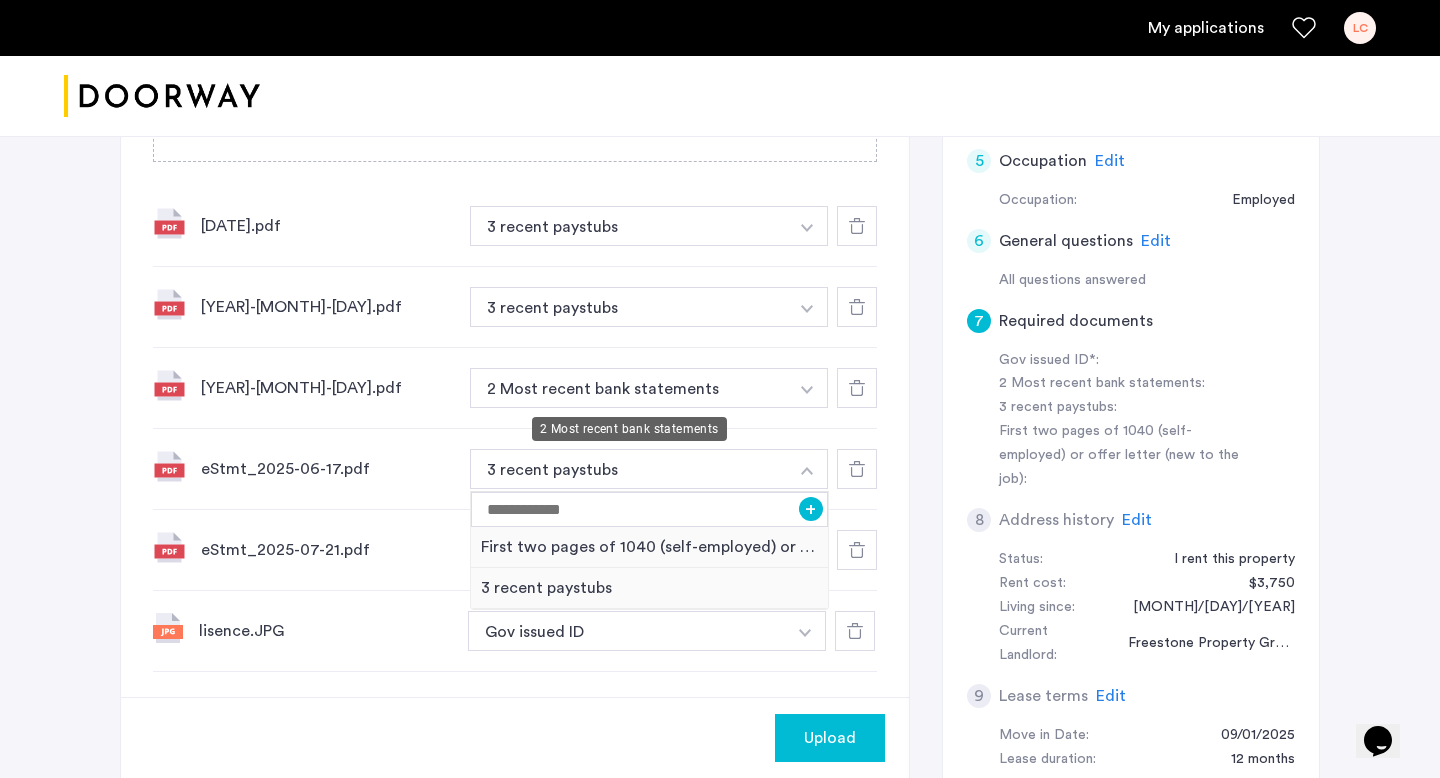 click on "2 Most recent bank statements" at bounding box center [629, 388] 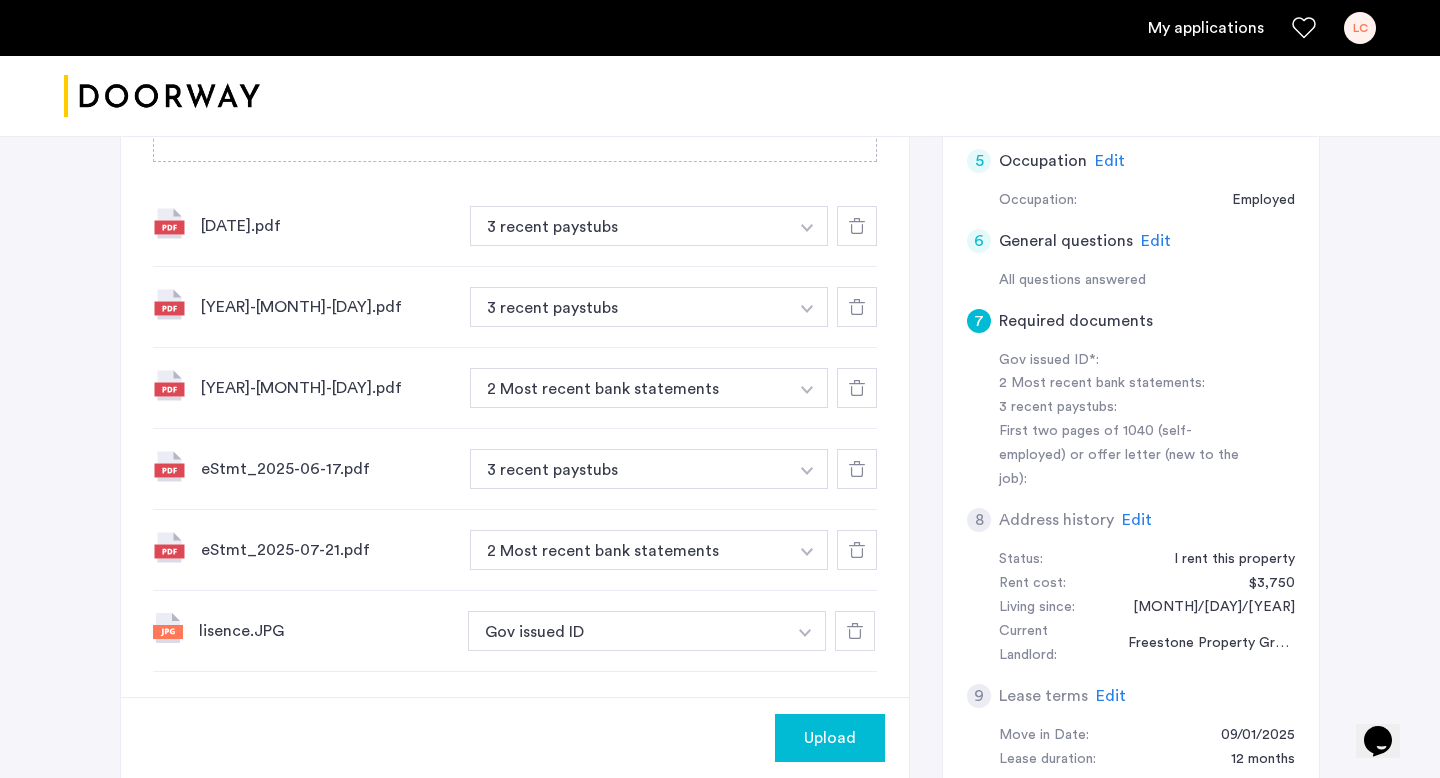 click on "2 Most recent bank statements" at bounding box center (629, 388) 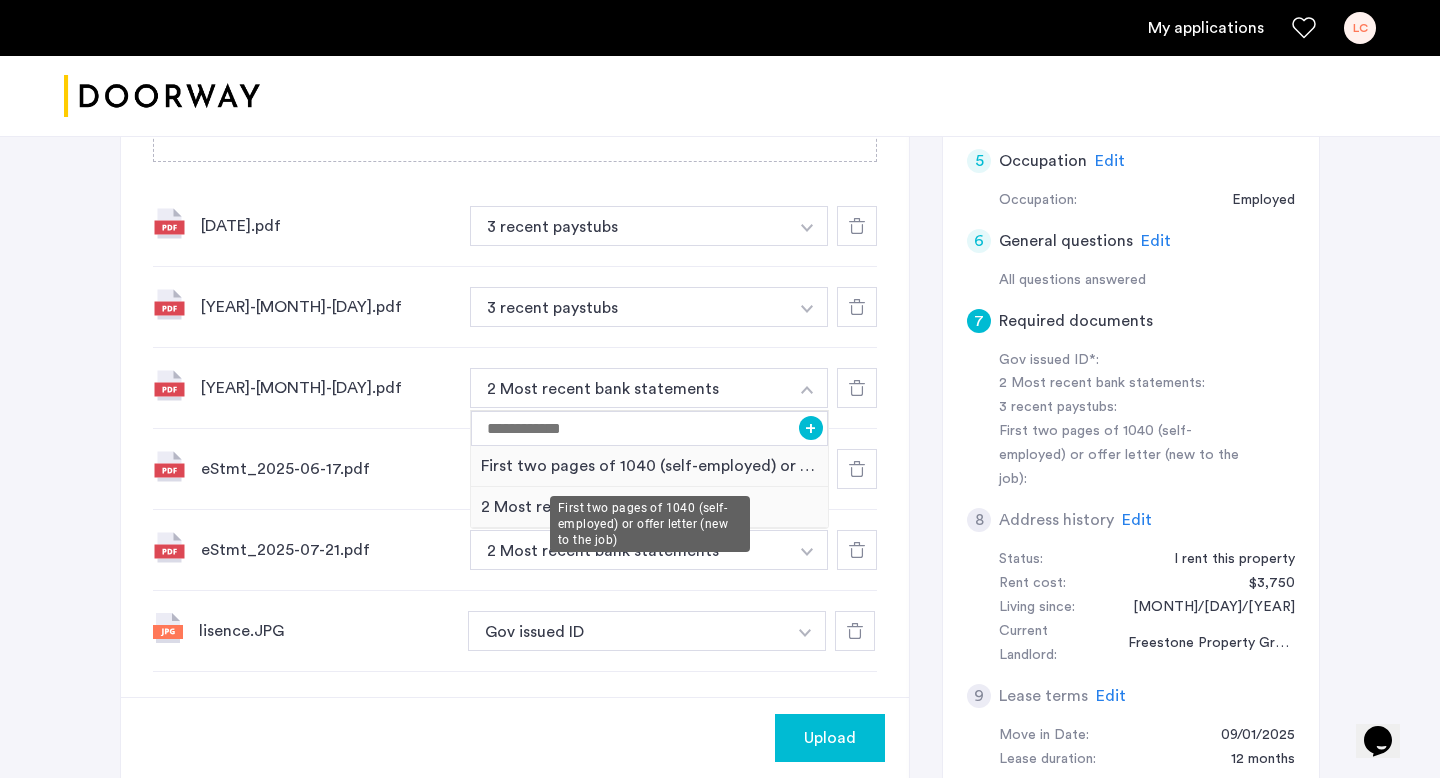 click on "First two pages of 1040 (self-employed) or offer letter (new to the job)" at bounding box center [649, 466] 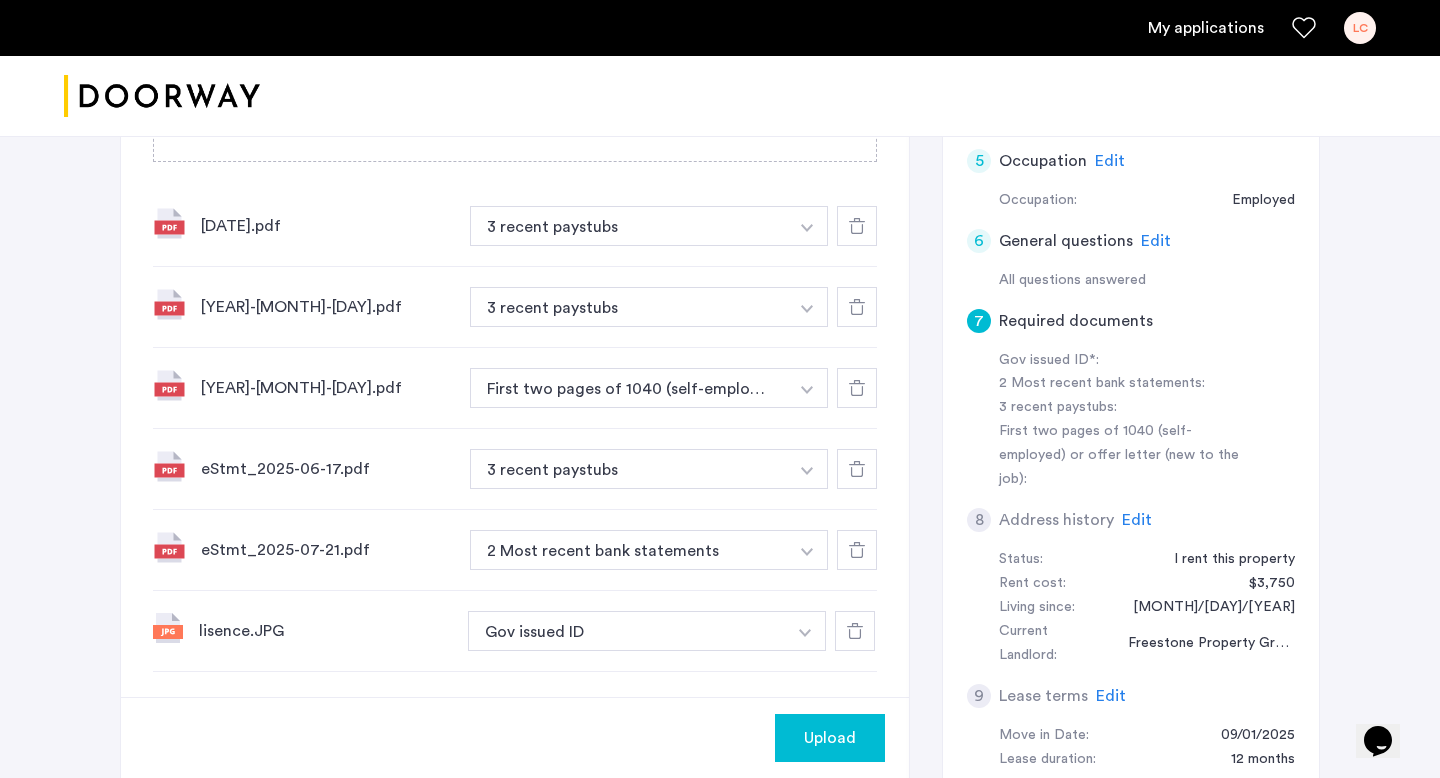 click at bounding box center [807, 226] 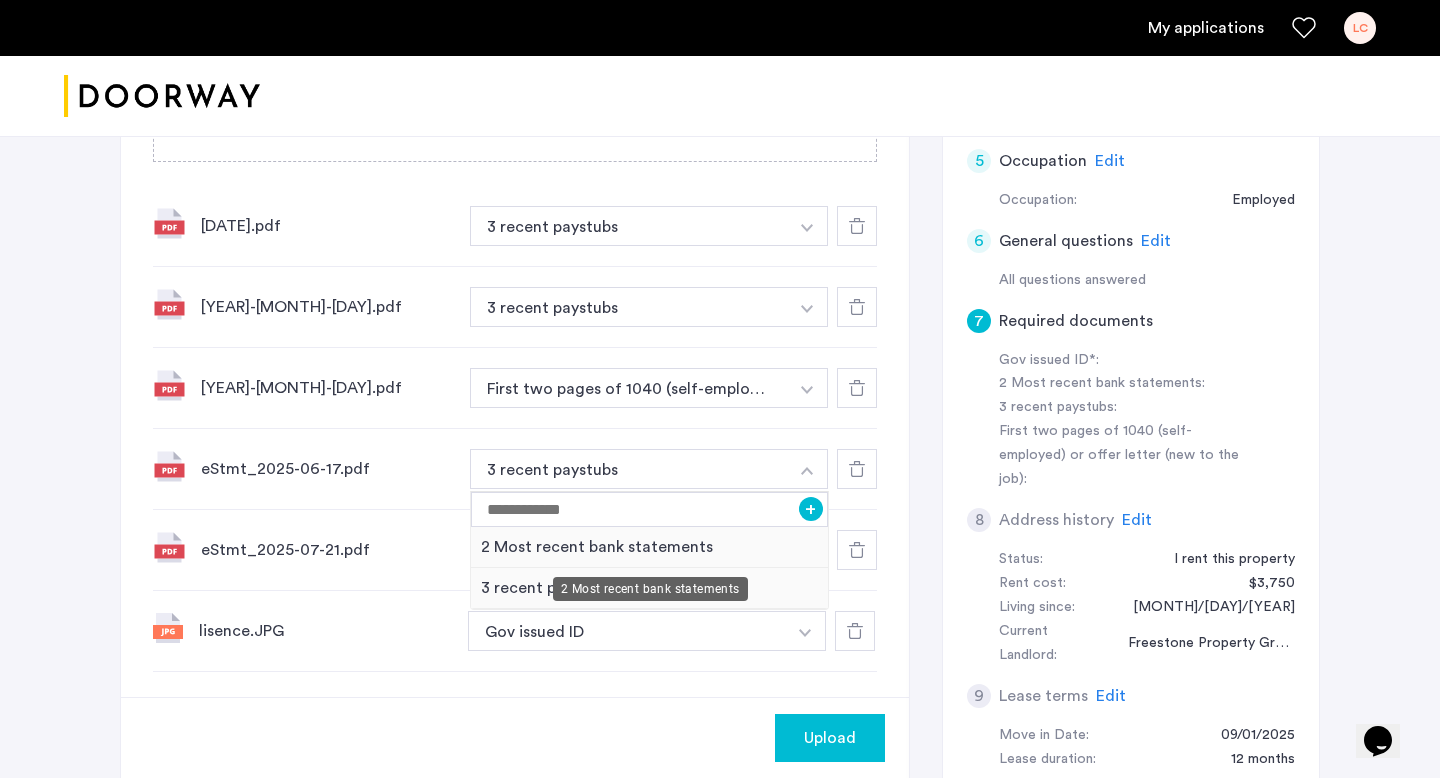 click on "2 Most recent bank statements" at bounding box center [649, 547] 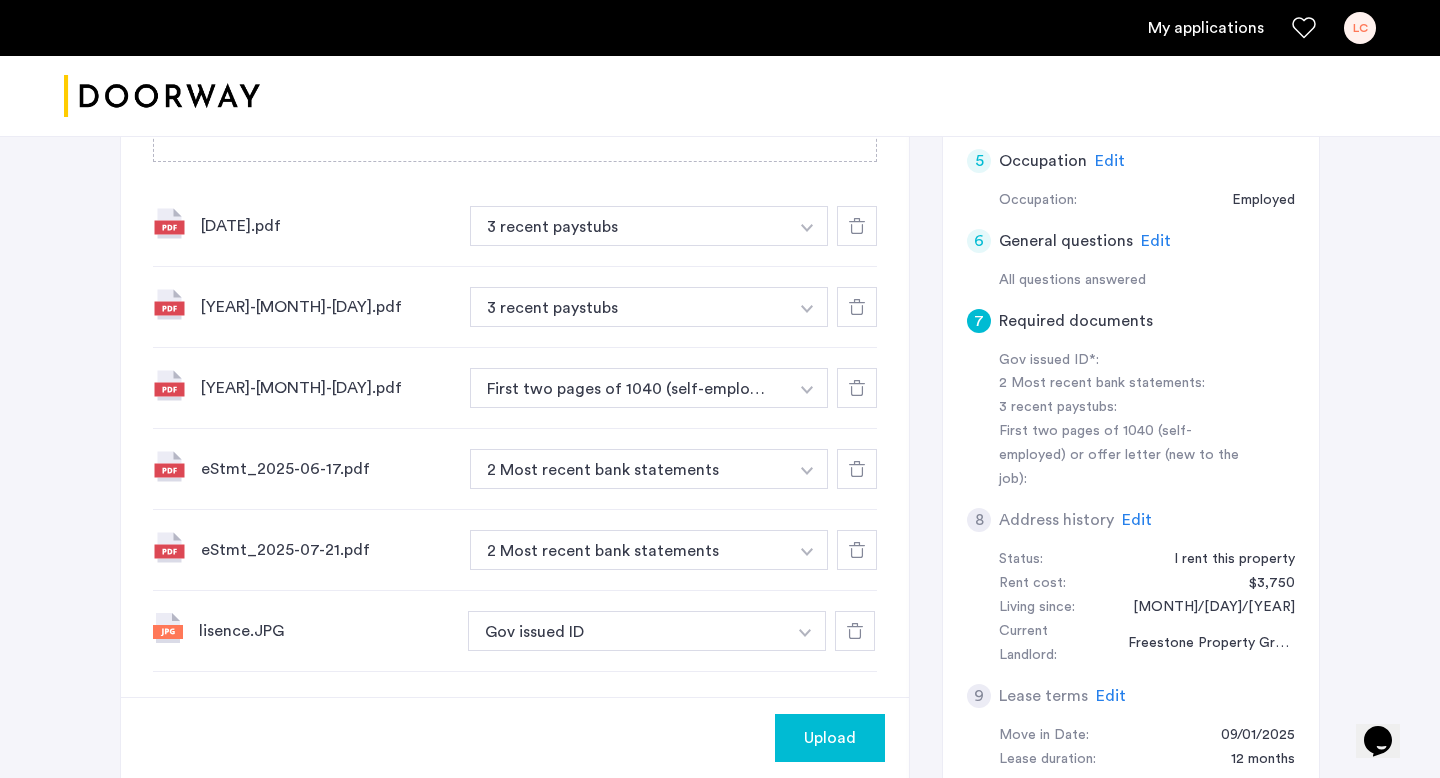 click at bounding box center (807, 226) 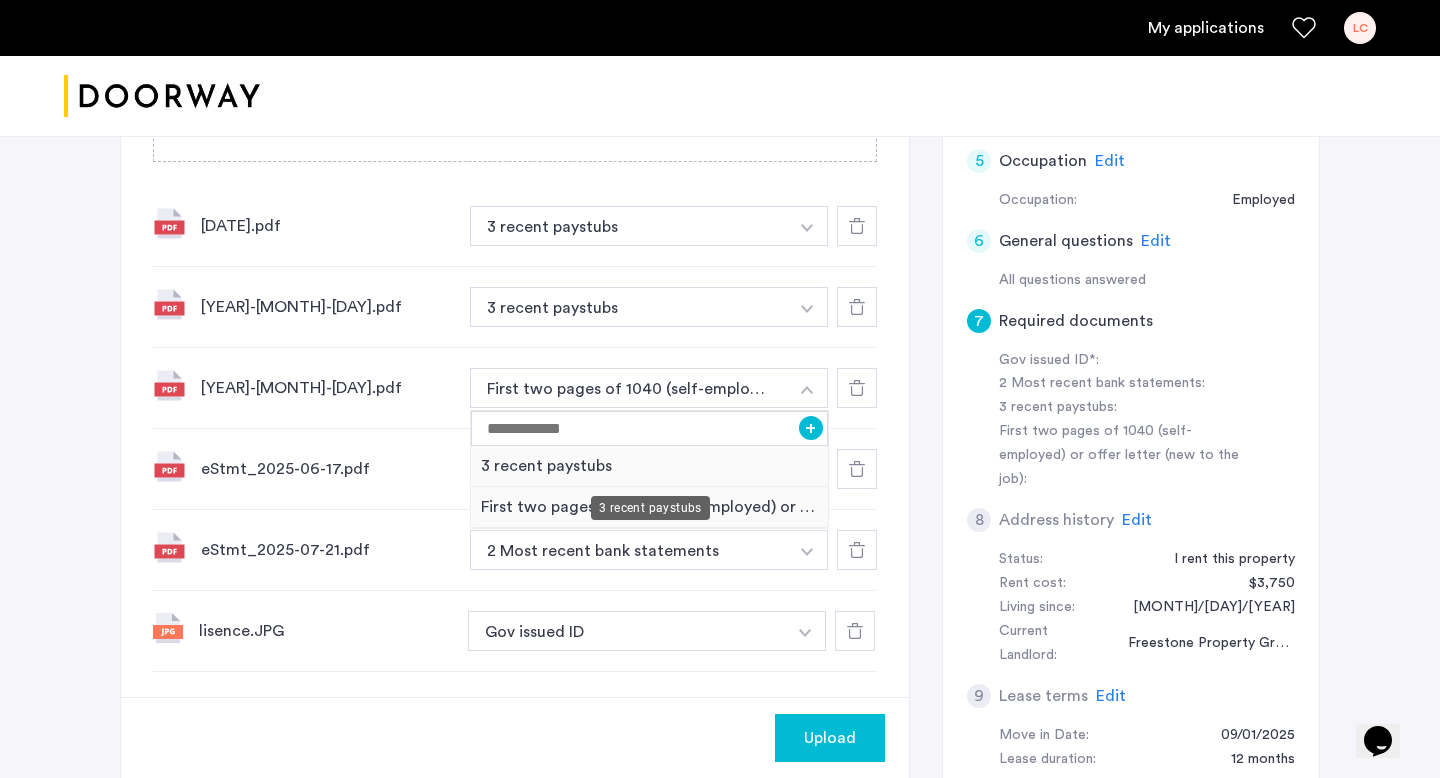 click on "3 recent paystubs" at bounding box center (649, 466) 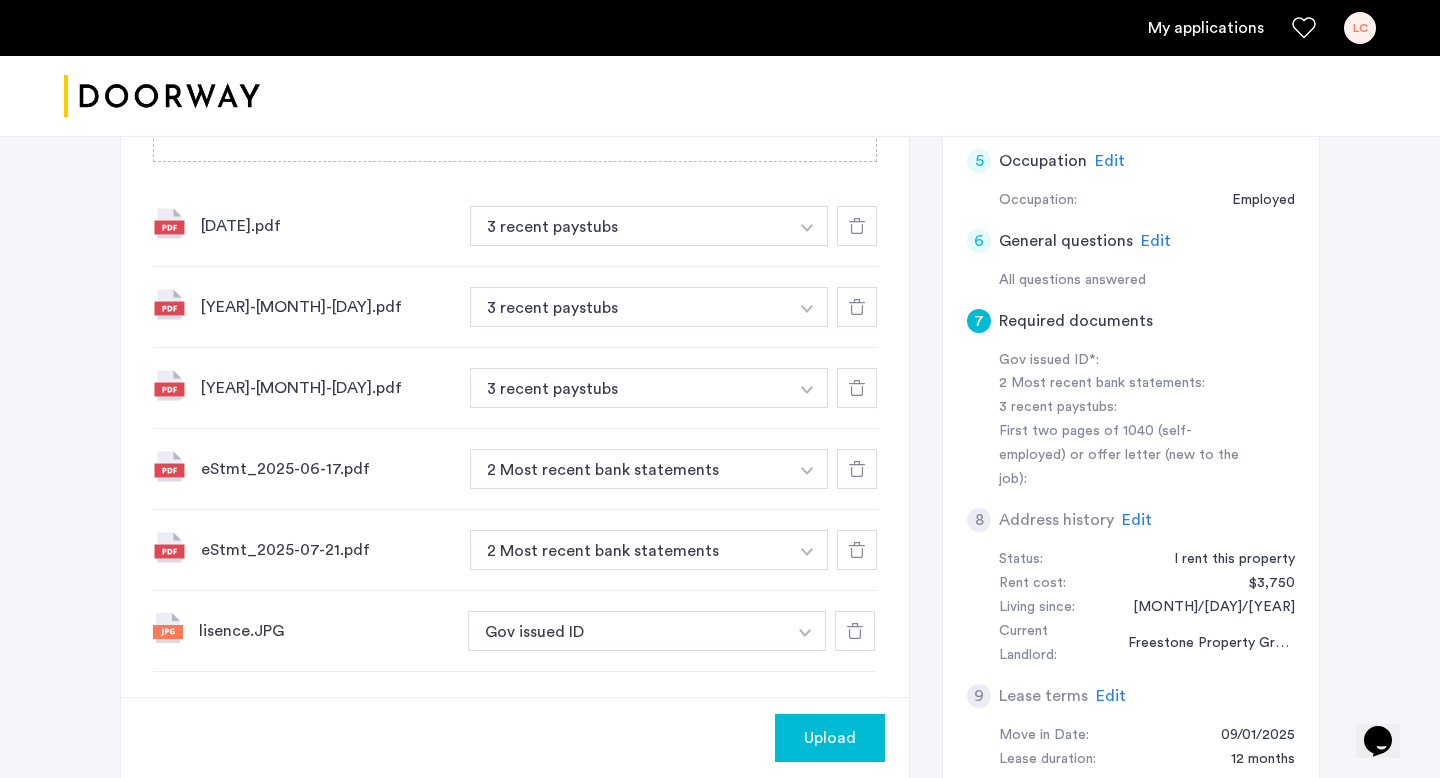 click on "Gov issued ID + First two pages of 1040 (self-employed) or offer letter (new to the job) Gov issued ID" 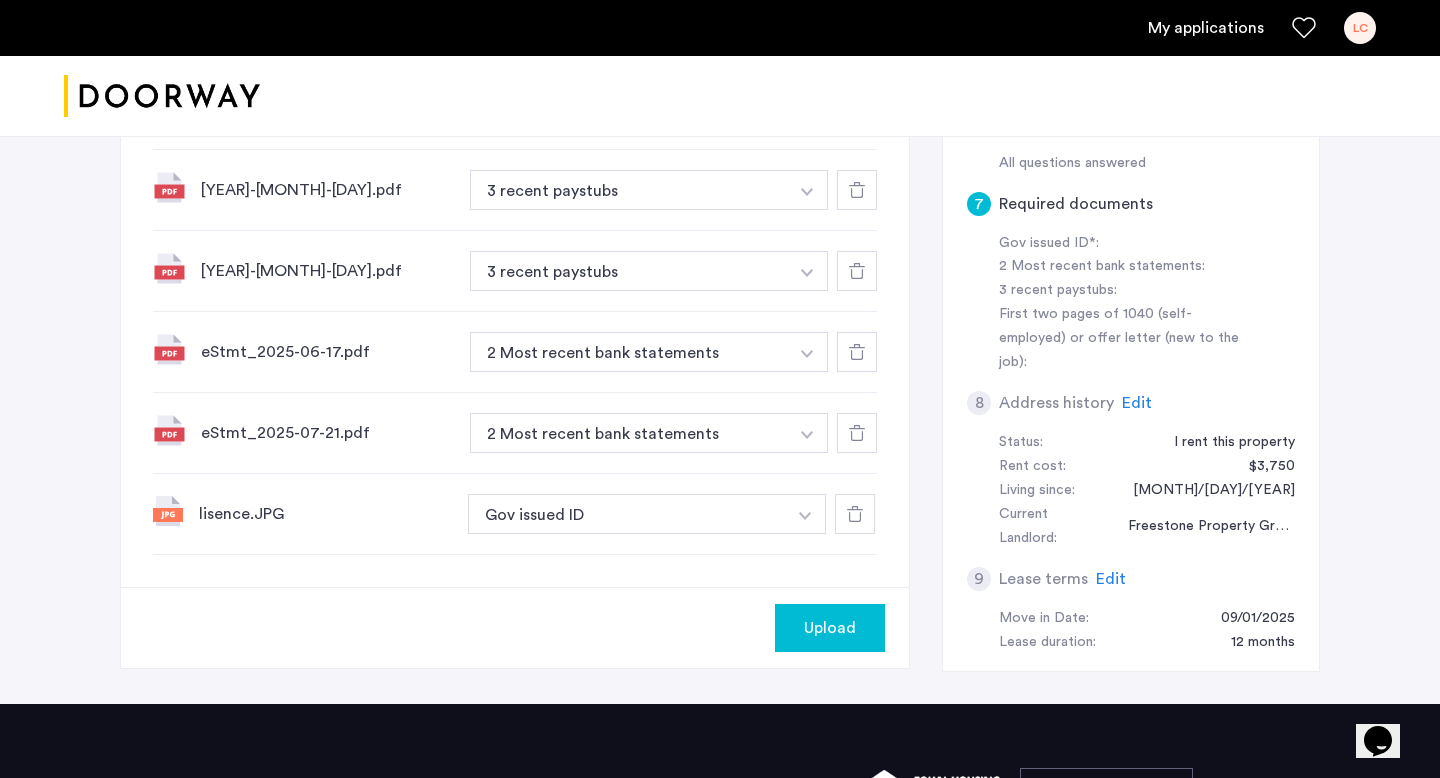 scroll, scrollTop: 819, scrollLeft: 0, axis: vertical 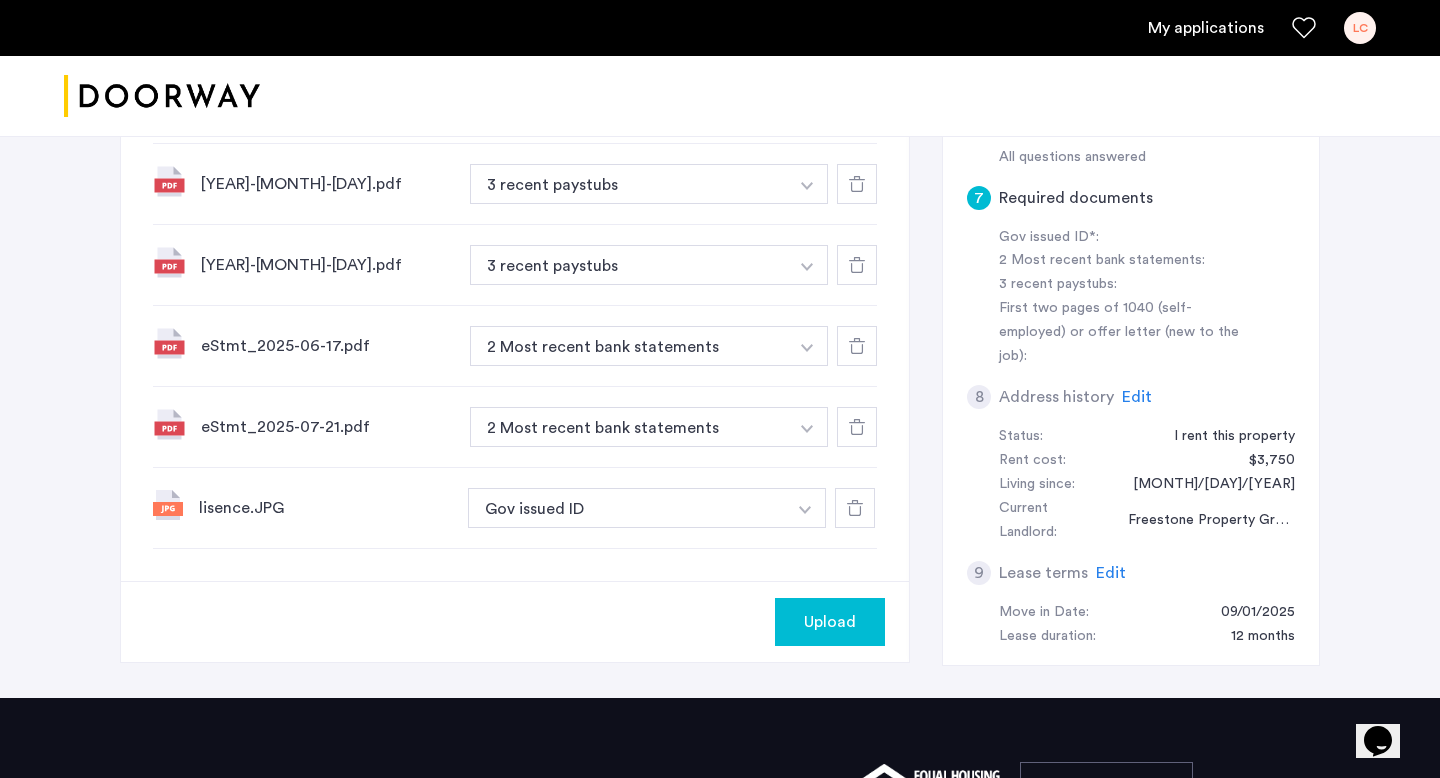 click on "Upload" 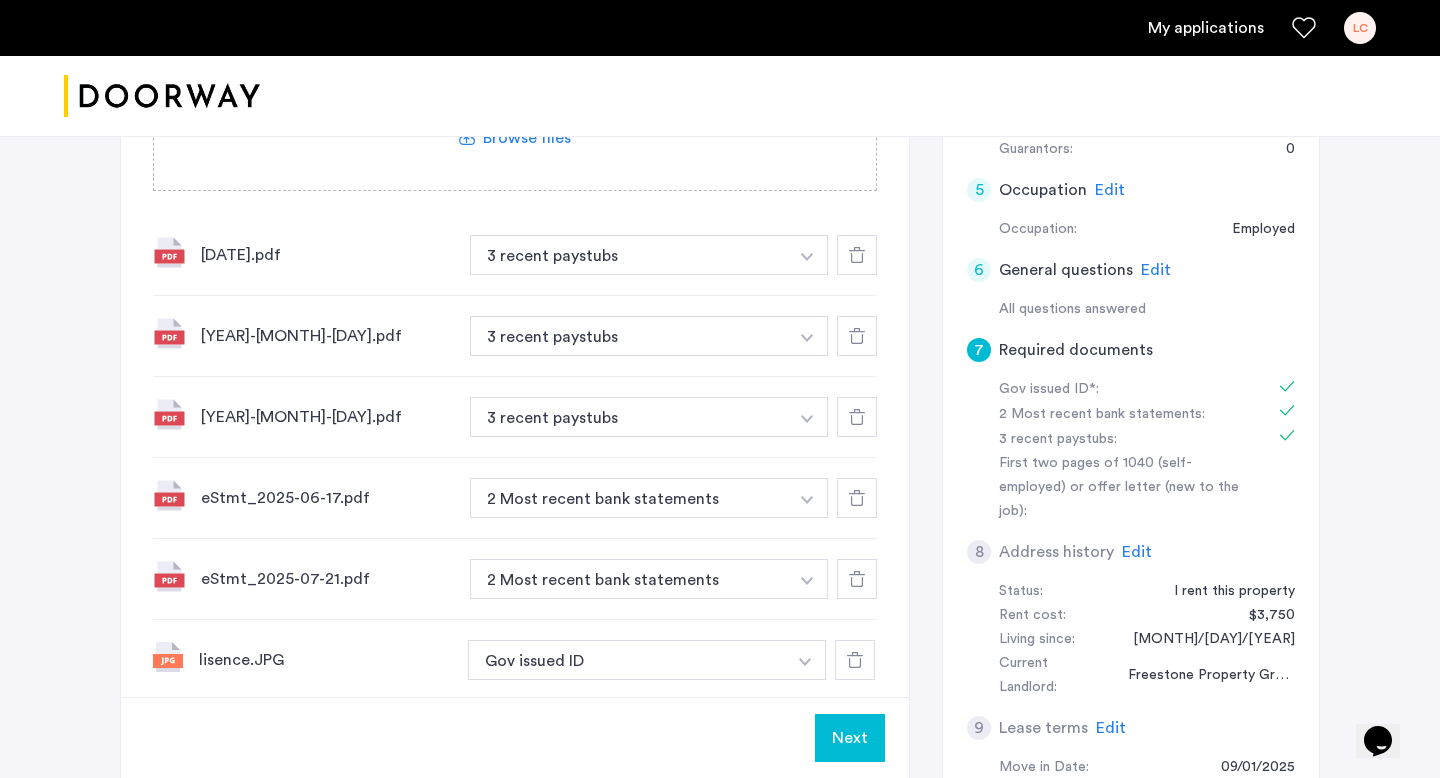 scroll, scrollTop: 679, scrollLeft: 0, axis: vertical 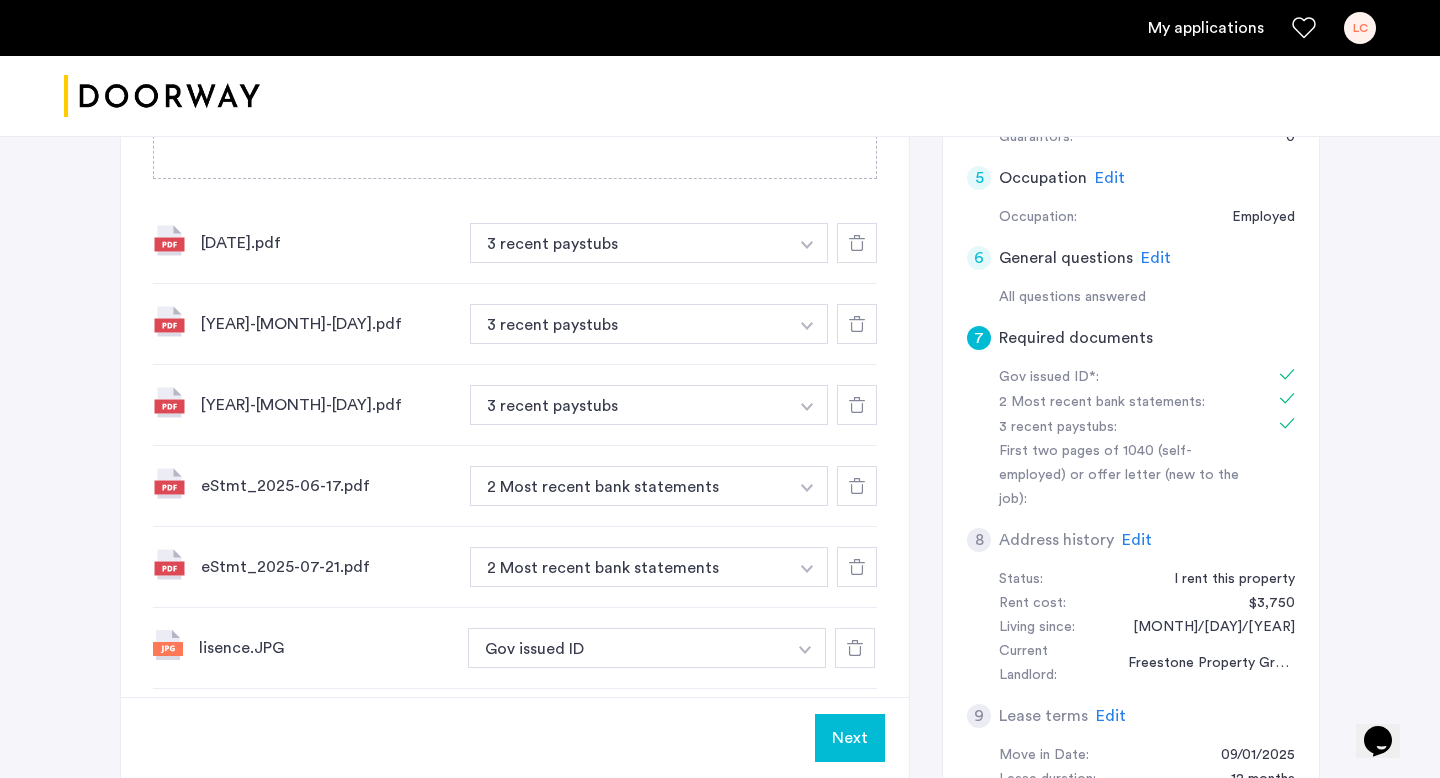 click on "Next" 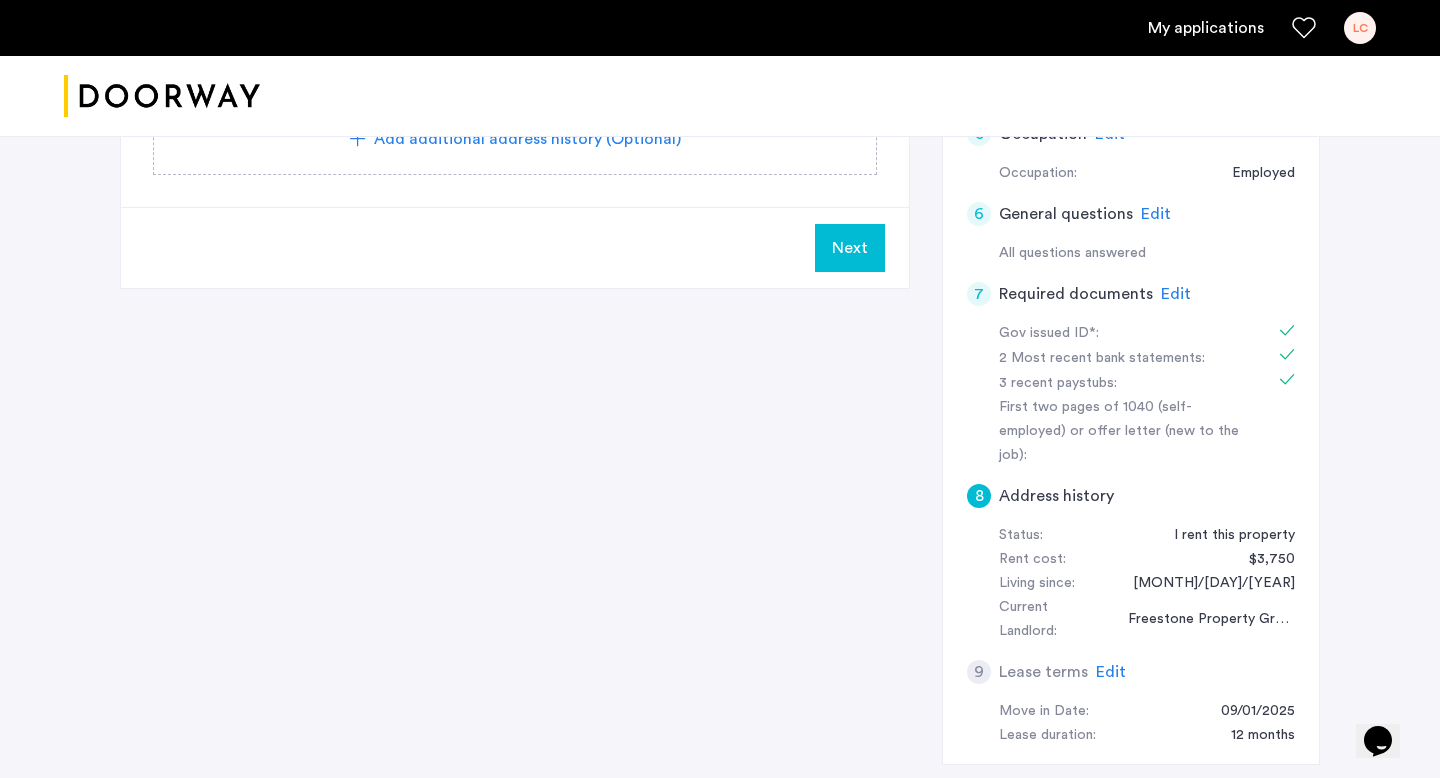 scroll, scrollTop: 724, scrollLeft: 0, axis: vertical 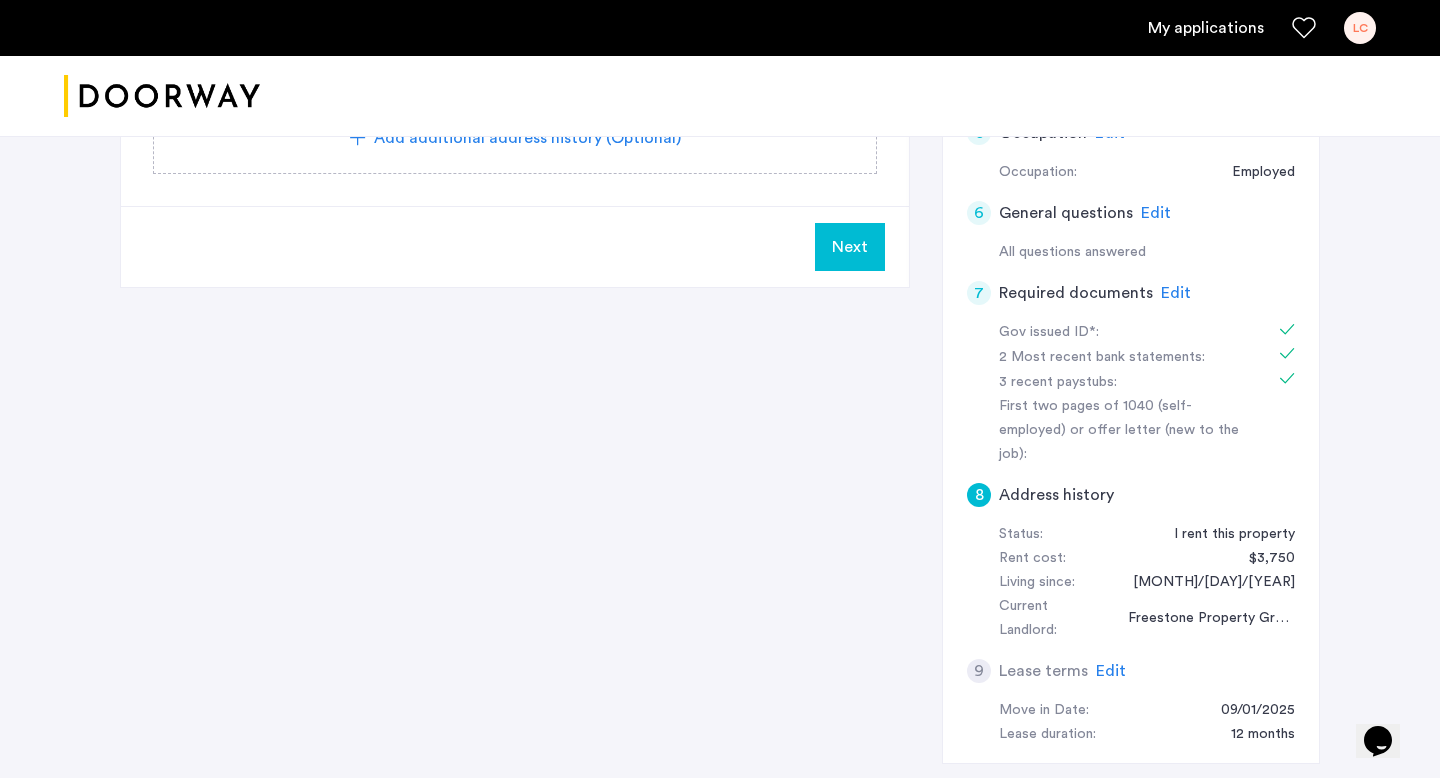 click on "Edit" 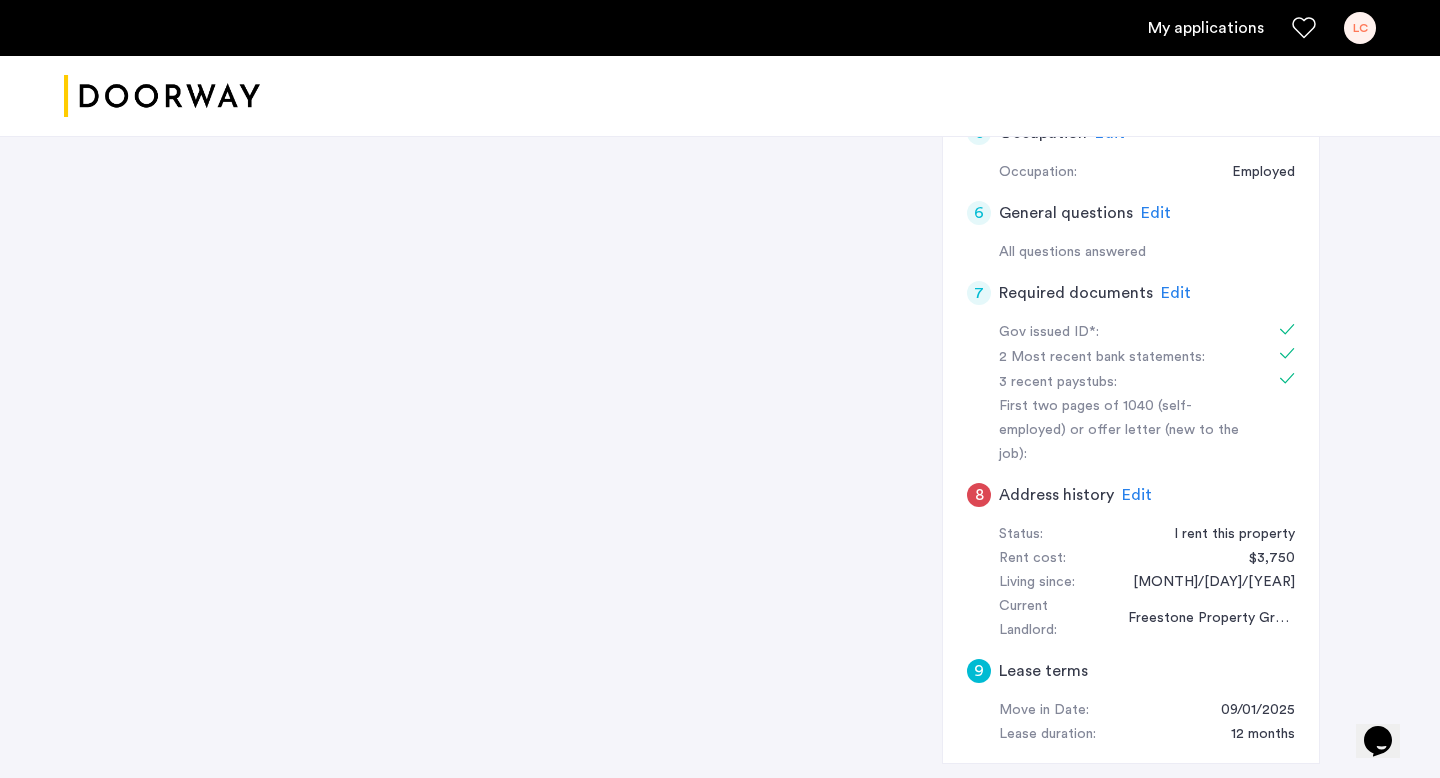 click on "Edit" 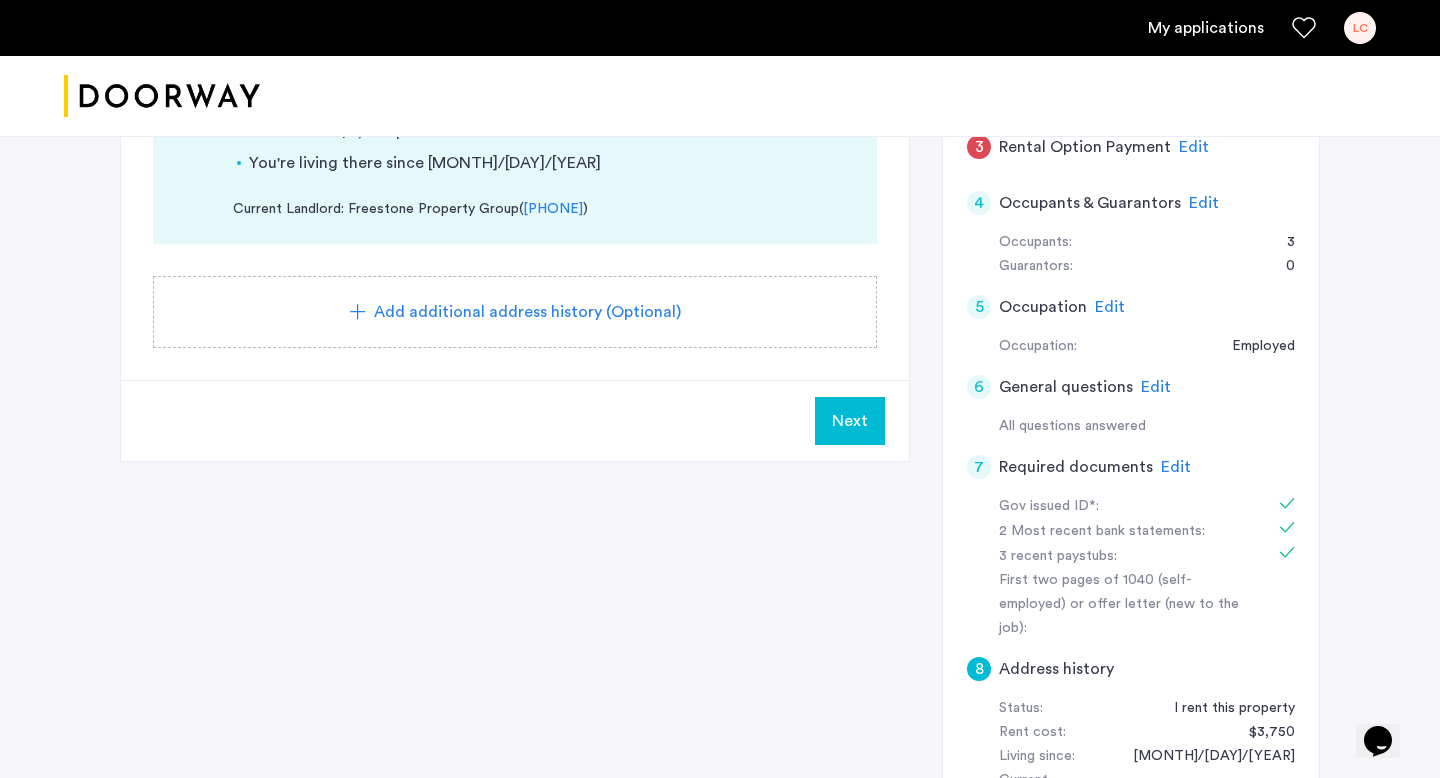 scroll, scrollTop: 534, scrollLeft: 0, axis: vertical 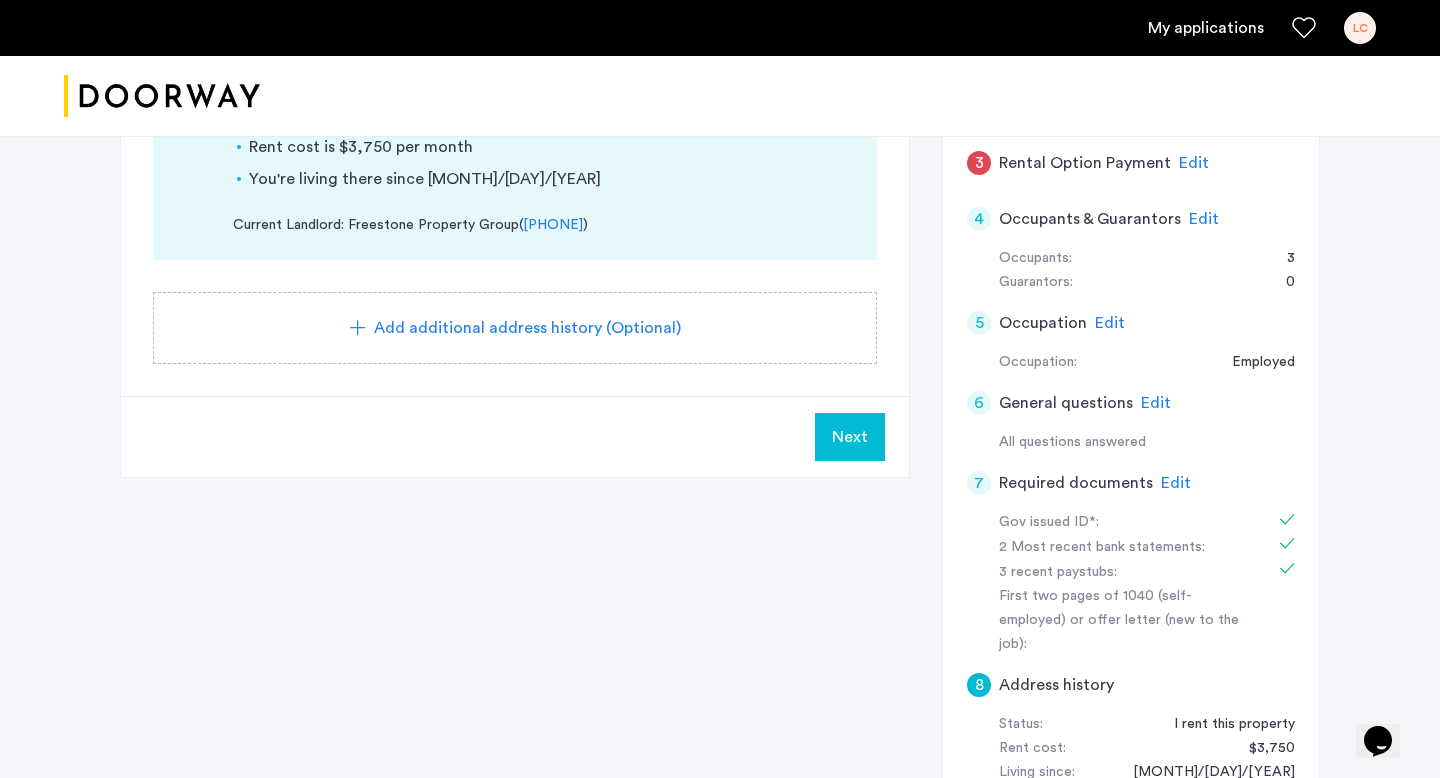 click on "Next" 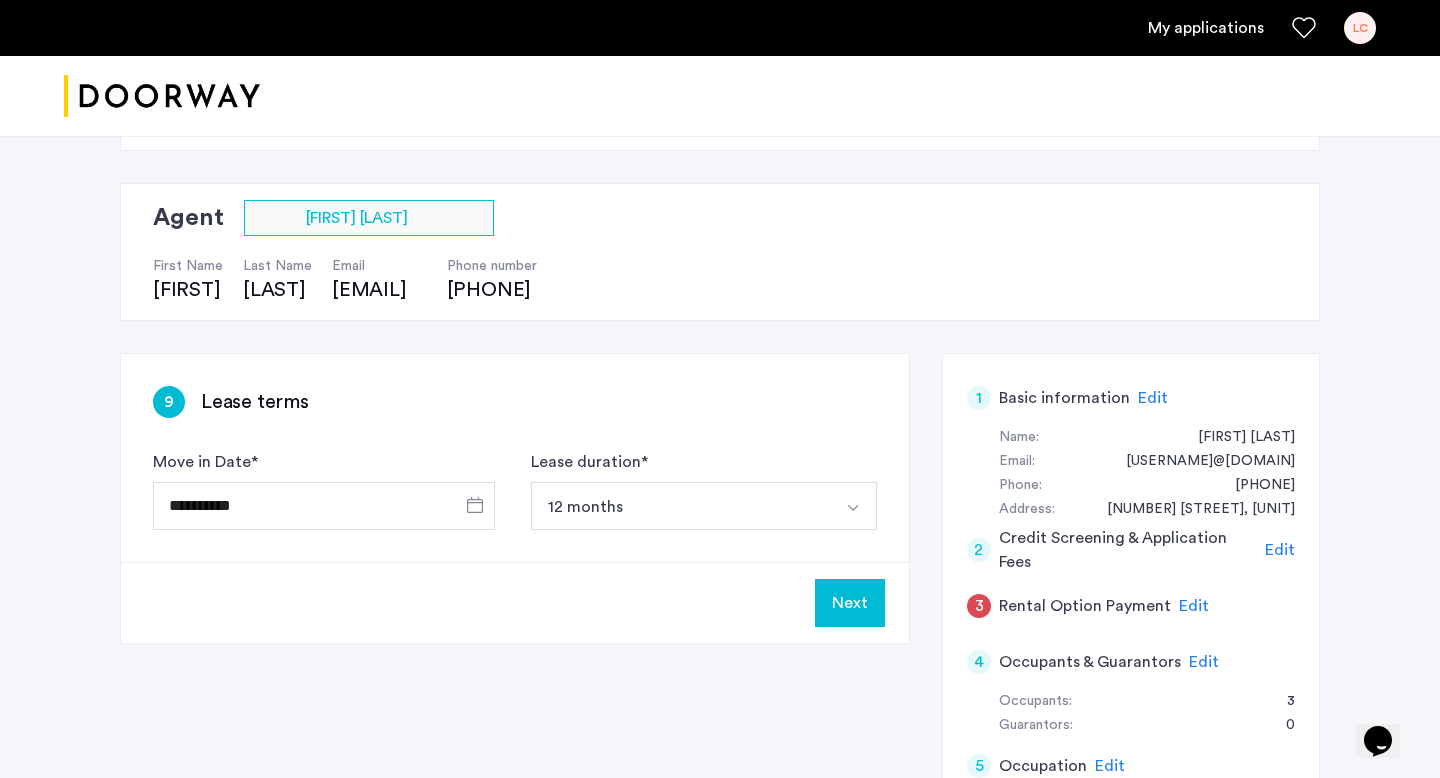 scroll, scrollTop: 82, scrollLeft: 0, axis: vertical 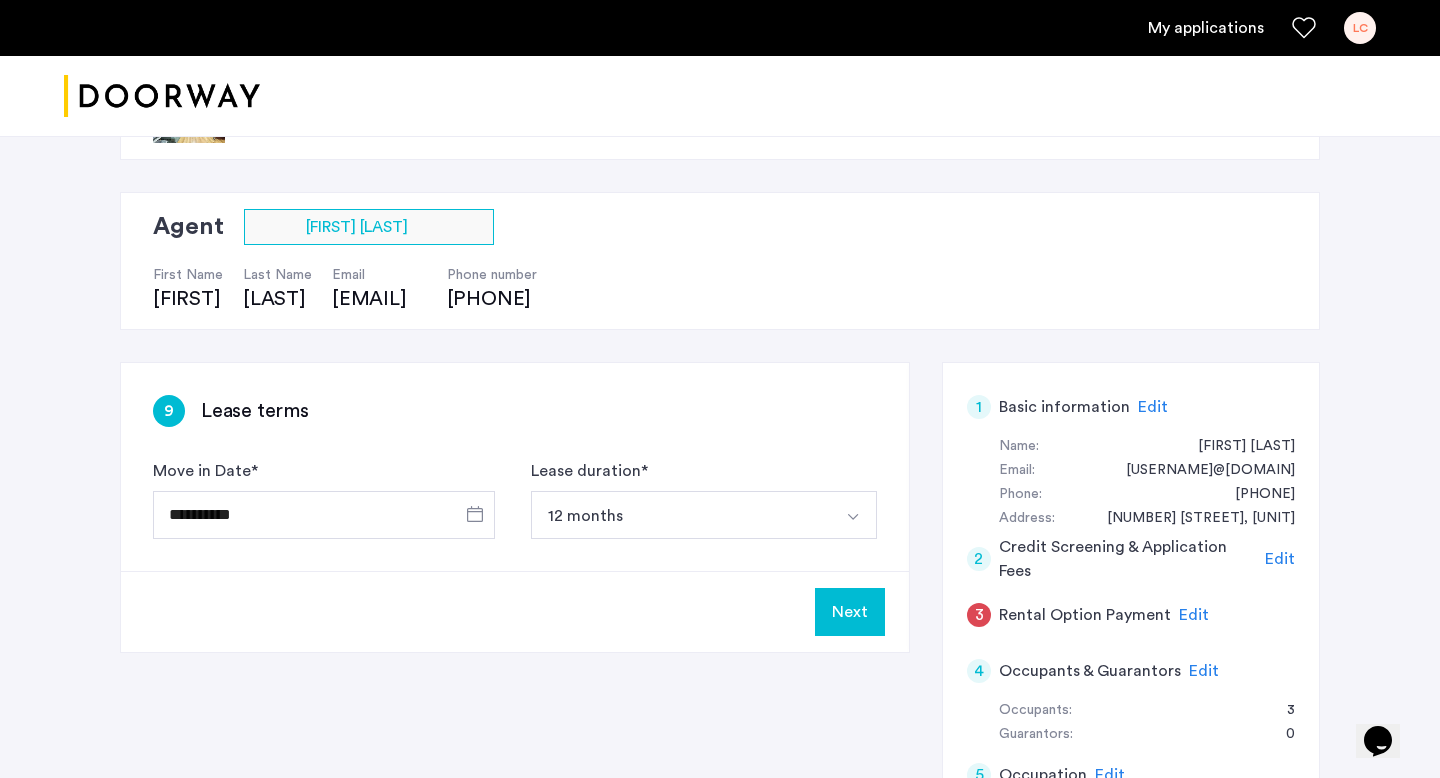 click on "12 months" at bounding box center (680, 515) 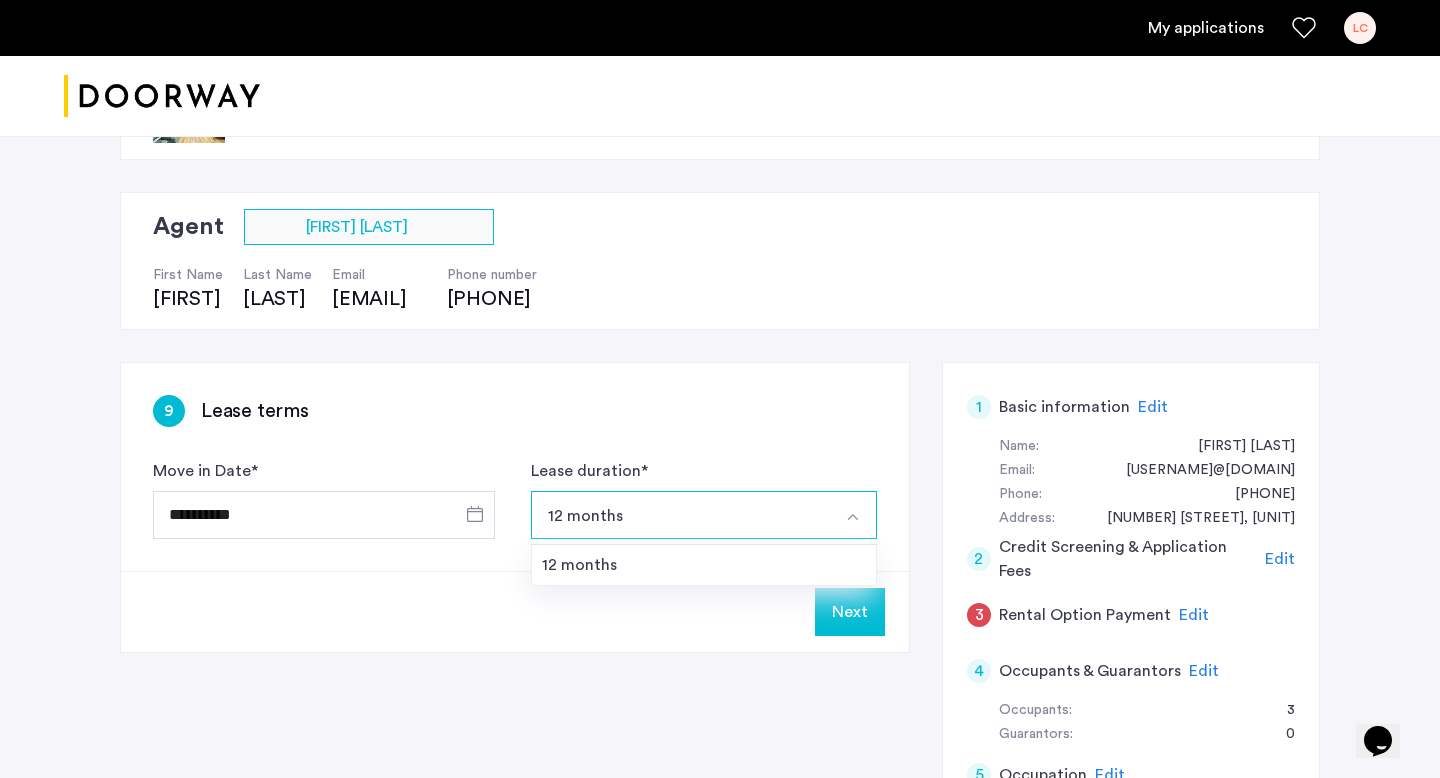 click on "12 months" at bounding box center (680, 515) 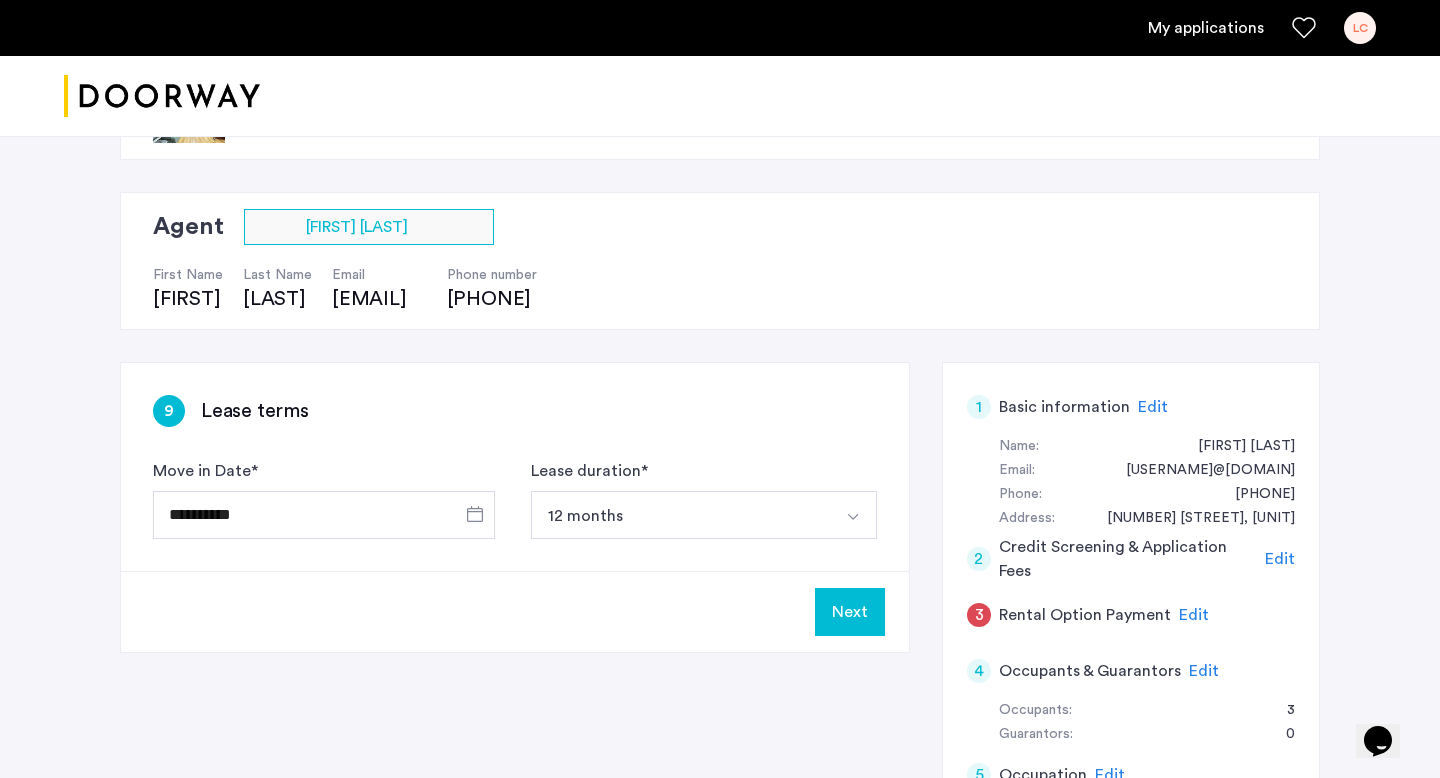 click on "Next" 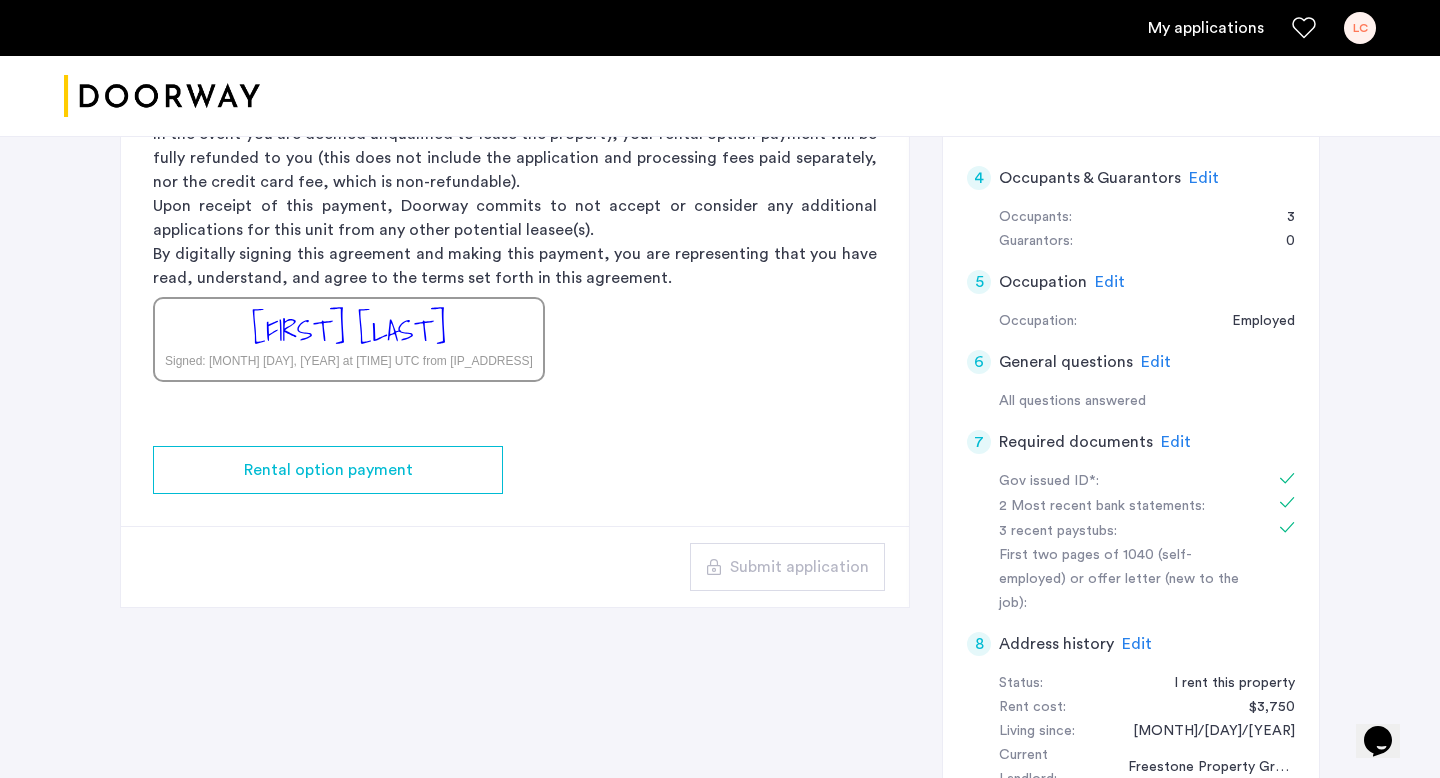 scroll, scrollTop: 580, scrollLeft: 0, axis: vertical 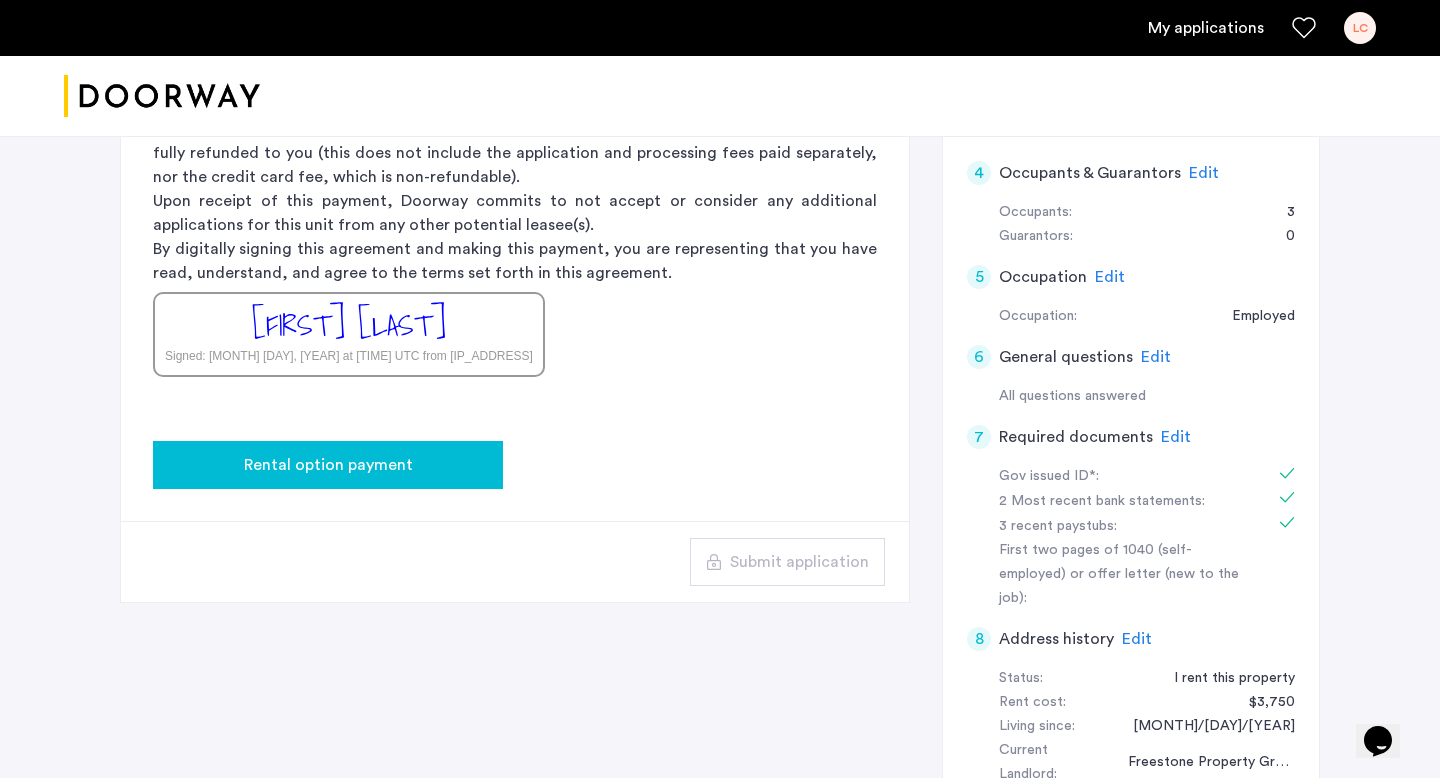click on "Rental option payment" 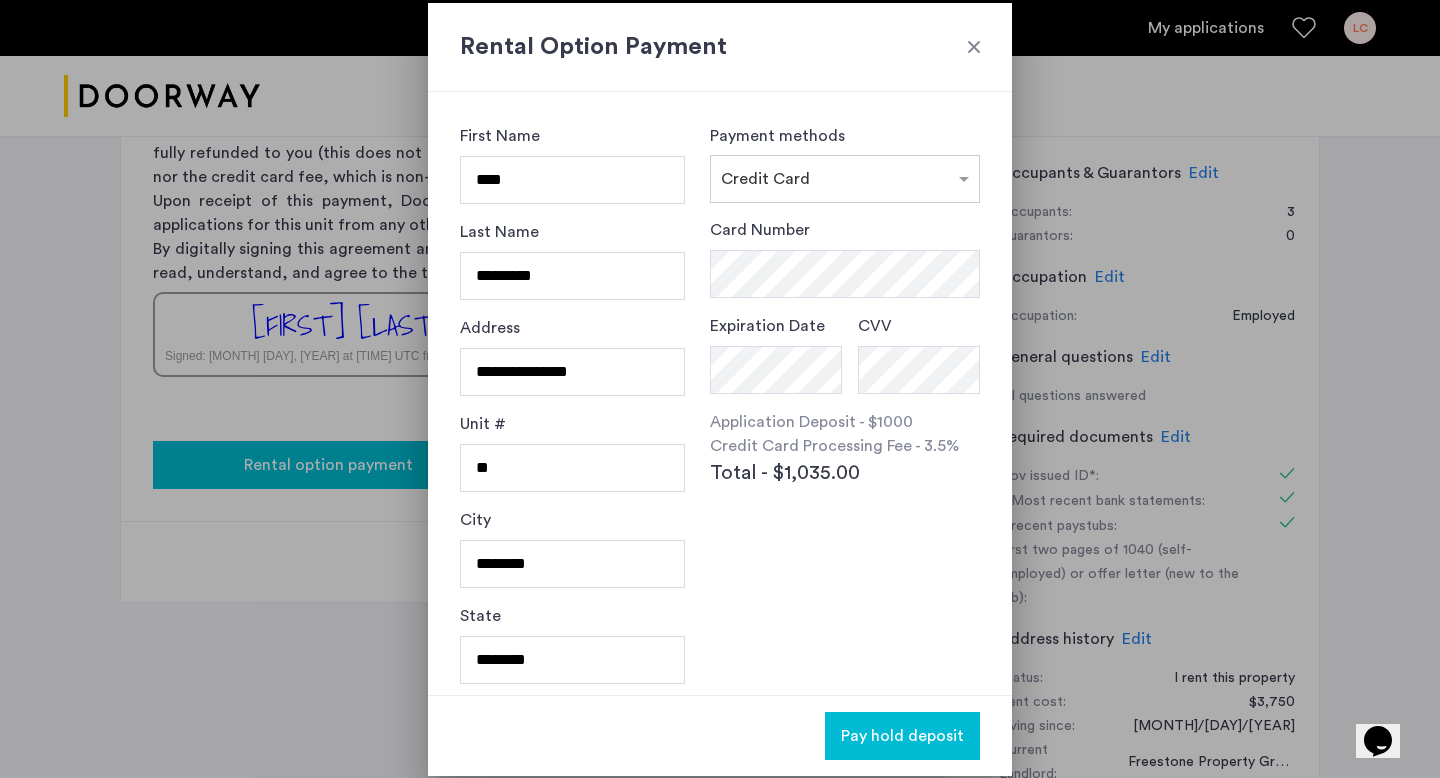 scroll, scrollTop: 0, scrollLeft: 0, axis: both 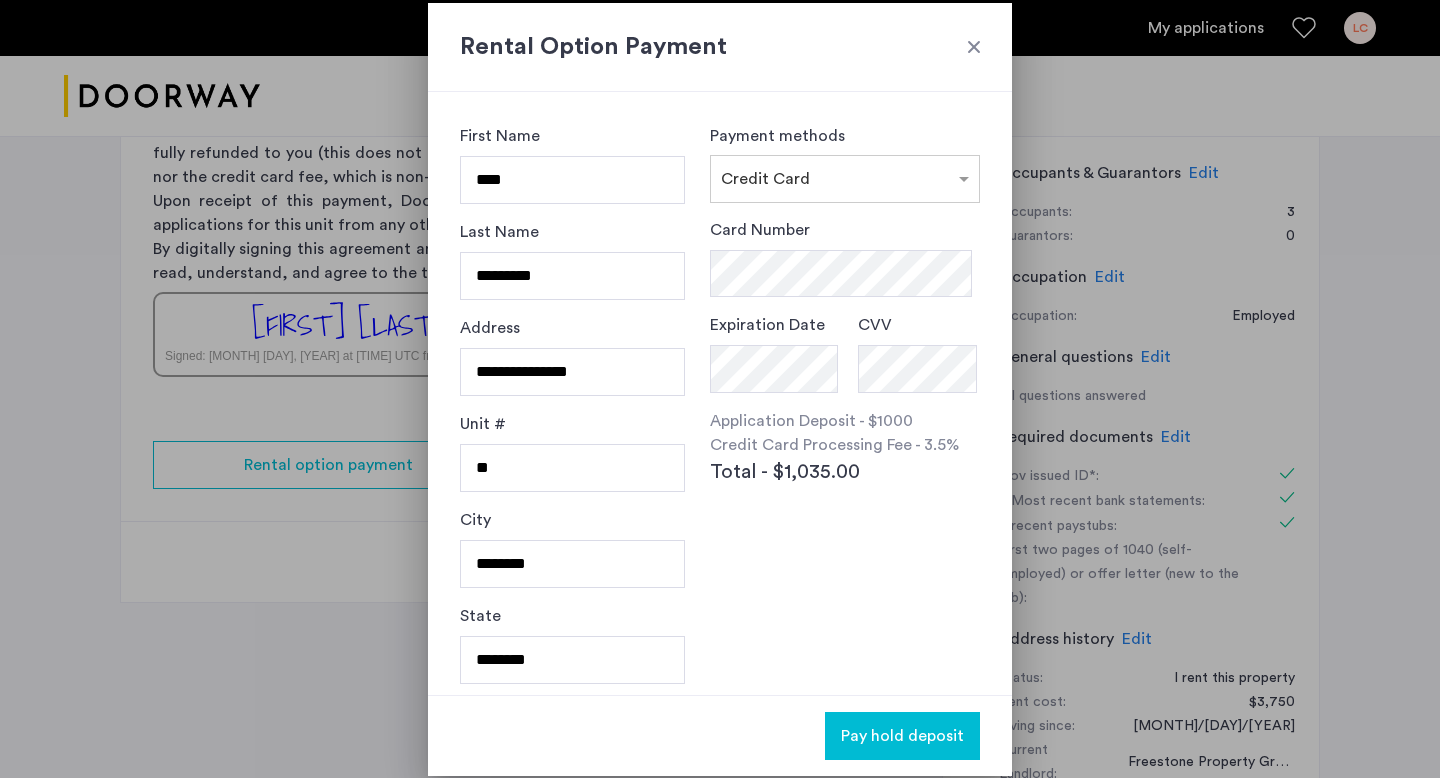 click at bounding box center [720, 389] 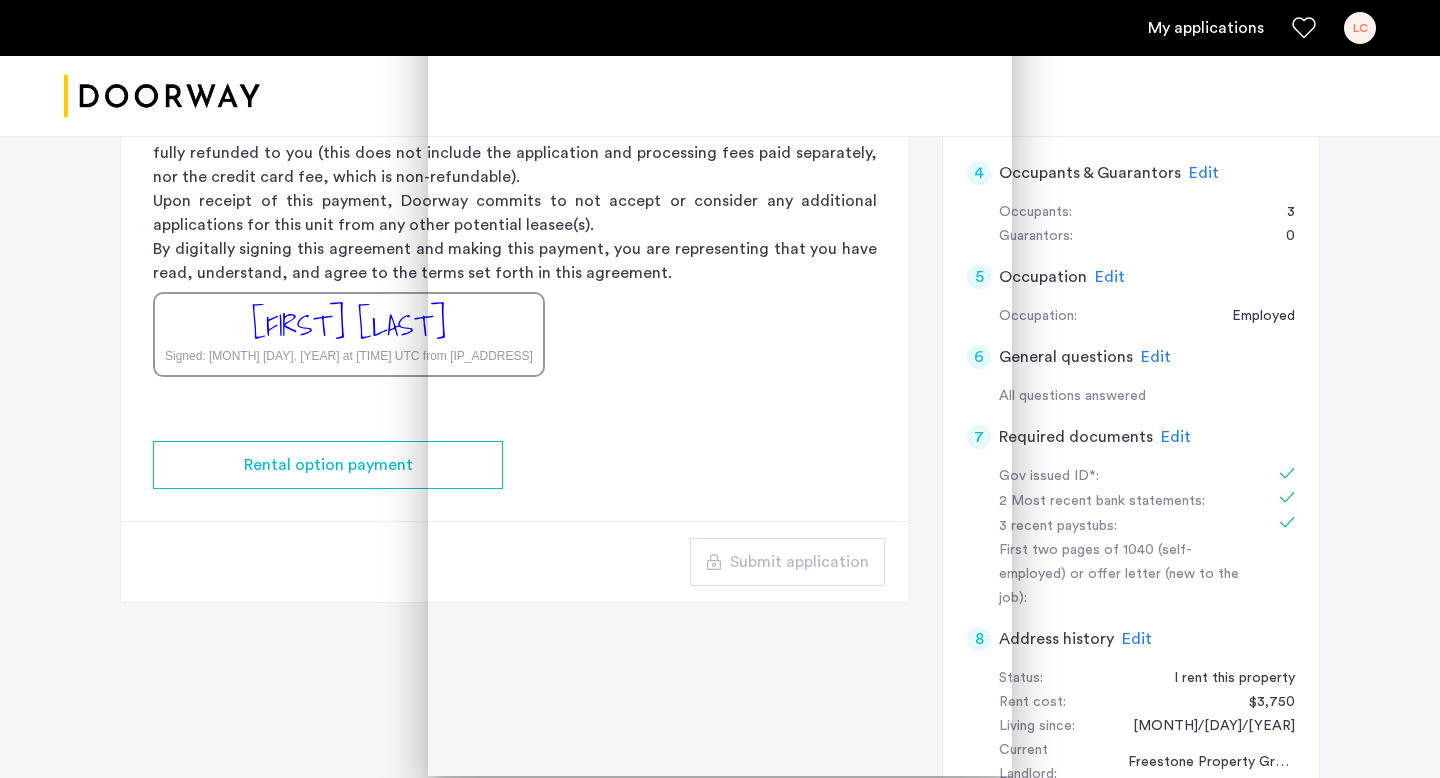 scroll, scrollTop: 580, scrollLeft: 0, axis: vertical 